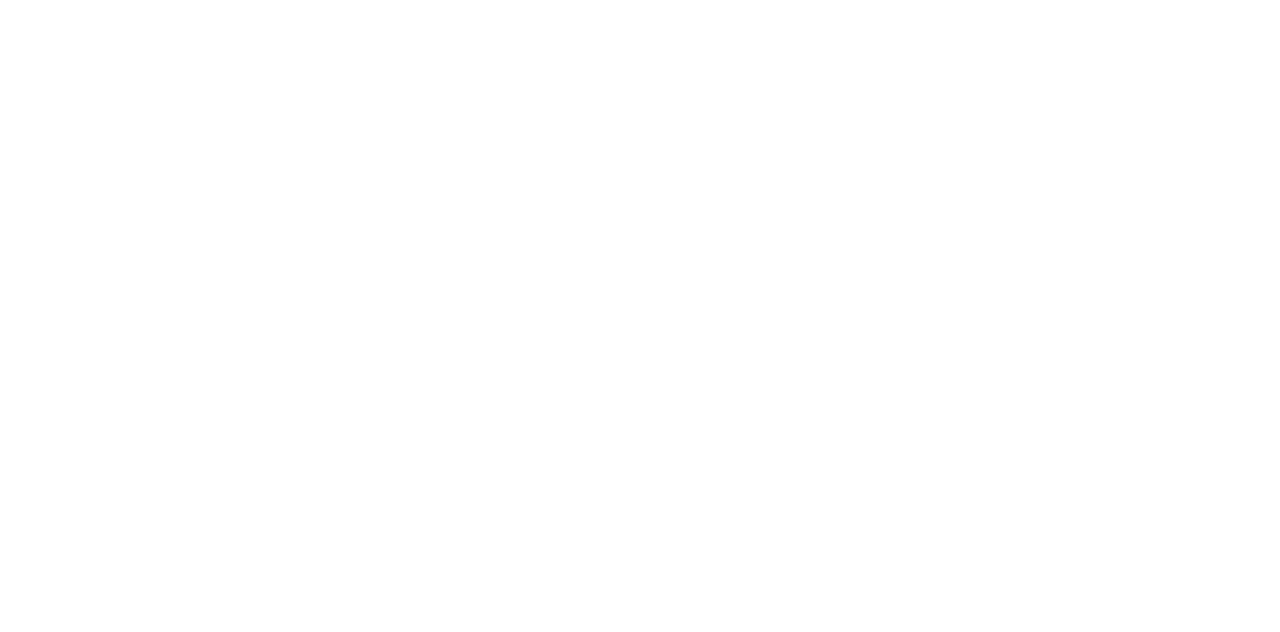 scroll, scrollTop: 0, scrollLeft: 0, axis: both 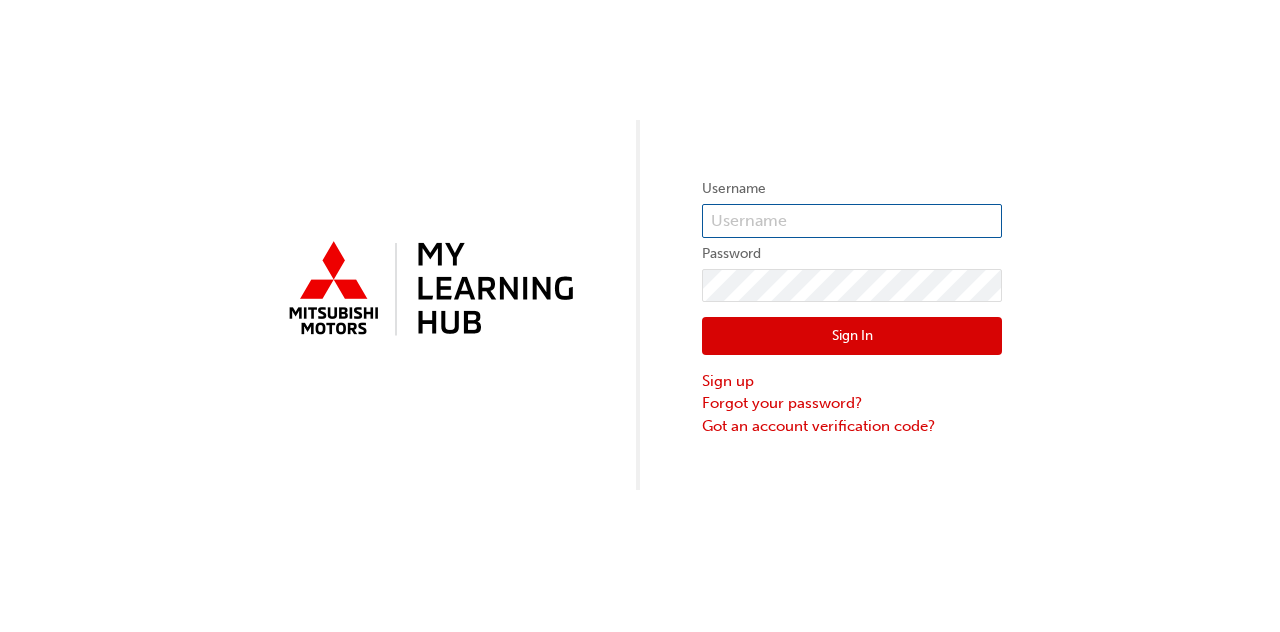 type on "0005859193" 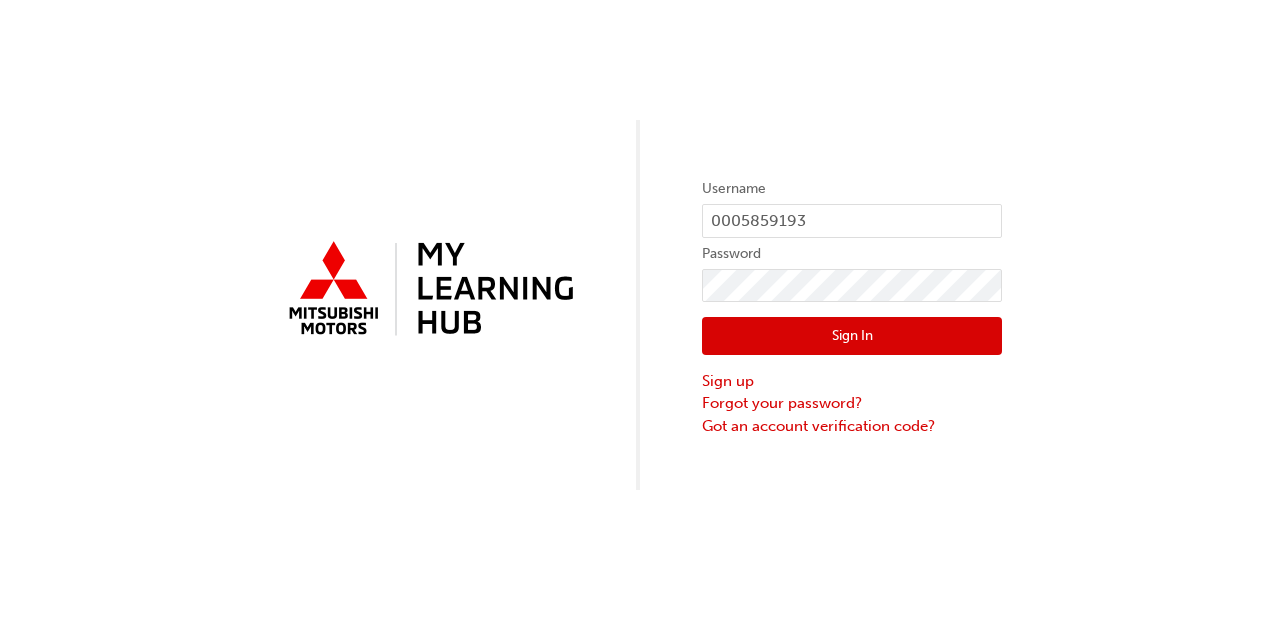 click on "Sign In" at bounding box center (852, 336) 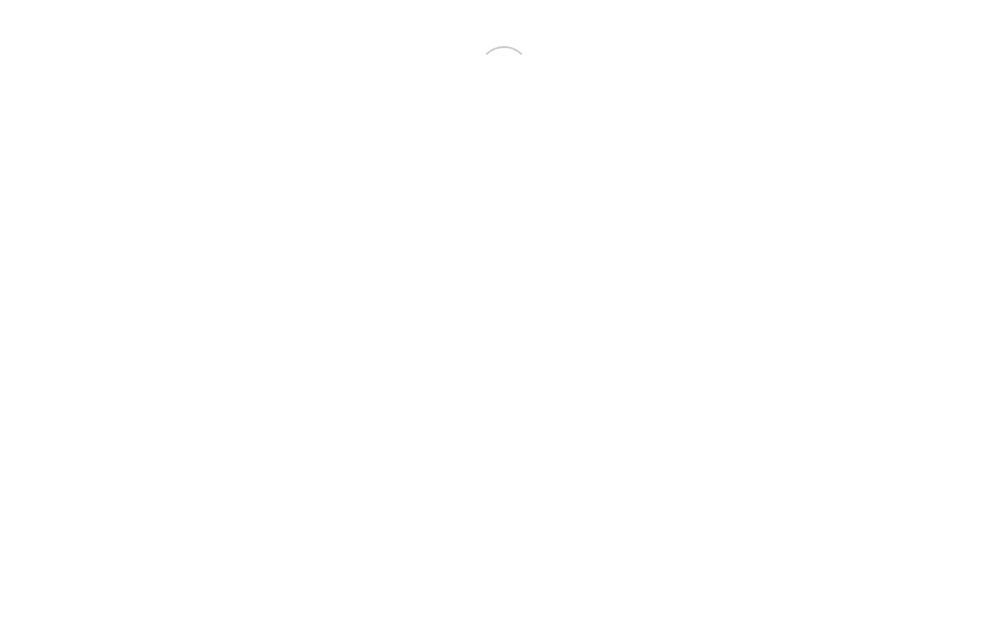 scroll, scrollTop: 0, scrollLeft: 0, axis: both 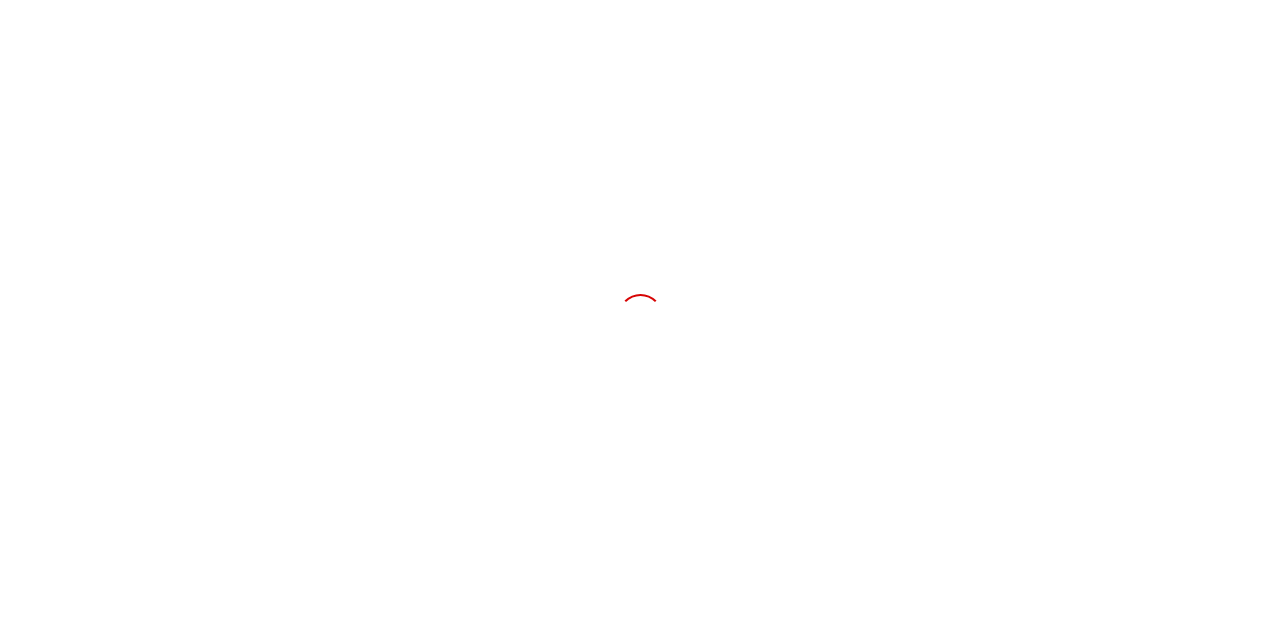 click at bounding box center (640, 316) 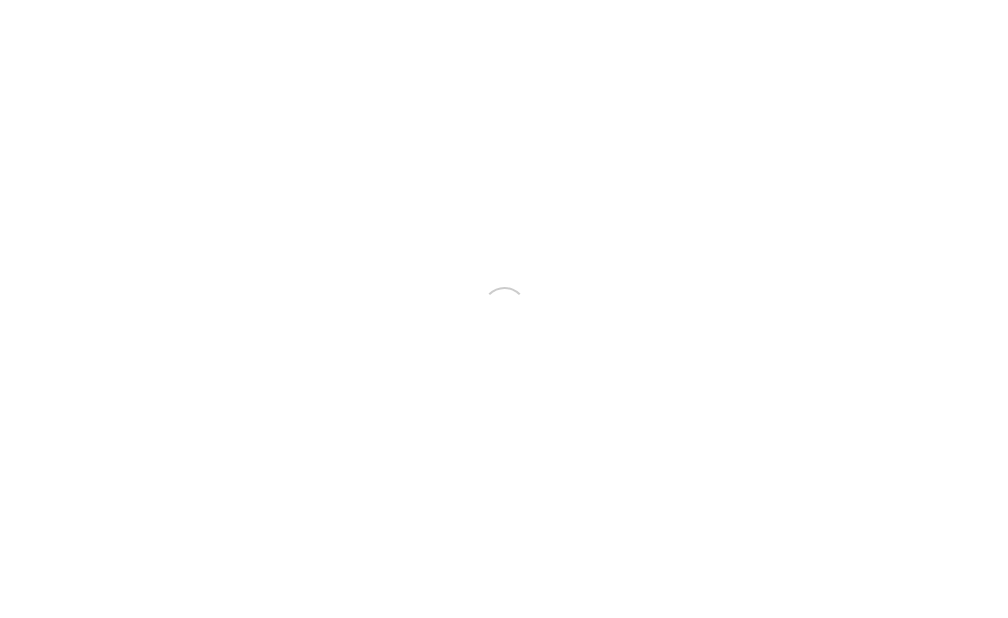 scroll, scrollTop: 0, scrollLeft: 0, axis: both 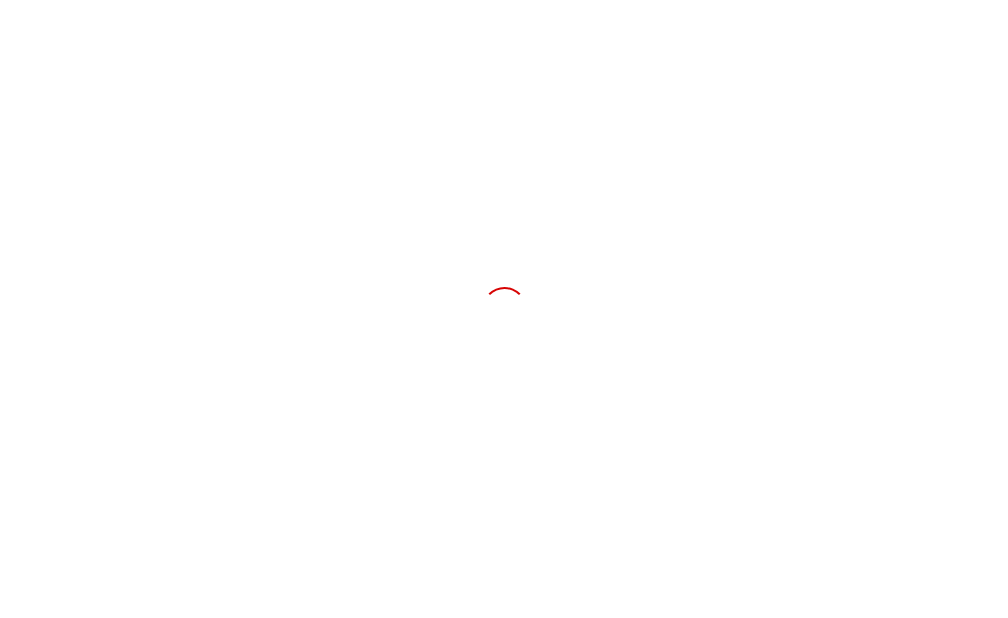 click at bounding box center [504, 309] 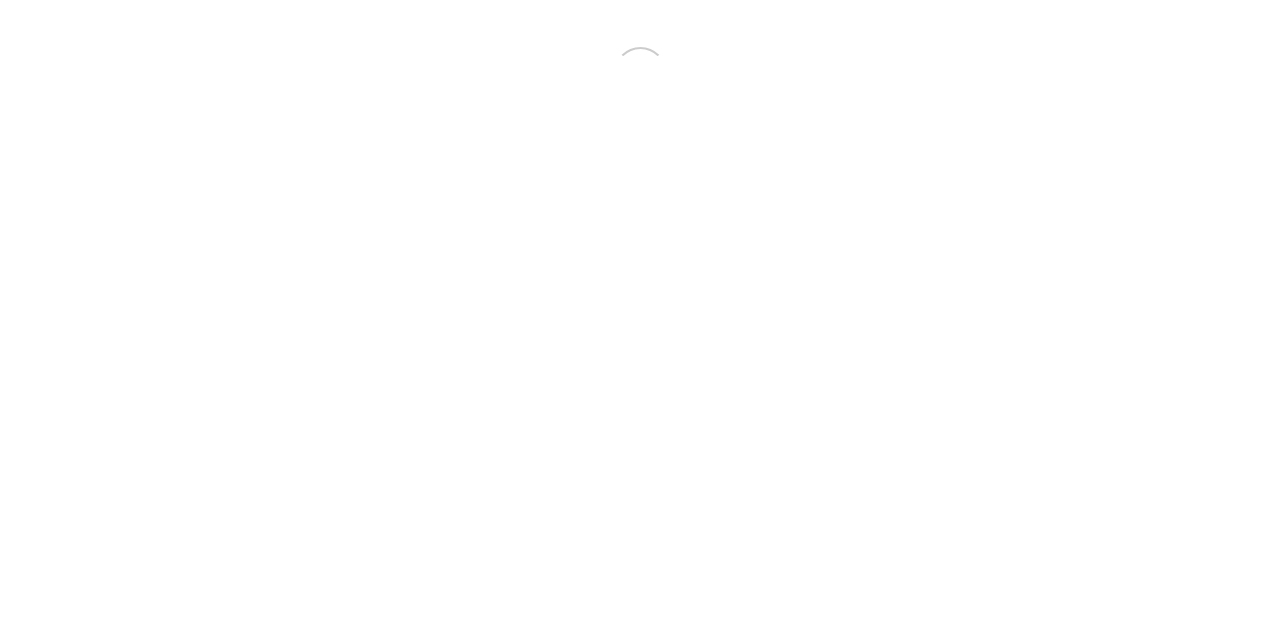 scroll, scrollTop: 0, scrollLeft: 0, axis: both 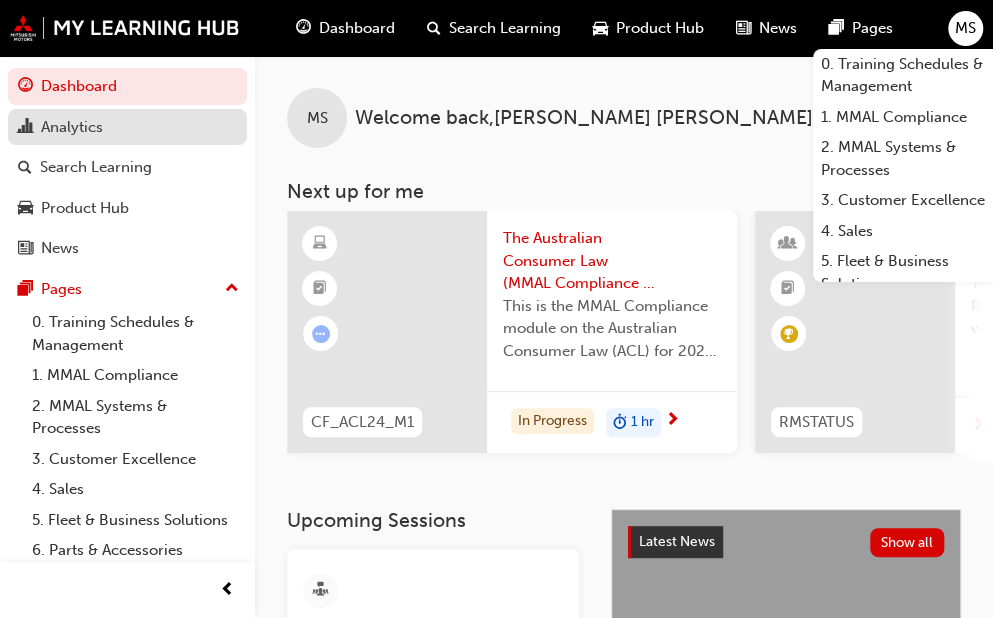click on "Analytics" at bounding box center [72, 127] 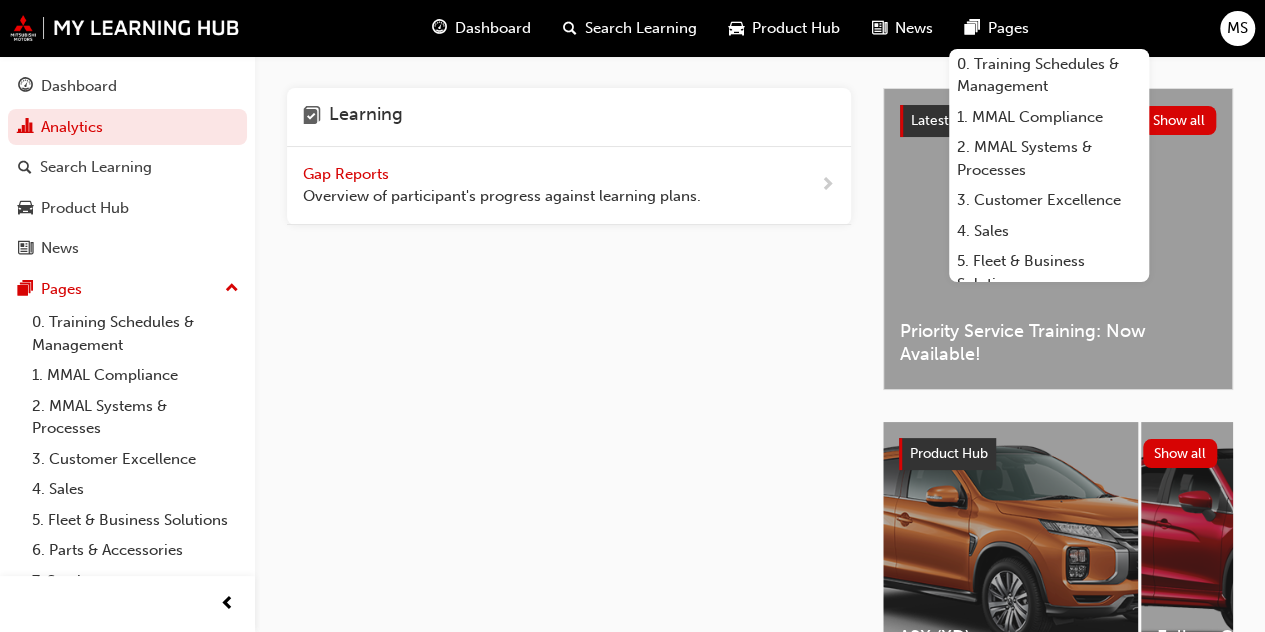 click on "Gap Reports" at bounding box center [348, 174] 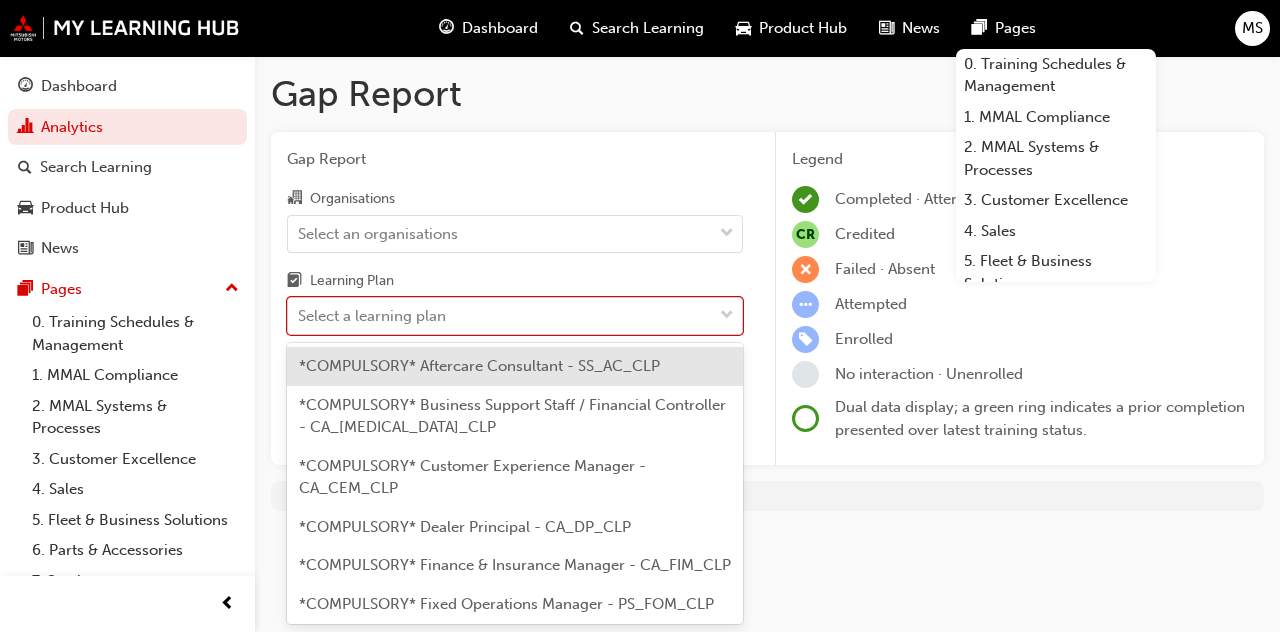 click on "Select a learning plan" at bounding box center (500, 316) 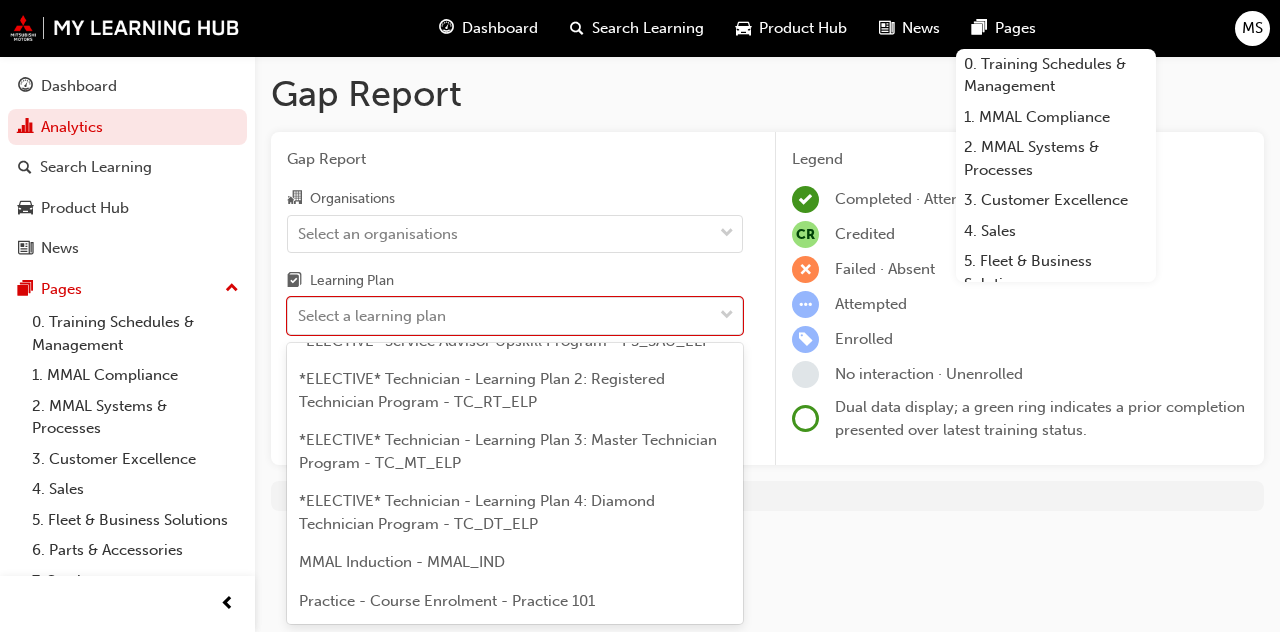 scroll, scrollTop: 1347, scrollLeft: 0, axis: vertical 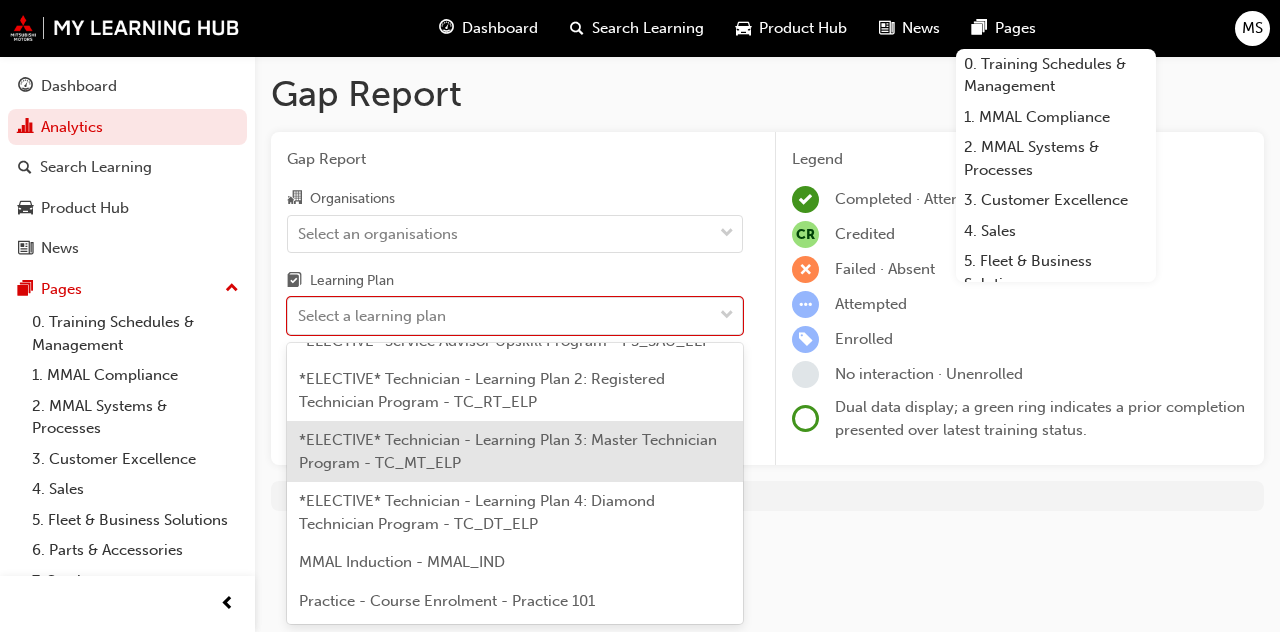 click on "*ELECTIVE* Technician - Learning Plan 3: Master Technician Program  - TC_MT_ELP" at bounding box center [515, 451] 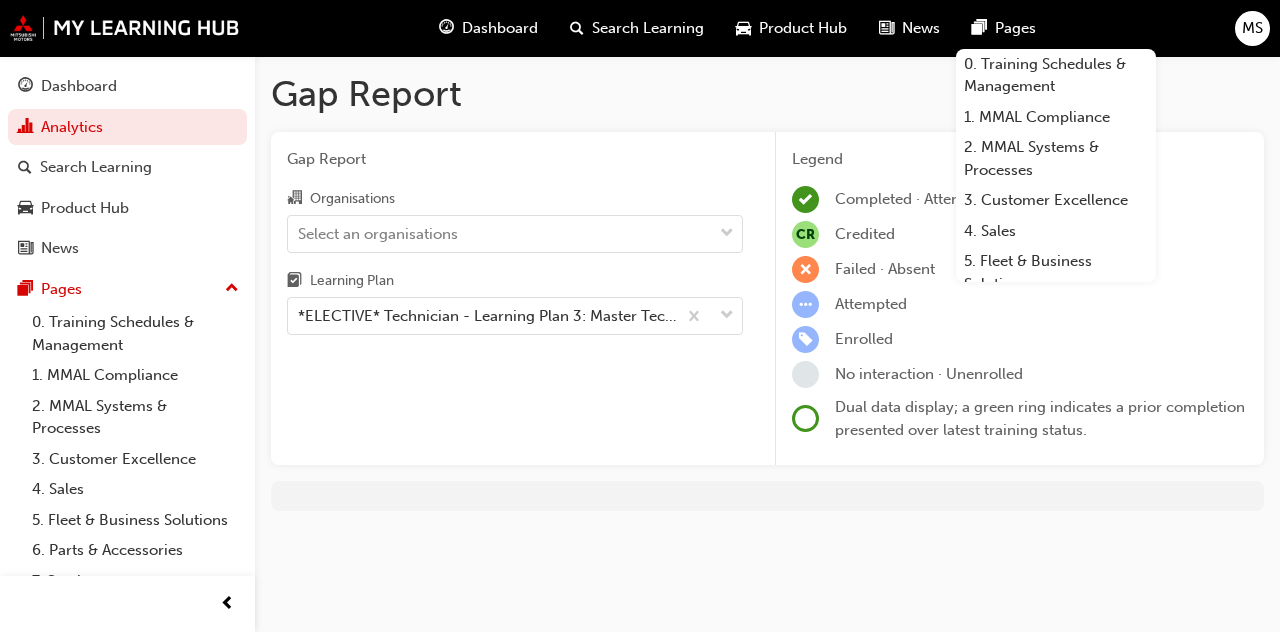 click on "No interaction · Unenrolled" at bounding box center [929, 374] 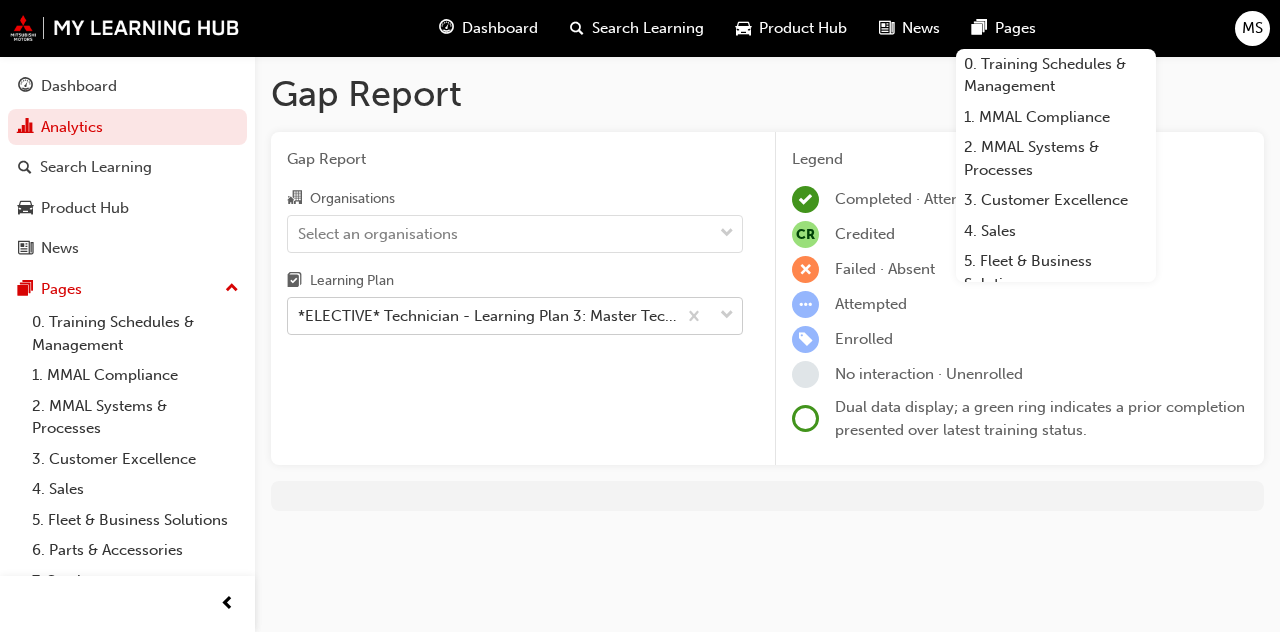 click at bounding box center [709, 316] 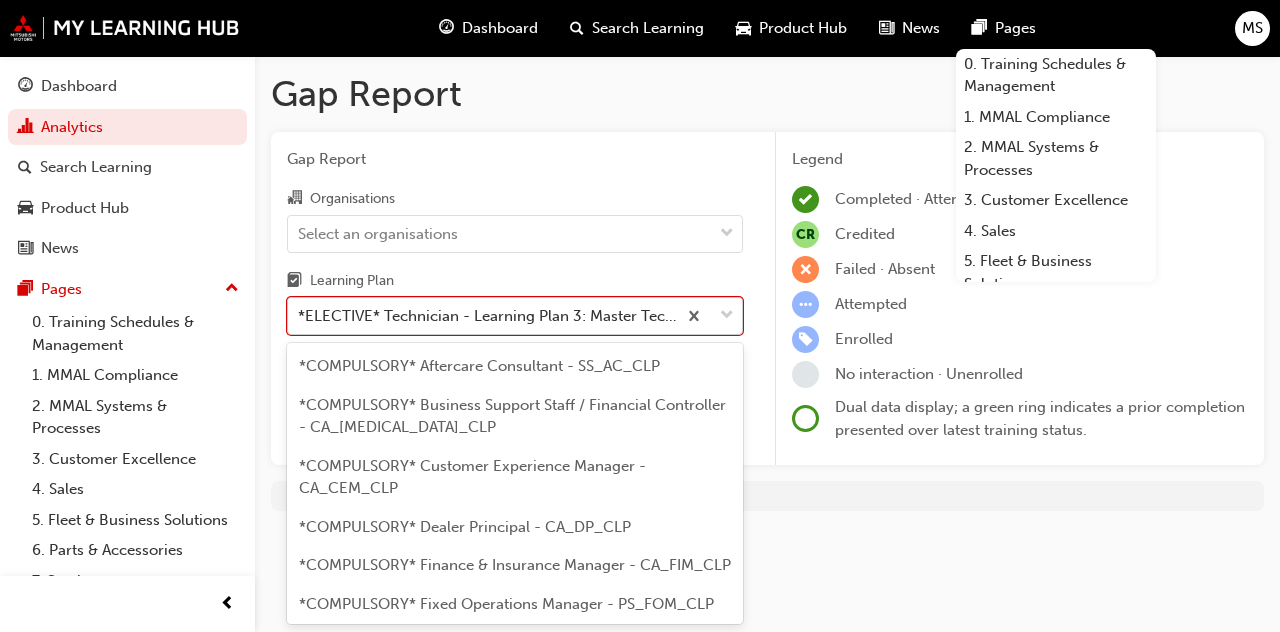 scroll, scrollTop: 1217, scrollLeft: 0, axis: vertical 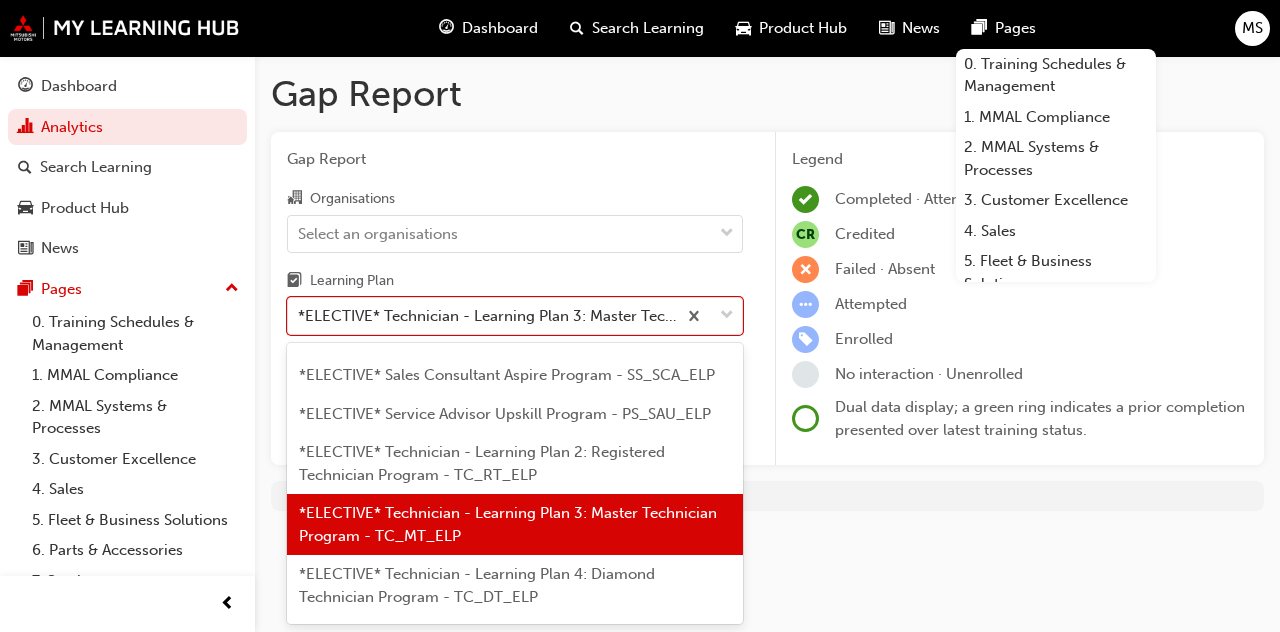 click on "*ELECTIVE* Technician - Learning Plan 3: Master Technician Program  - TC_MT_ELP" at bounding box center [515, 524] 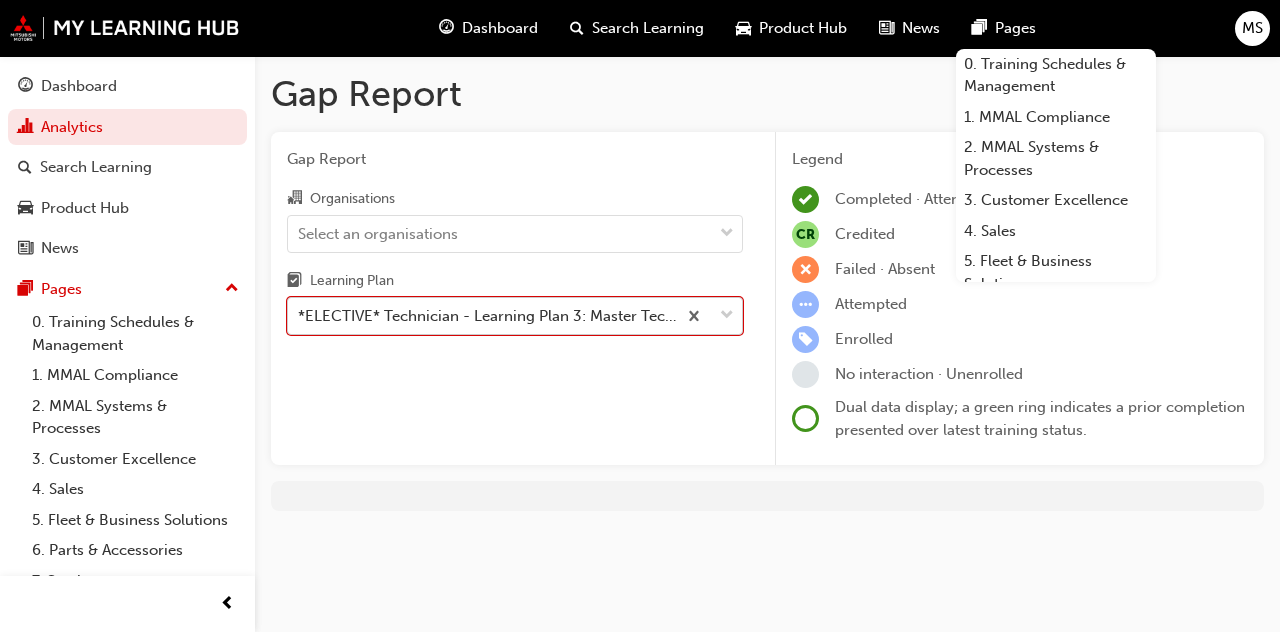 click on "*ELECTIVE* Technician - Learning Plan 3: Master Technician Program  - TC_MT_ELP" at bounding box center (488, 316) 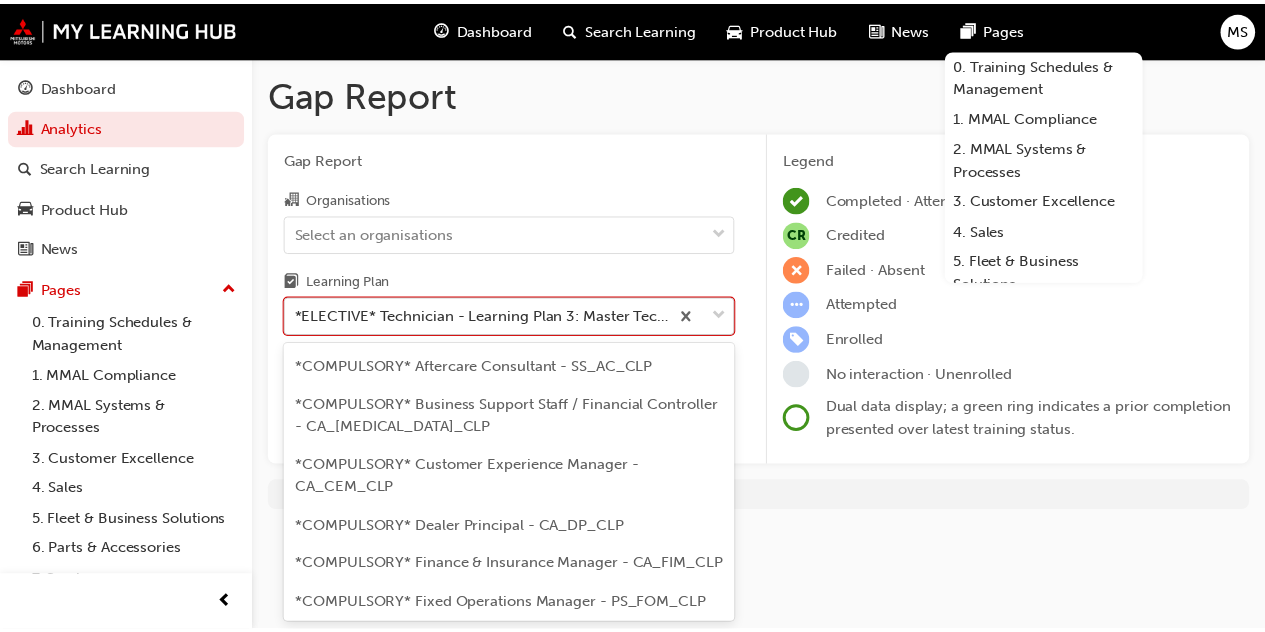 scroll, scrollTop: 1217, scrollLeft: 0, axis: vertical 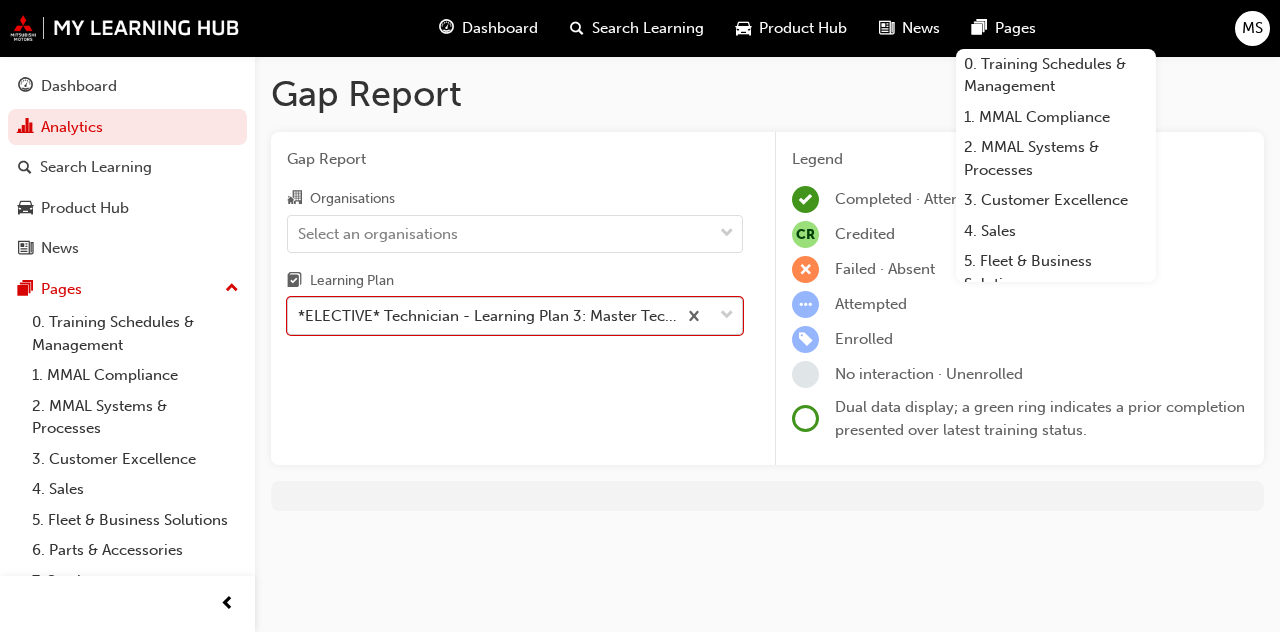 click on "*ELECTIVE* Technician - Learning Plan 3: Master Technician Program  - TC_MT_ELP" at bounding box center [488, 316] 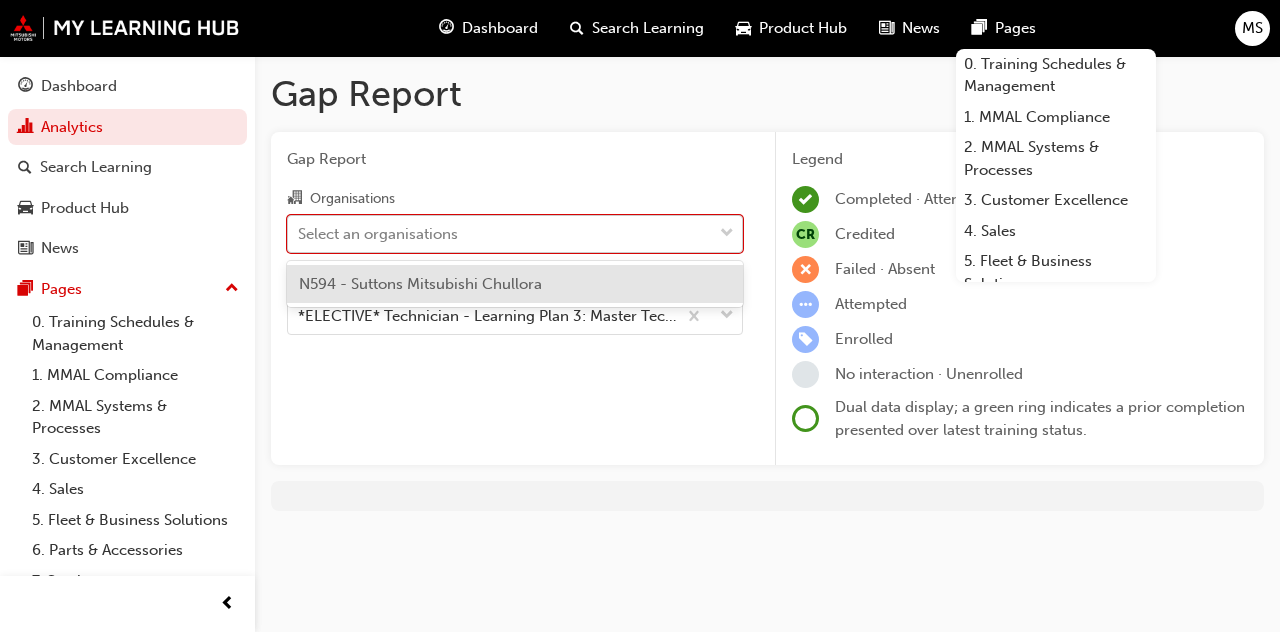 click on "Select an organisations" at bounding box center [500, 233] 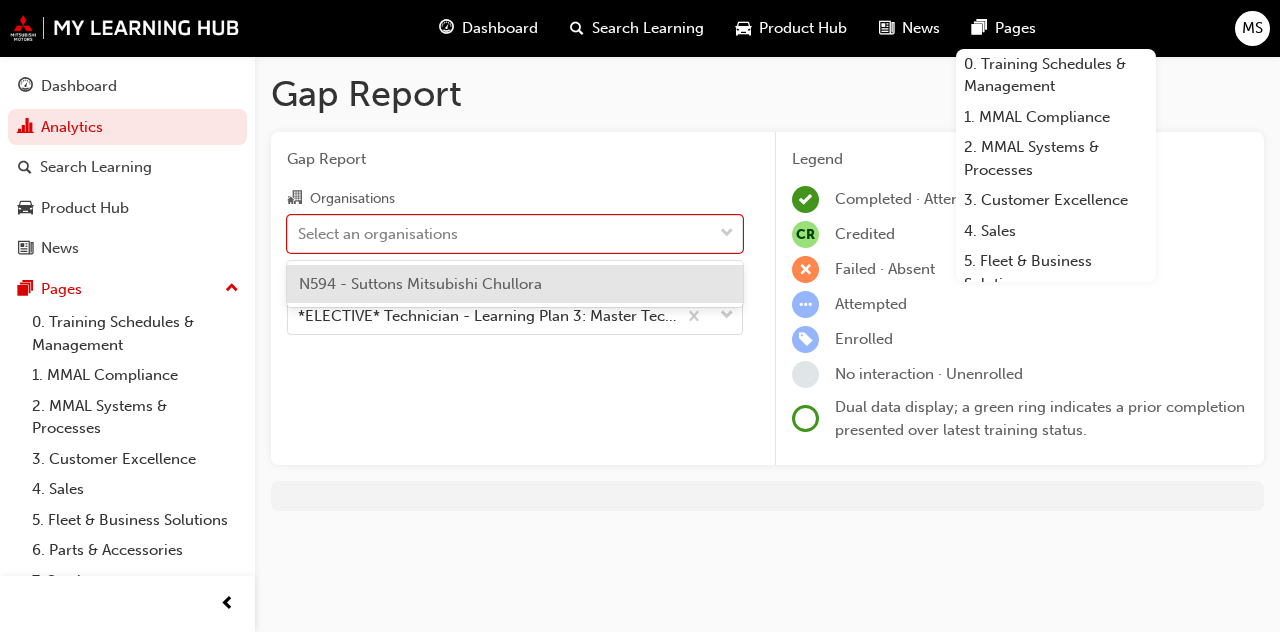 click on "N594 - Suttons Mitsubishi Chullora" at bounding box center [515, 284] 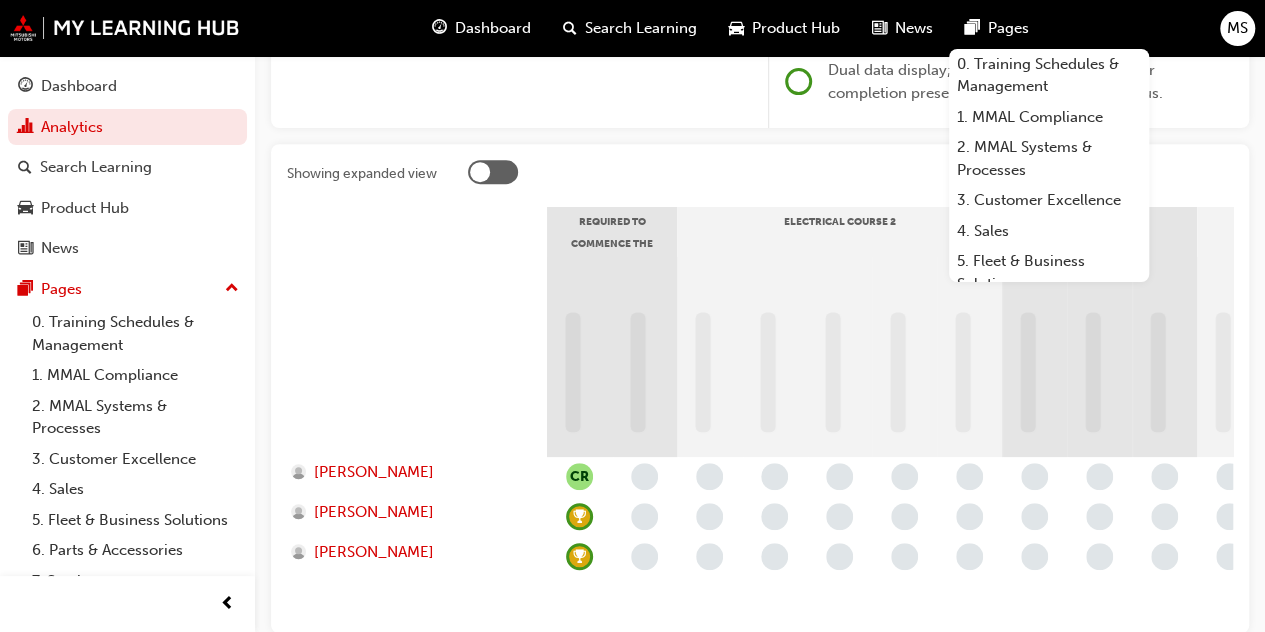 scroll, scrollTop: 350, scrollLeft: 0, axis: vertical 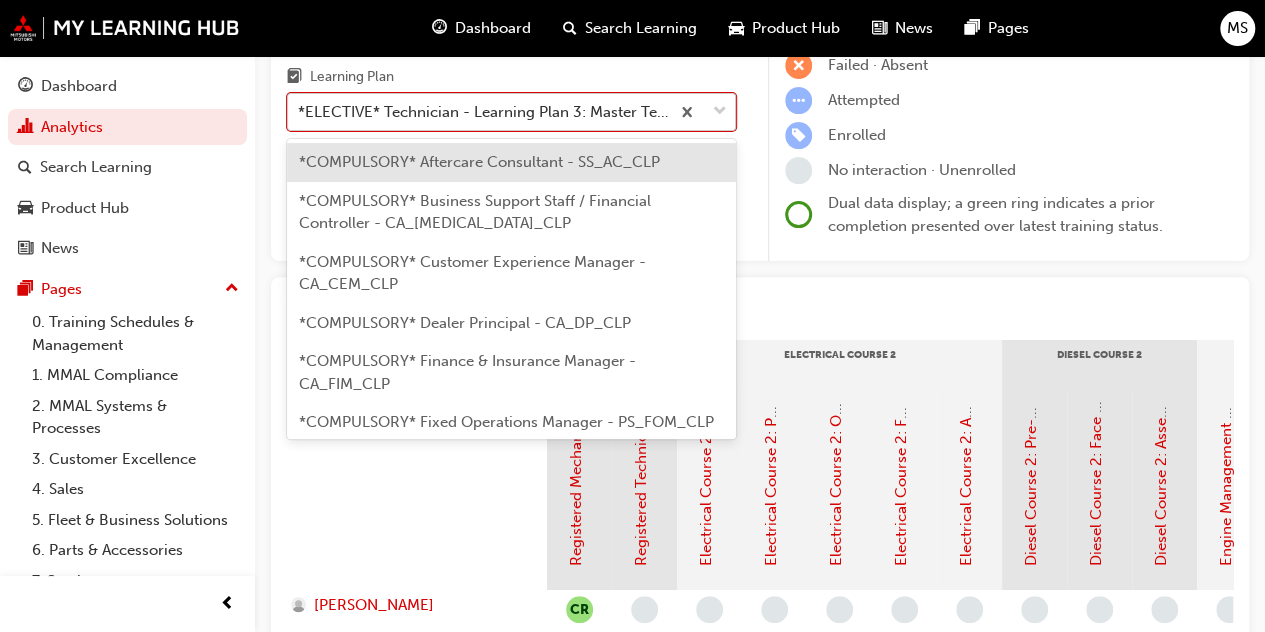 click on "*ELECTIVE* Technician - Learning Plan 3: Master Technician Program  - TC_MT_ELP" at bounding box center (484, 112) 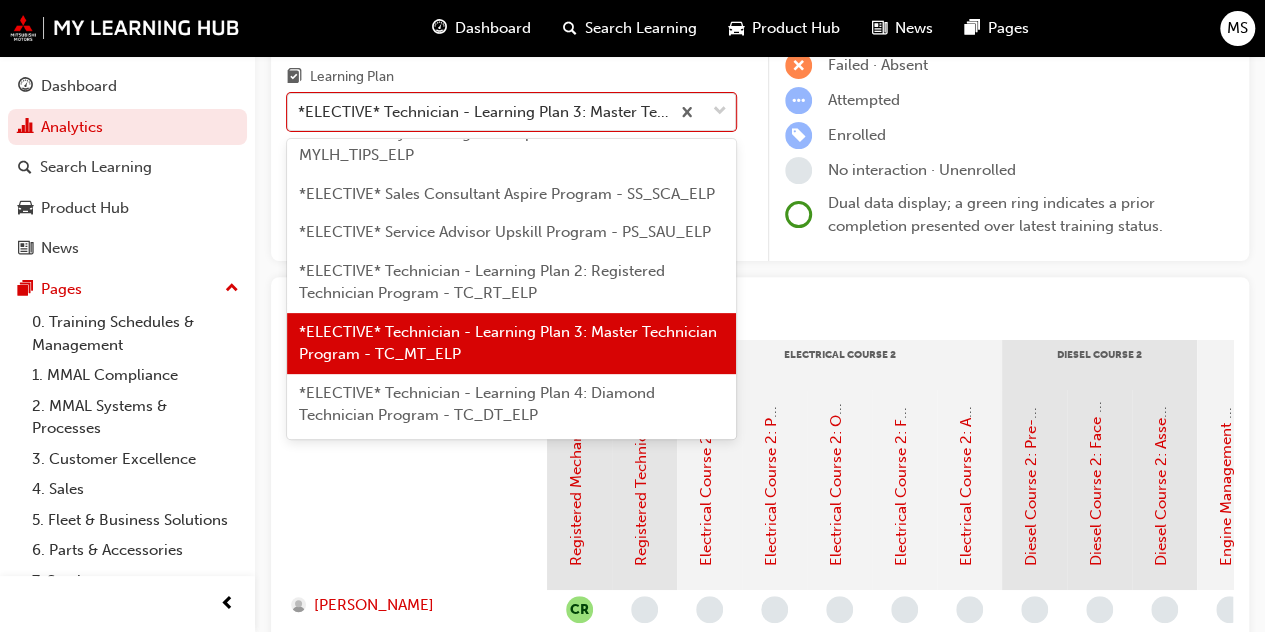 click on "*ELECTIVE* Technician - Learning Plan 2: Registered Technician Program - TC_RT_ELP" at bounding box center [511, 282] 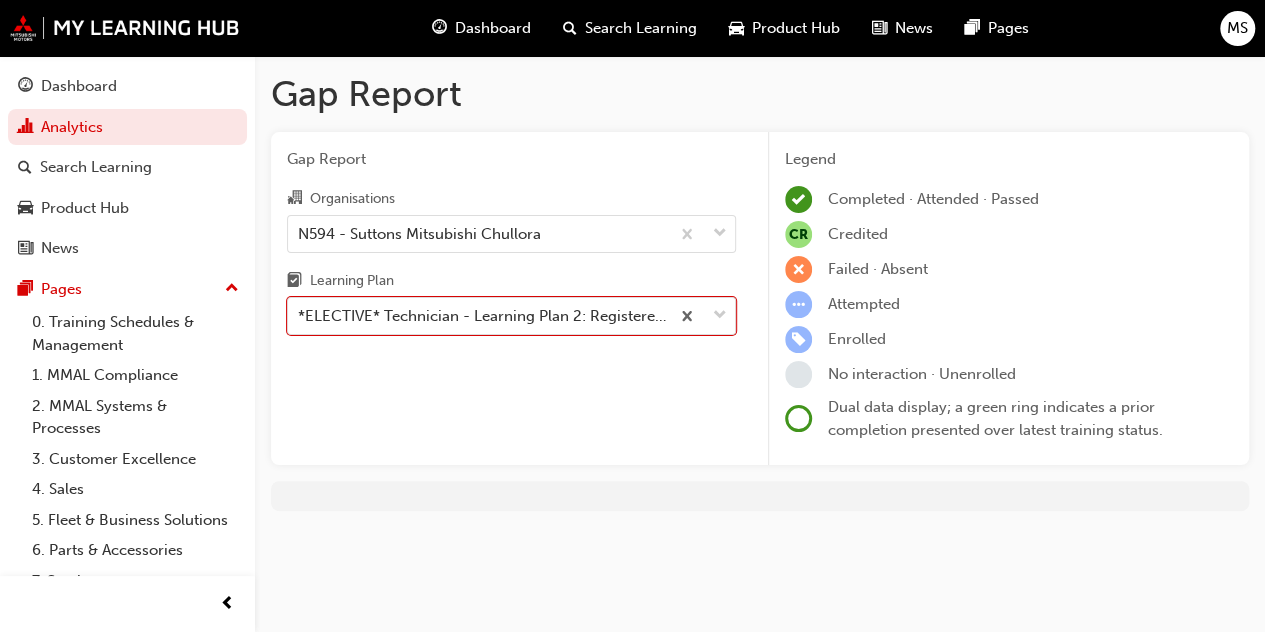 scroll, scrollTop: 0, scrollLeft: 0, axis: both 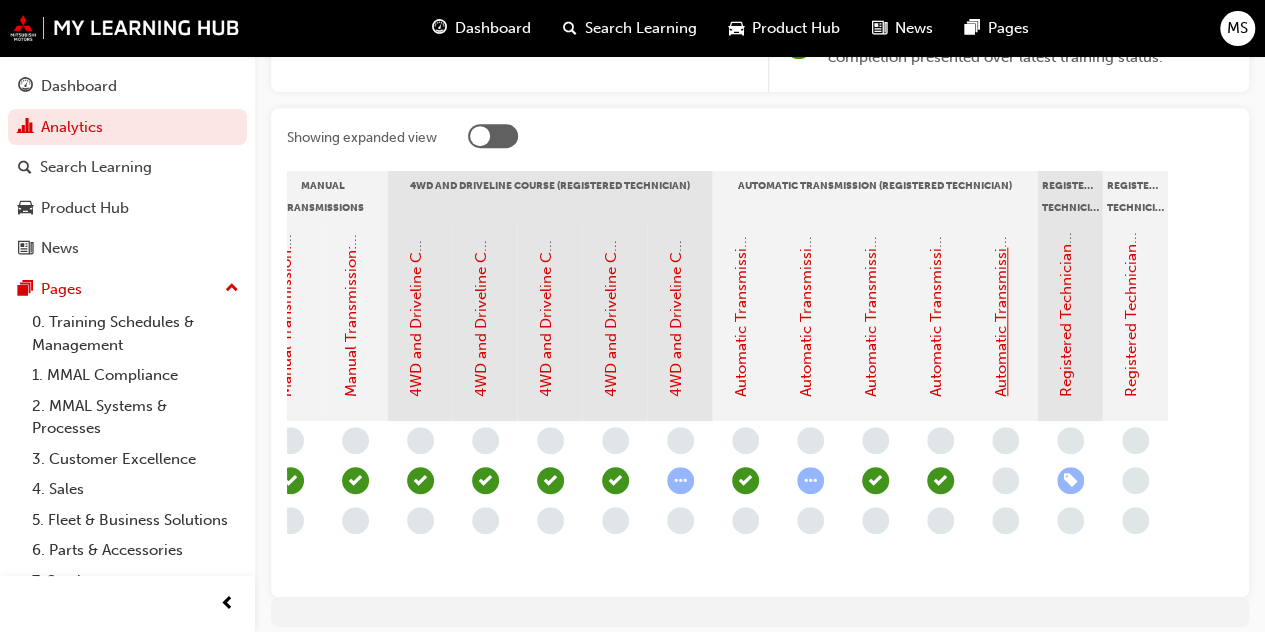 click on "Automatic Transmission Course 1: Assessment Quiz (Registered Technician Program - Advanced)" at bounding box center (1002, 60) 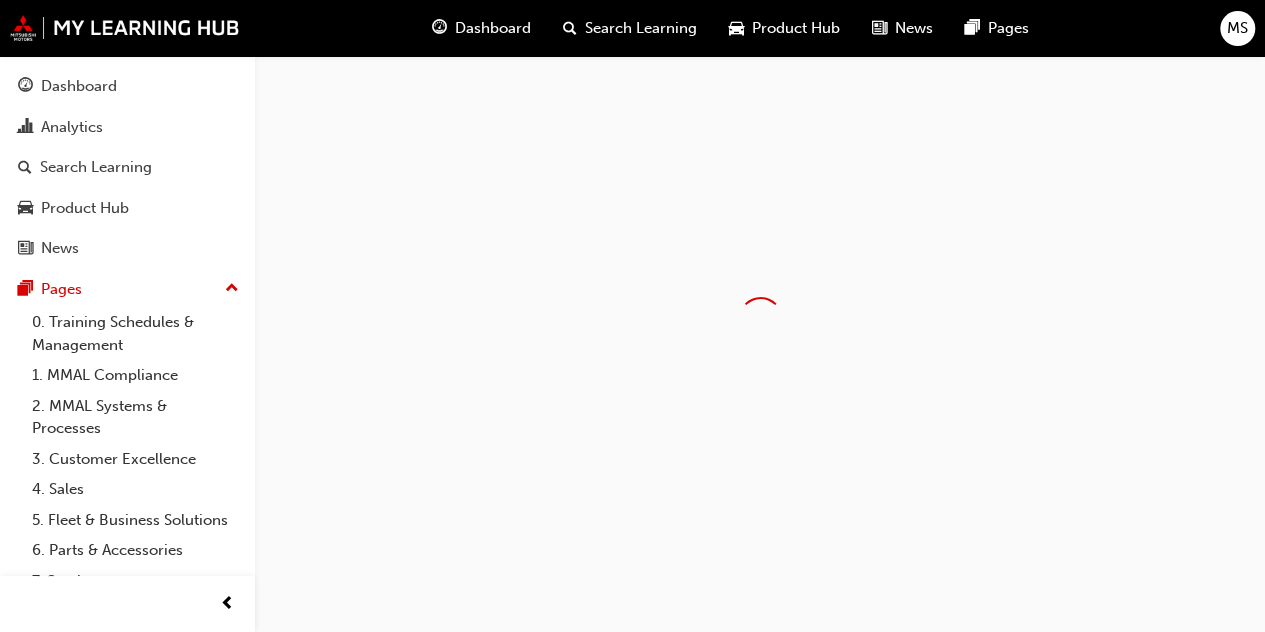 scroll, scrollTop: 0, scrollLeft: 0, axis: both 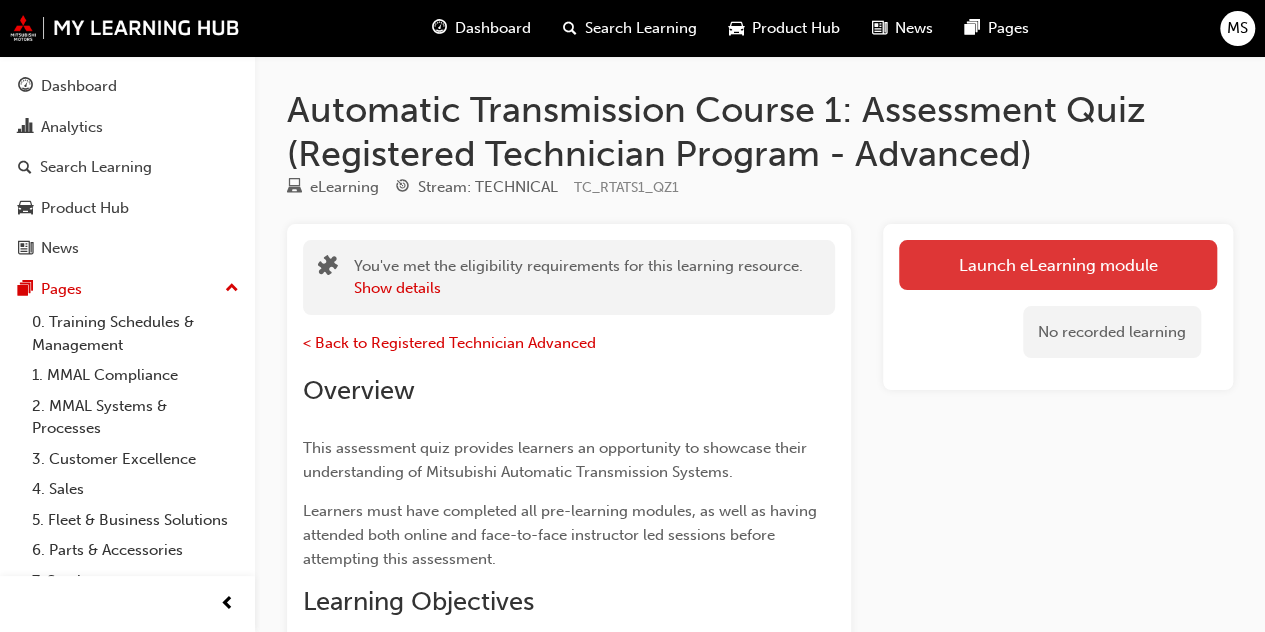 click on "Launch eLearning module" at bounding box center (1058, 265) 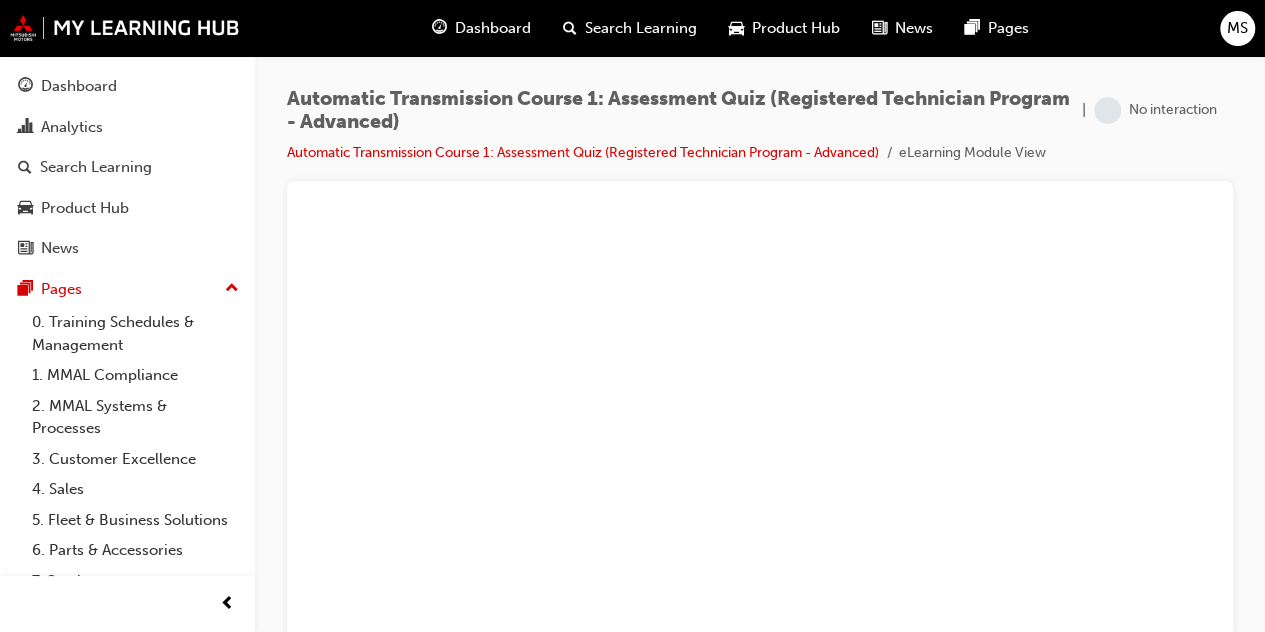 scroll, scrollTop: 14, scrollLeft: 0, axis: vertical 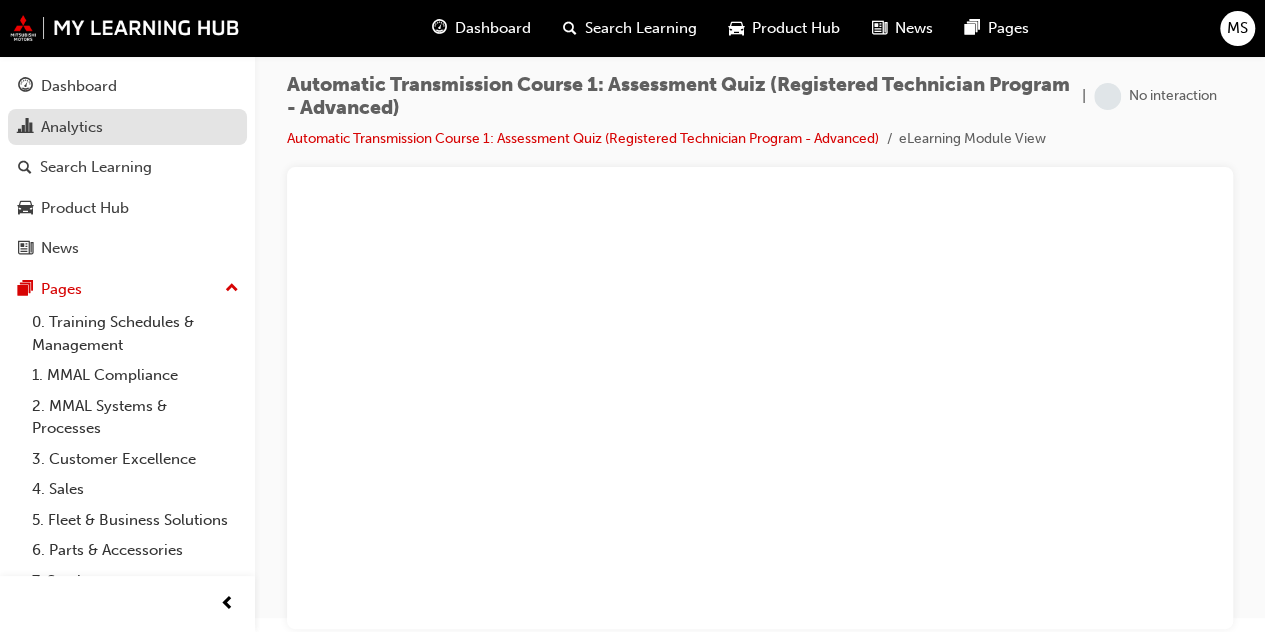click on "Analytics" at bounding box center [127, 127] 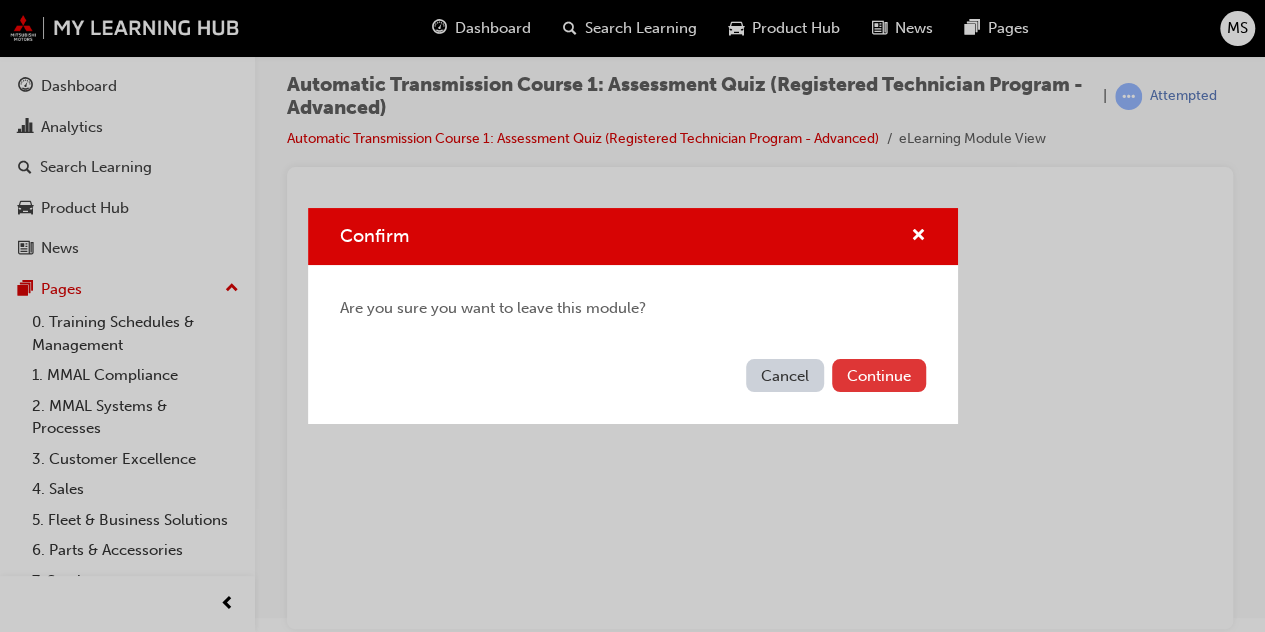 click on "Continue" at bounding box center [879, 375] 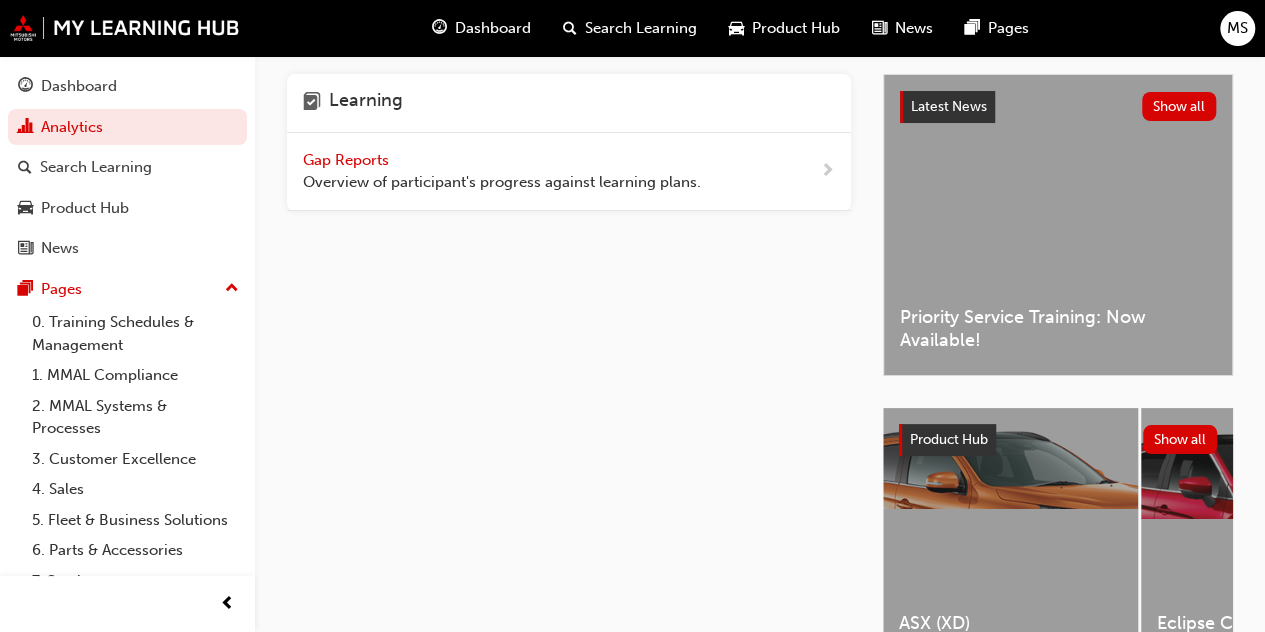 scroll, scrollTop: 0, scrollLeft: 0, axis: both 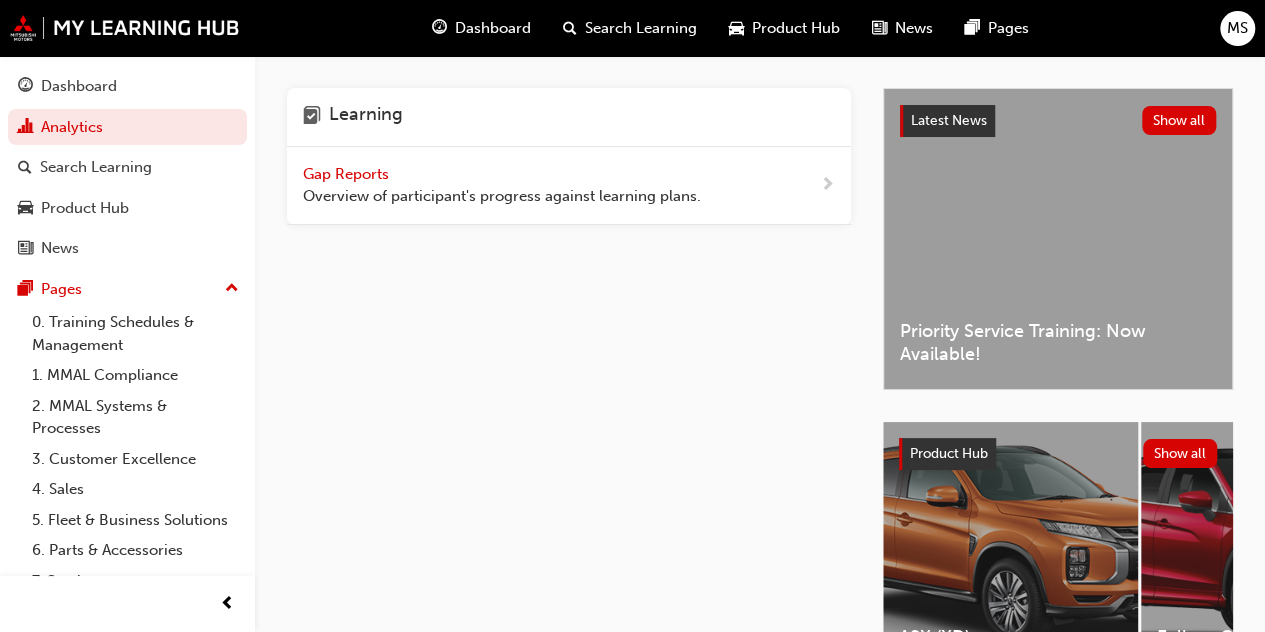 click on "Gap Reports   Overview of participant's progress against learning plans." at bounding box center (502, 185) 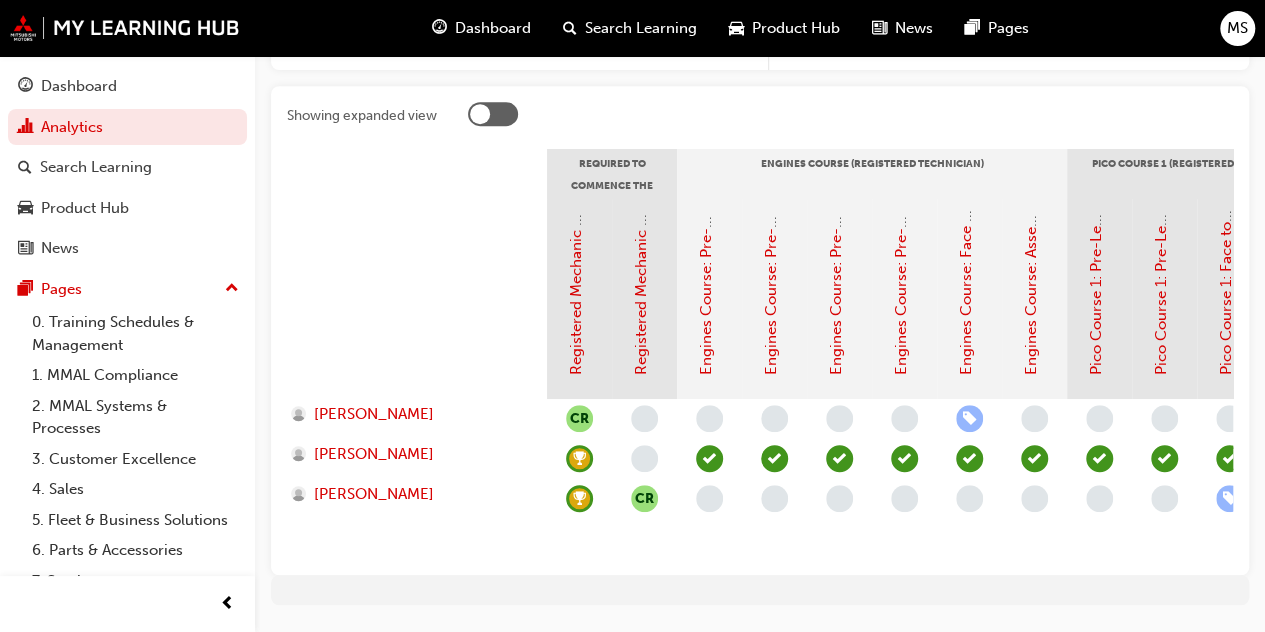scroll, scrollTop: 414, scrollLeft: 0, axis: vertical 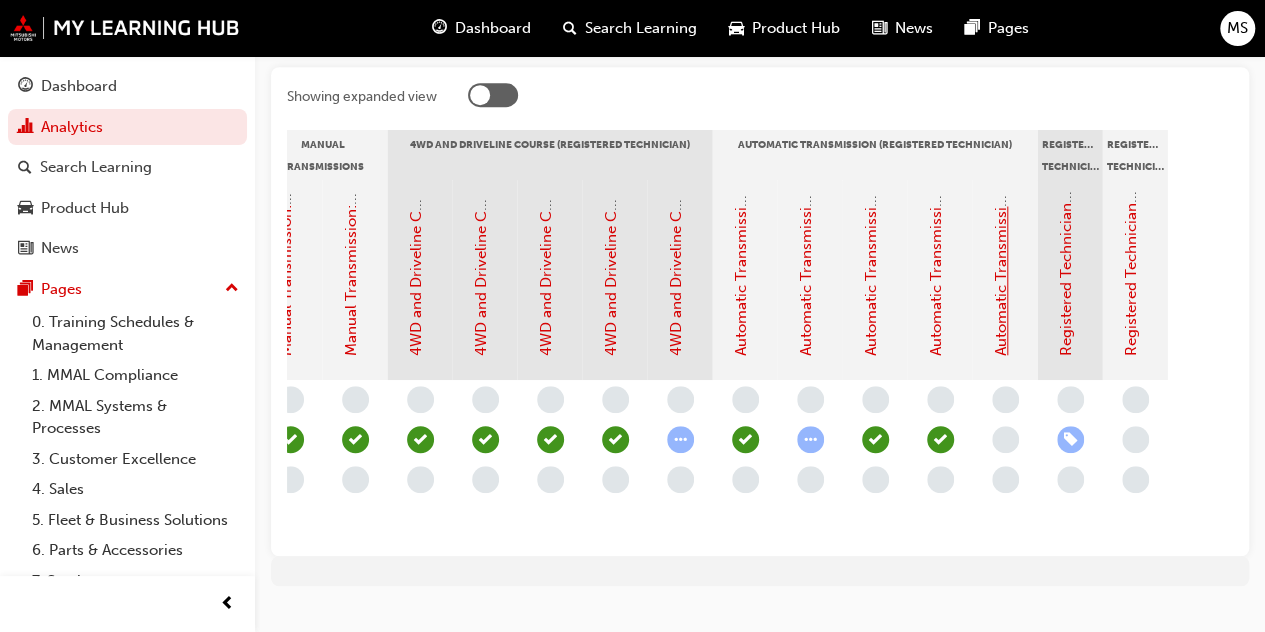 click on "Automatic Transmission Course 1: Assessment Quiz (Registered Technician Program - Advanced)" at bounding box center (1002, 19) 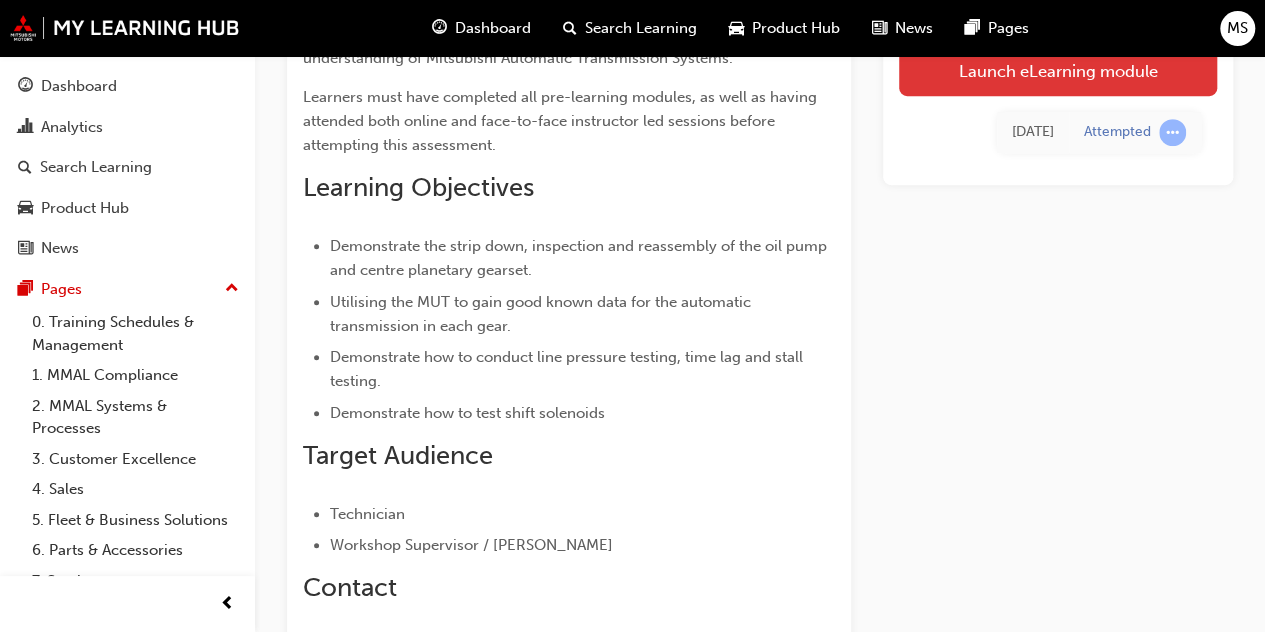 click on "Launch eLearning module" at bounding box center [1058, 71] 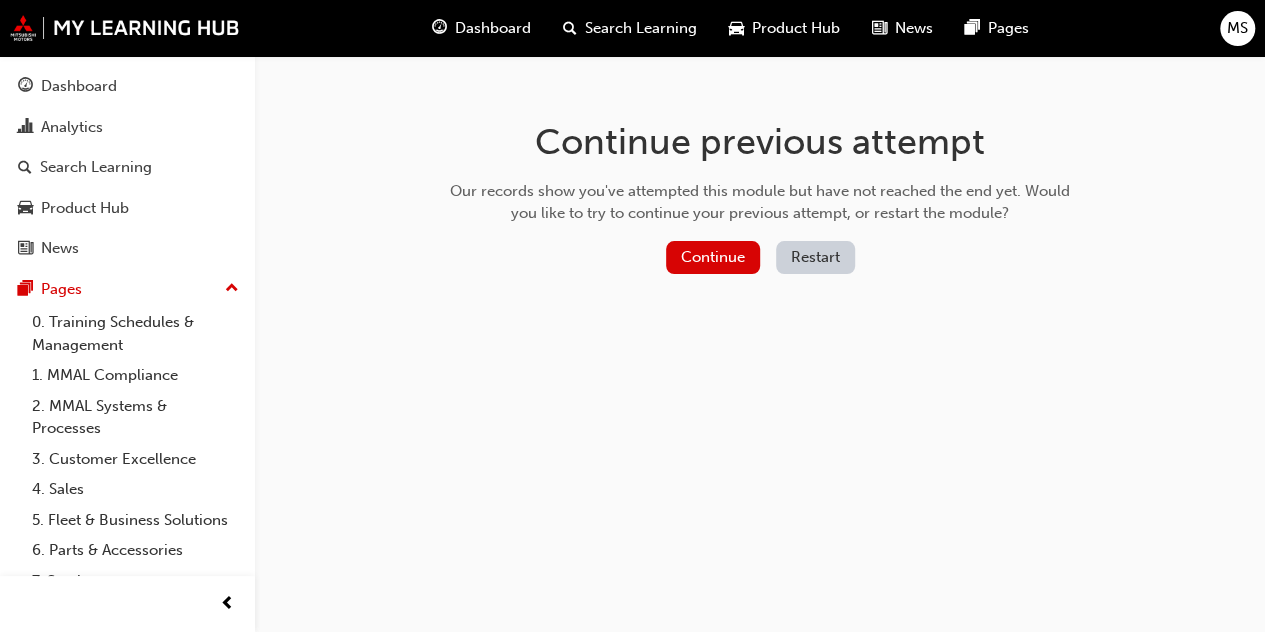 scroll, scrollTop: 0, scrollLeft: 0, axis: both 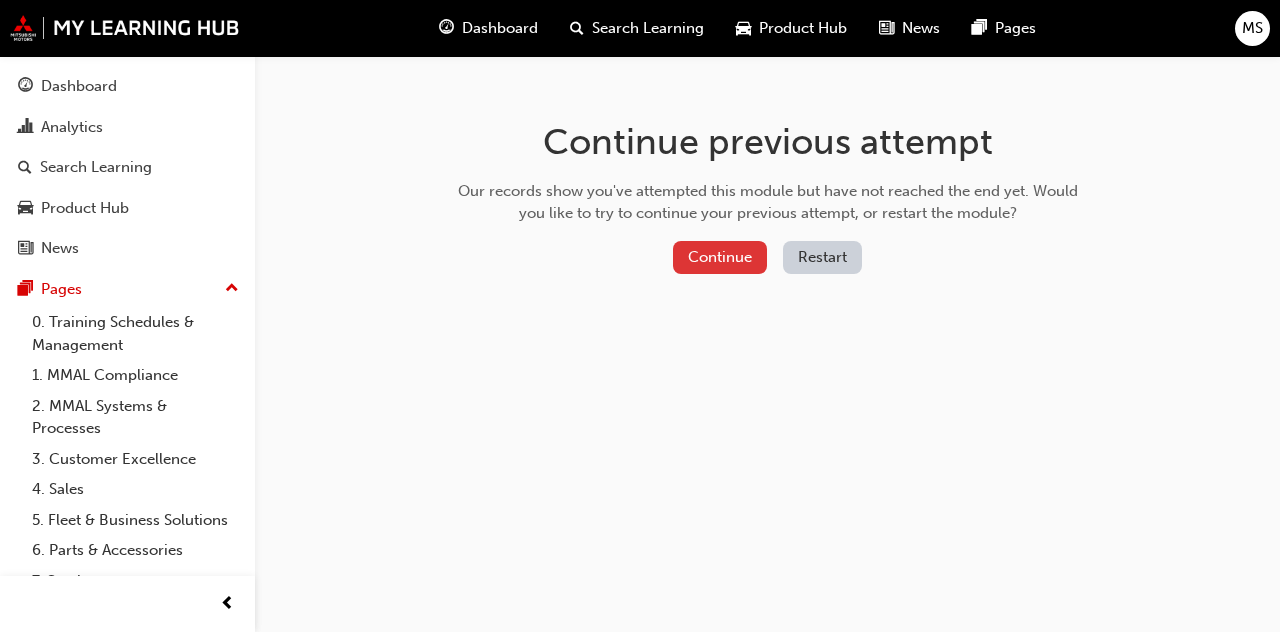 click on "Continue" at bounding box center (720, 257) 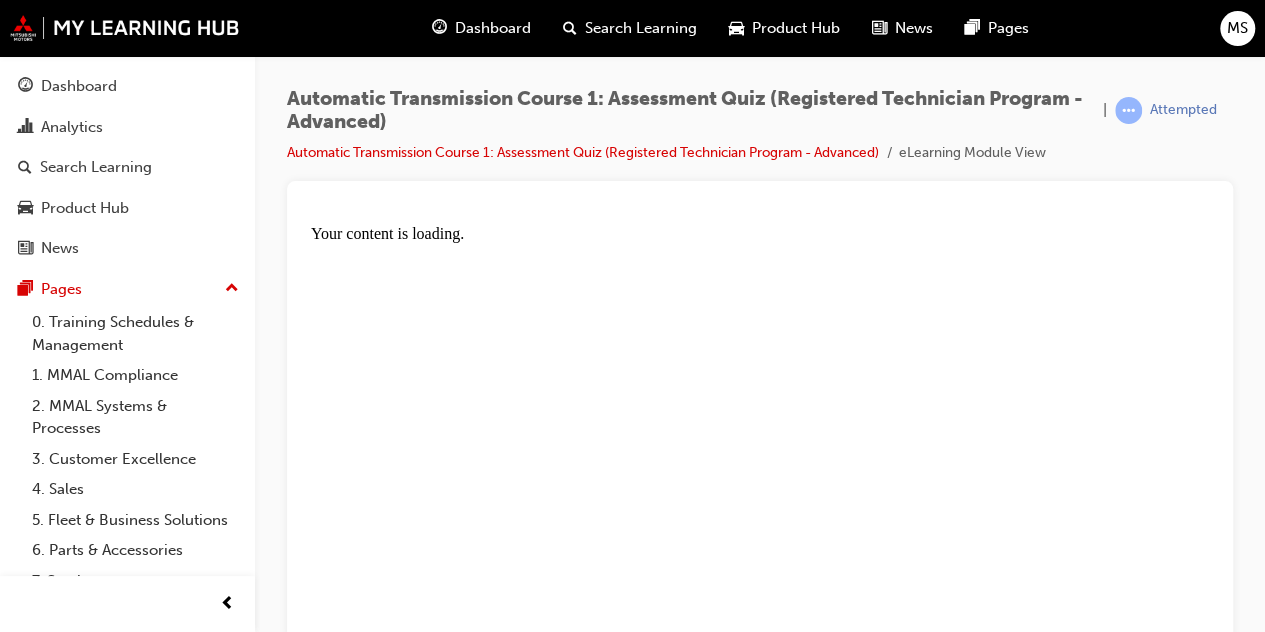 scroll, scrollTop: 14, scrollLeft: 0, axis: vertical 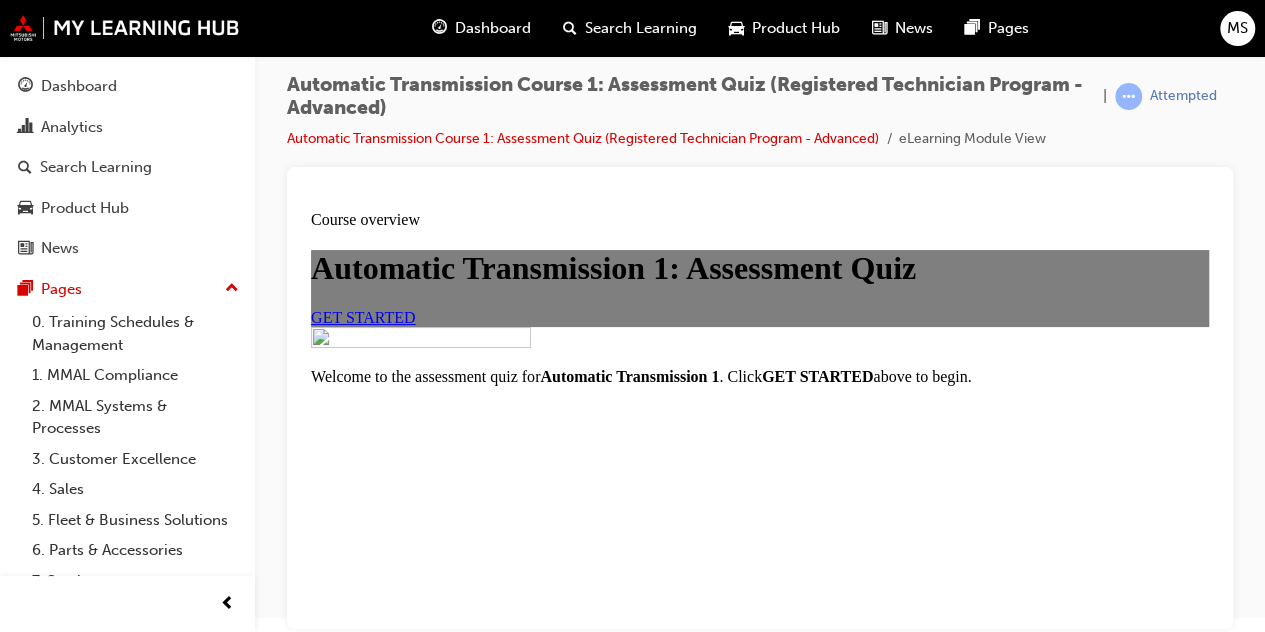 click on "GET STARTED" at bounding box center (363, 316) 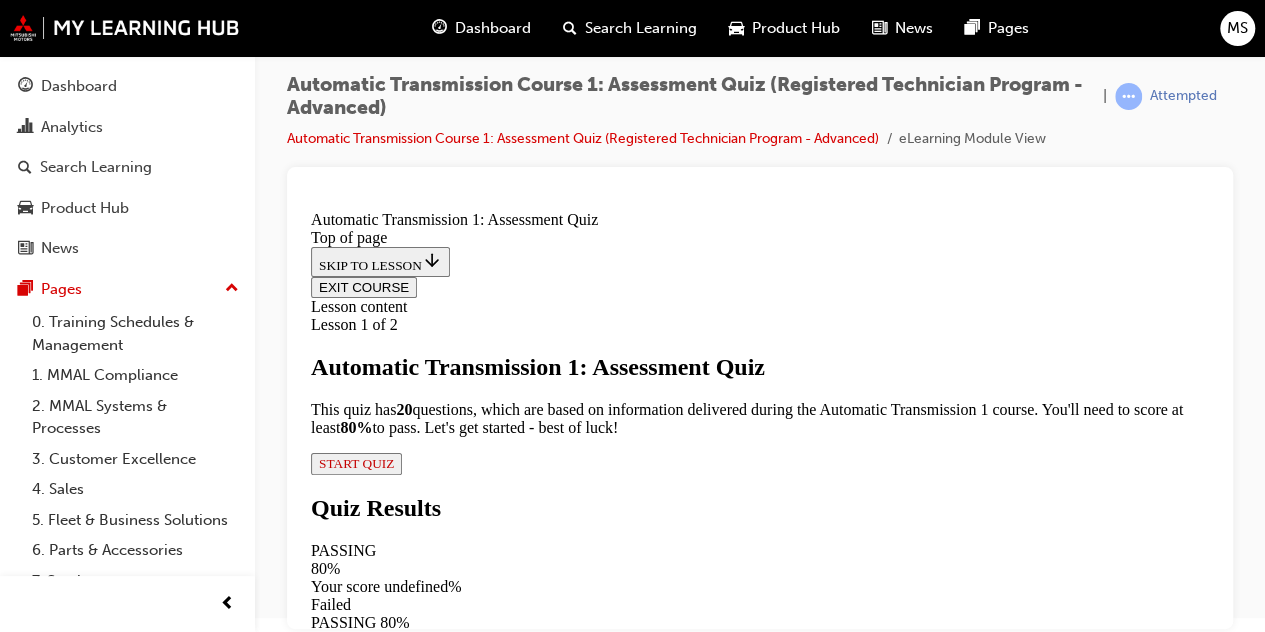 scroll, scrollTop: 366, scrollLeft: 0, axis: vertical 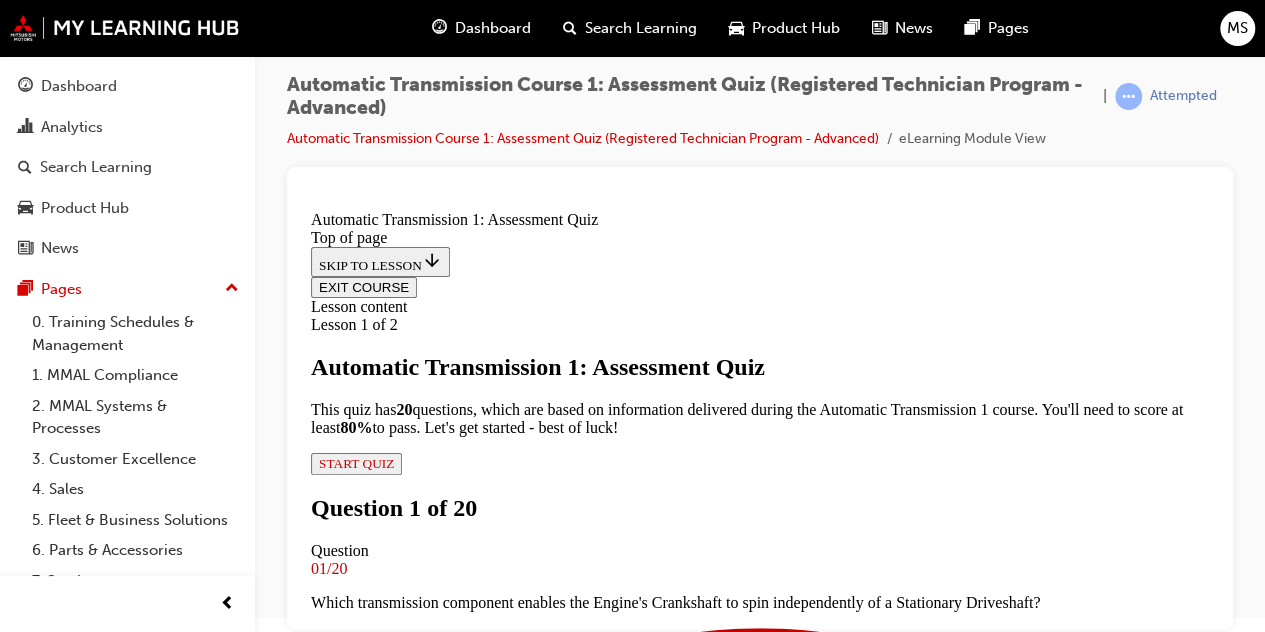 click at bounding box center (760, 4669) 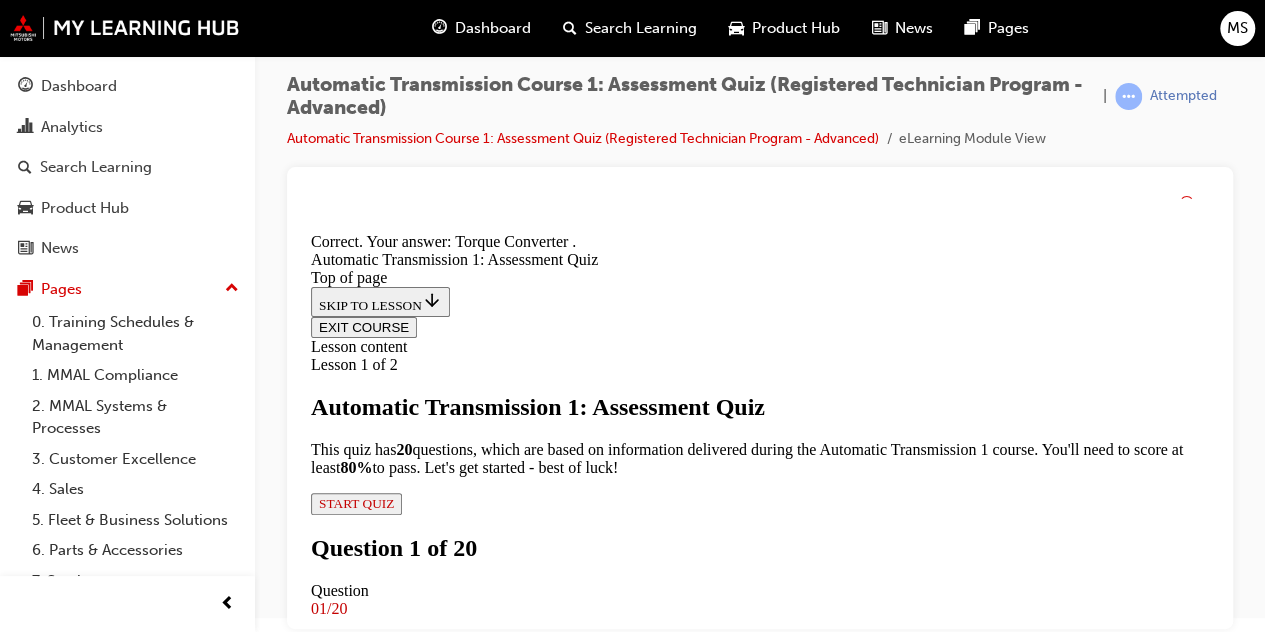 scroll, scrollTop: 620, scrollLeft: 0, axis: vertical 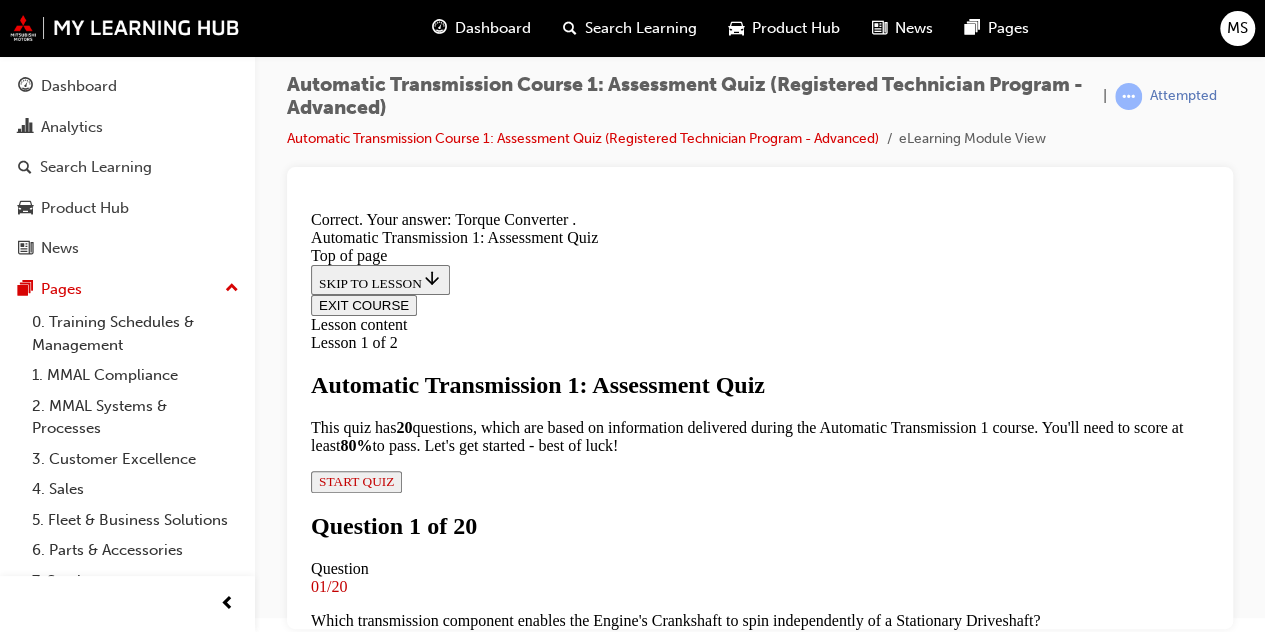 click on "NEXT" at bounding box center [337, 7294] 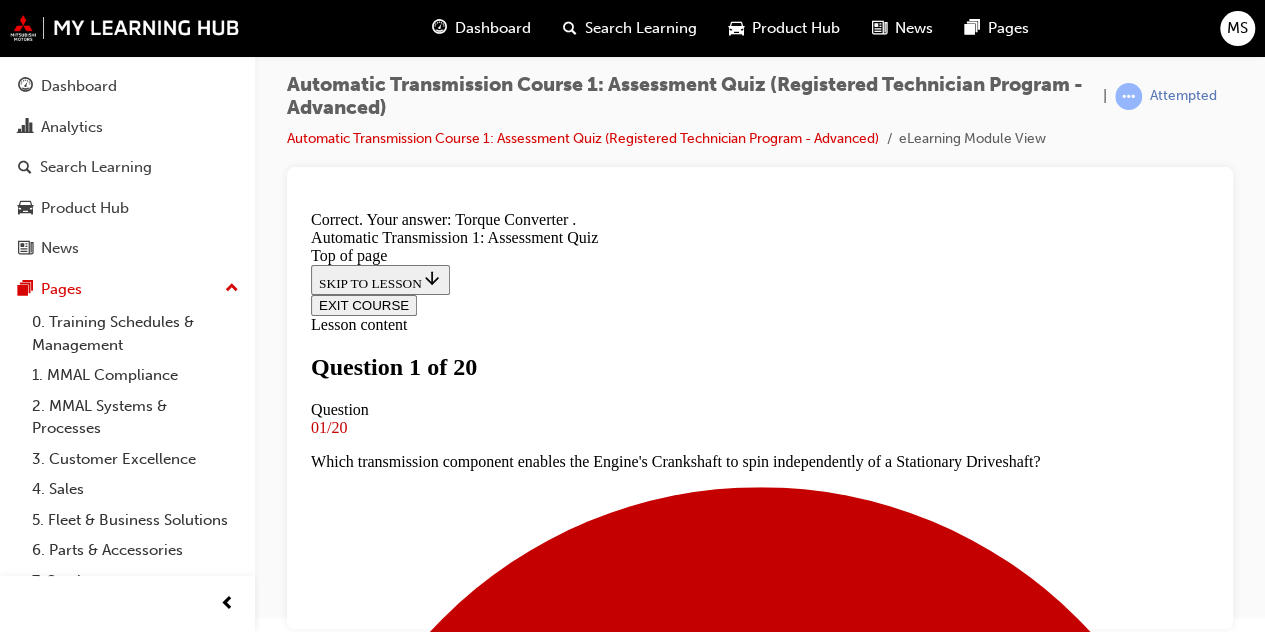 scroll, scrollTop: 234, scrollLeft: 0, axis: vertical 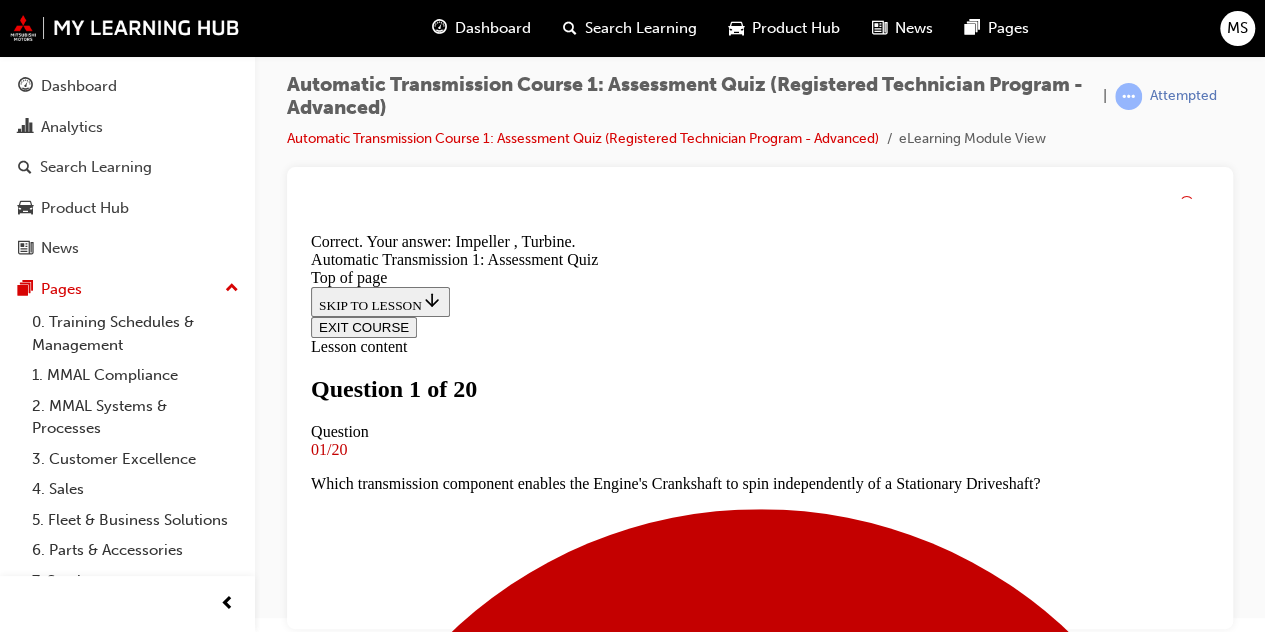 click on "NEXT" at bounding box center [337, 10175] 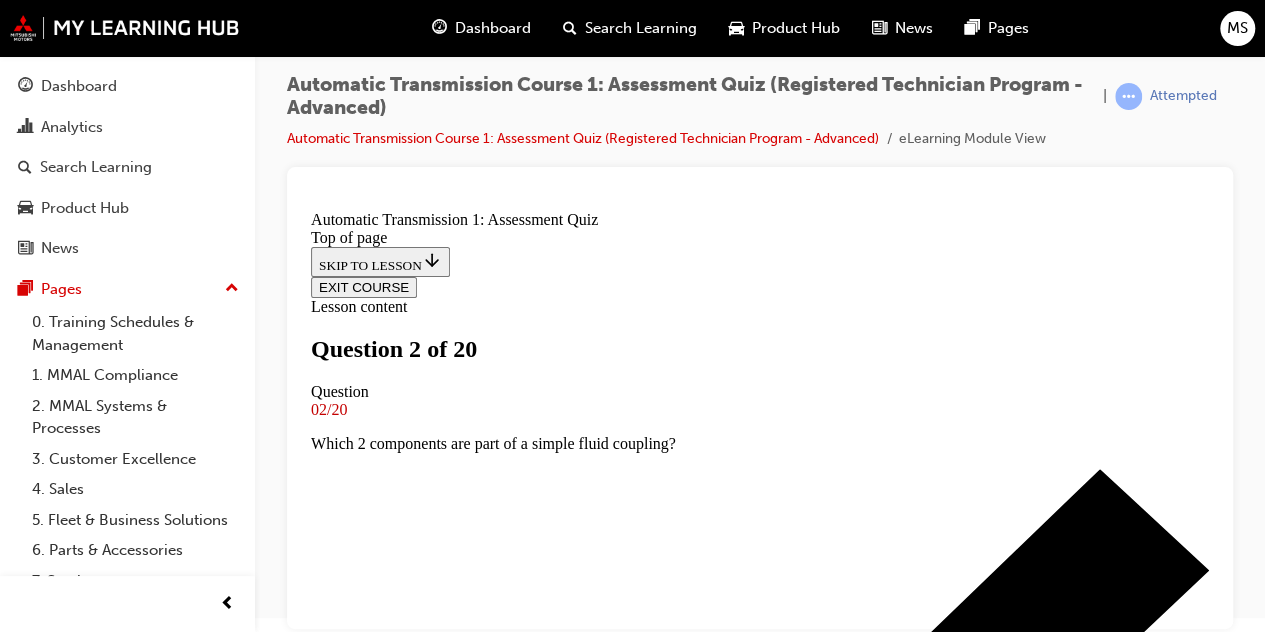 scroll, scrollTop: 341, scrollLeft: 0, axis: vertical 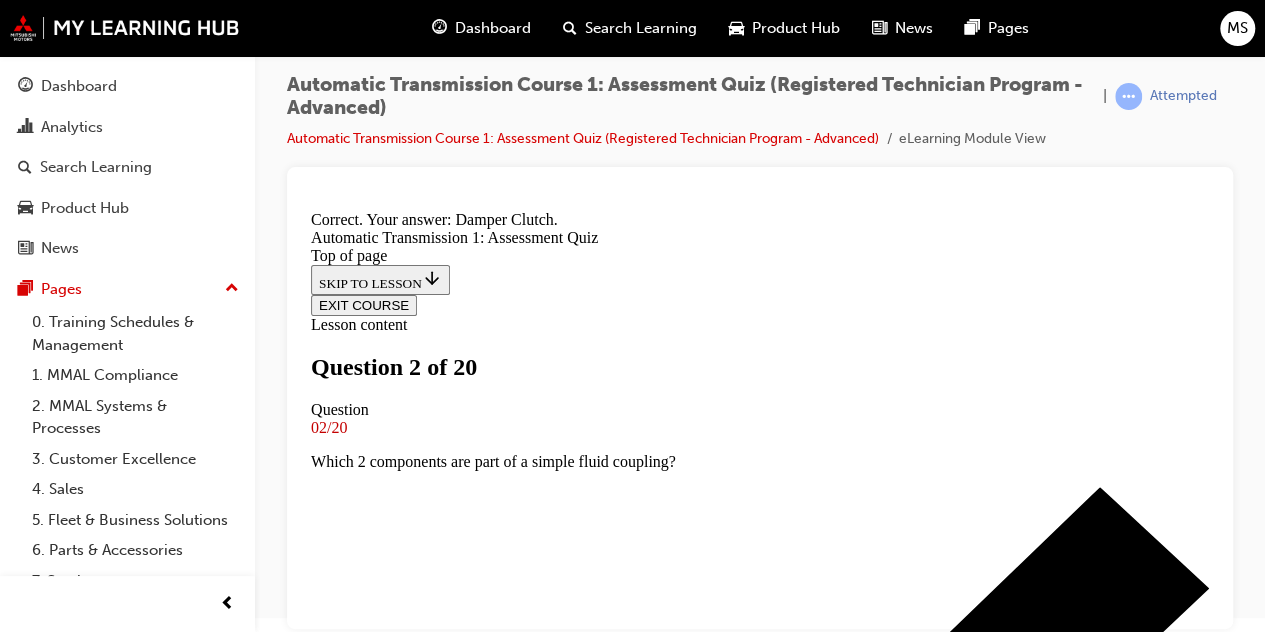 click on "NEXT" at bounding box center (337, 10170) 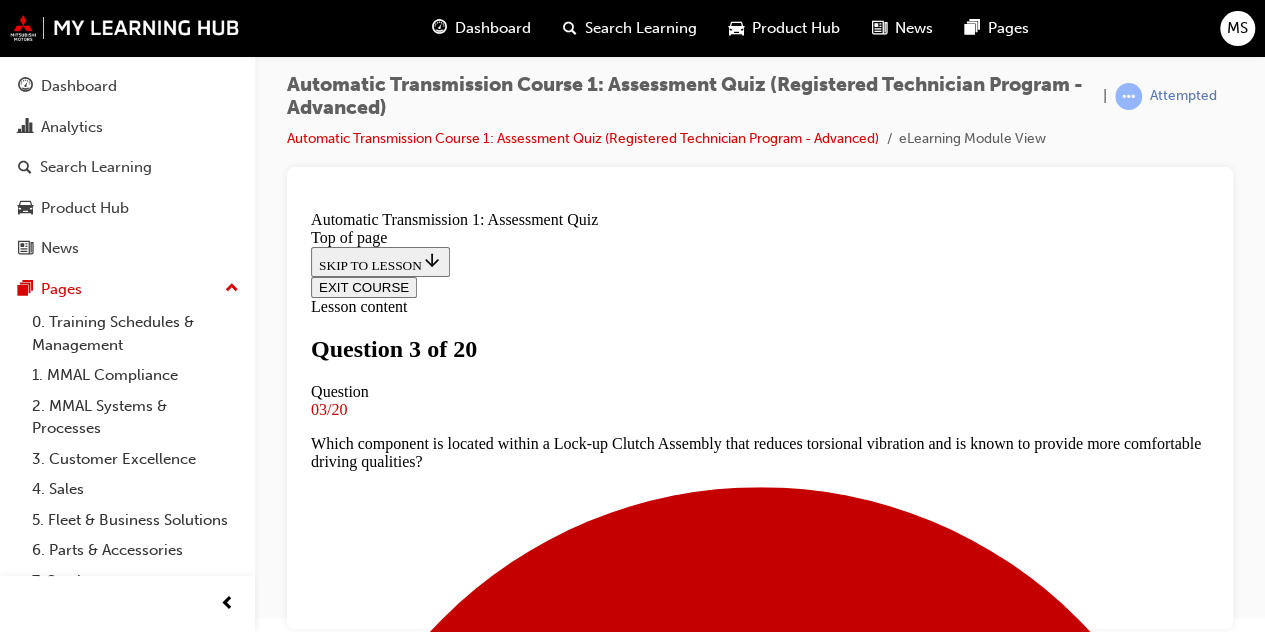 scroll, scrollTop: 238, scrollLeft: 0, axis: vertical 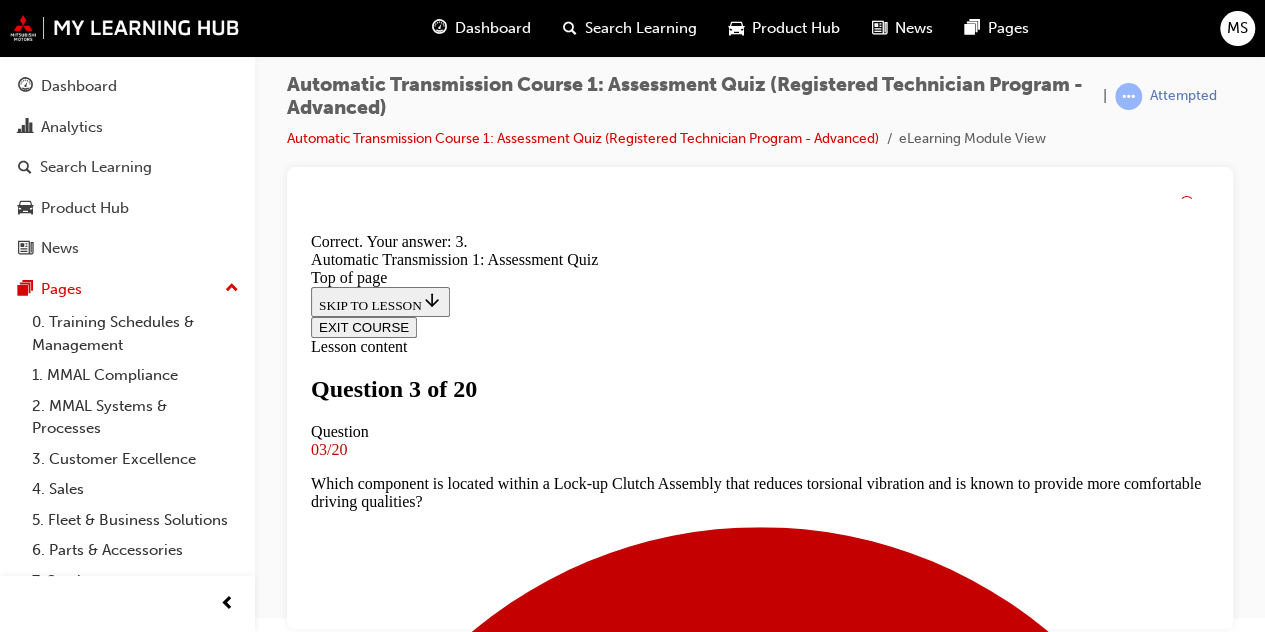 click on "NEXT" at bounding box center (337, 13989) 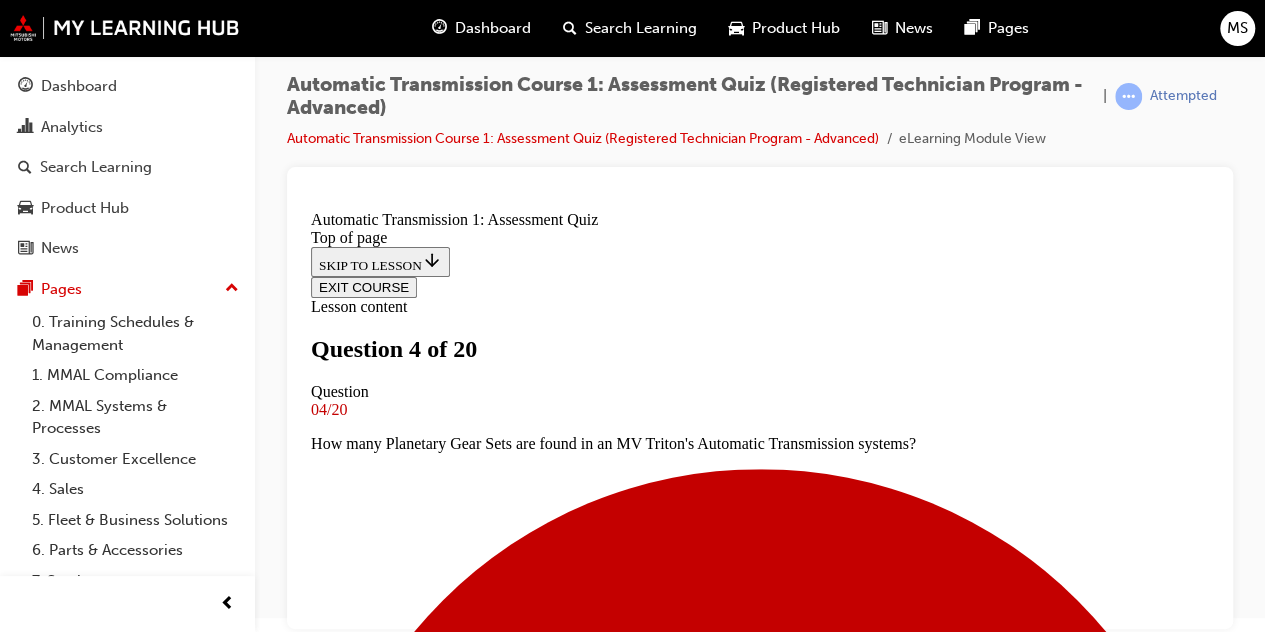 scroll, scrollTop: 320, scrollLeft: 0, axis: vertical 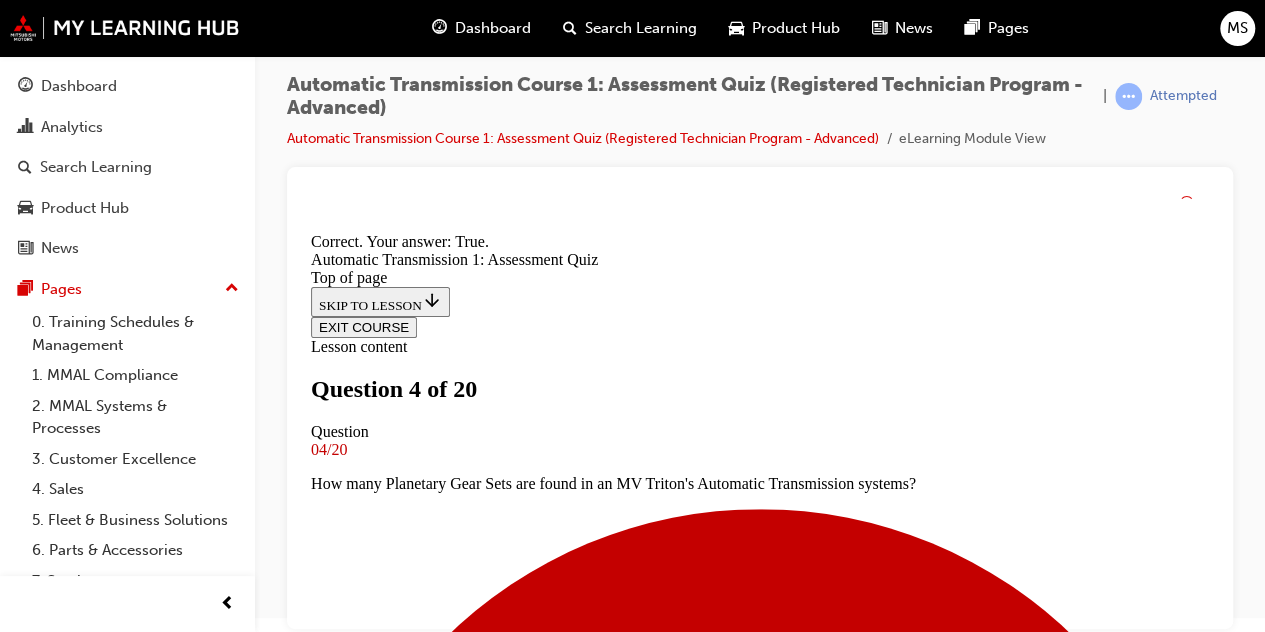 click on "NEXT" at bounding box center [337, 10749] 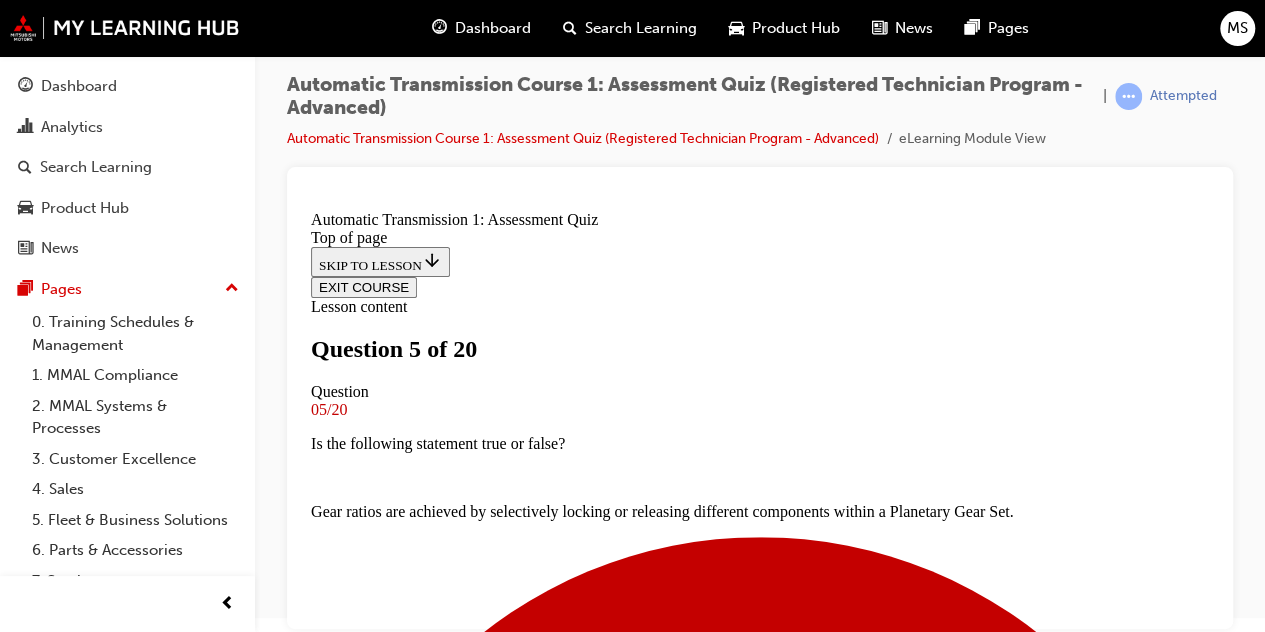scroll, scrollTop: 236, scrollLeft: 0, axis: vertical 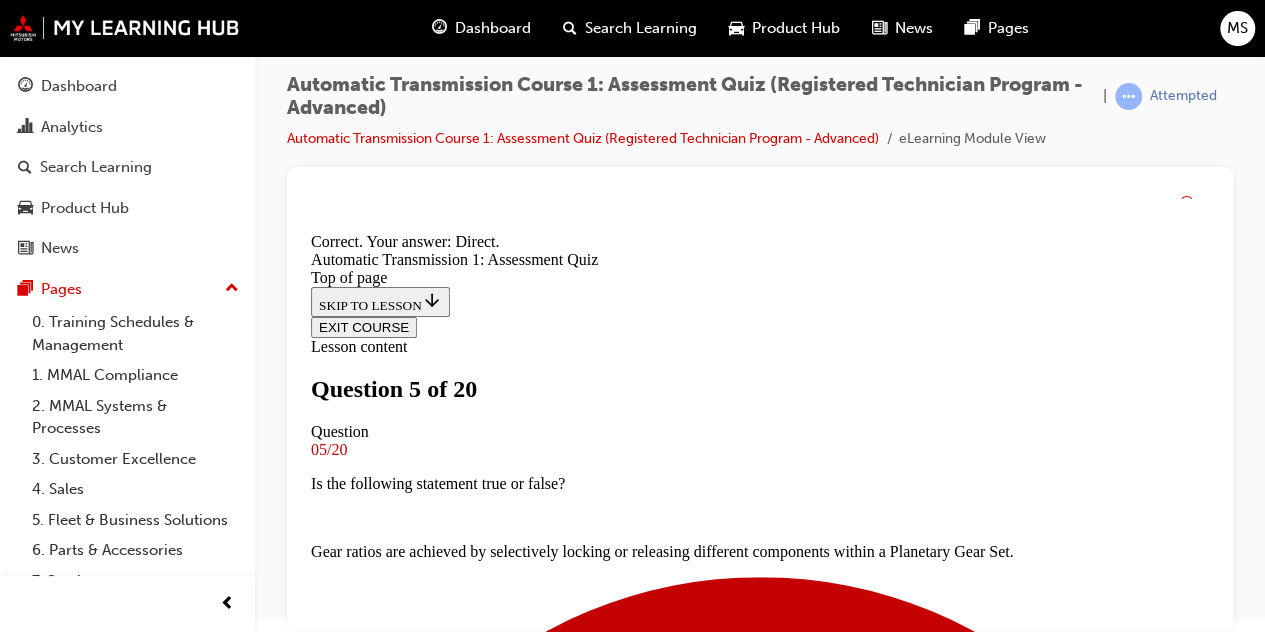 click on "NEXT" at bounding box center [337, 10749] 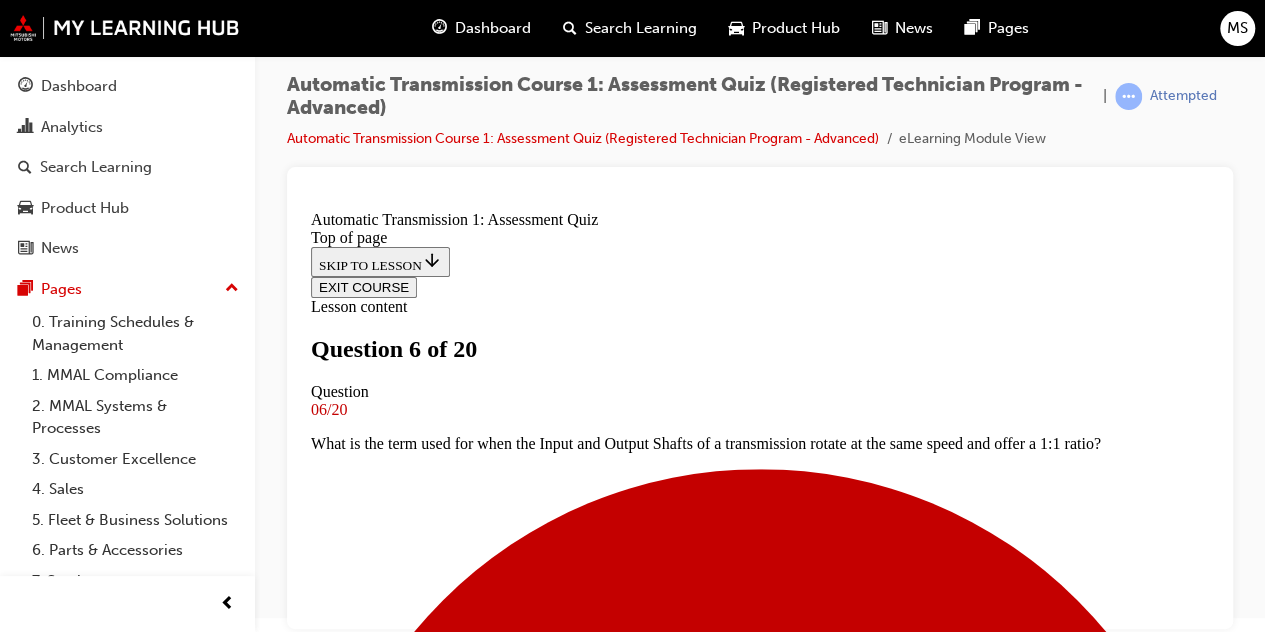 scroll, scrollTop: 439, scrollLeft: 0, axis: vertical 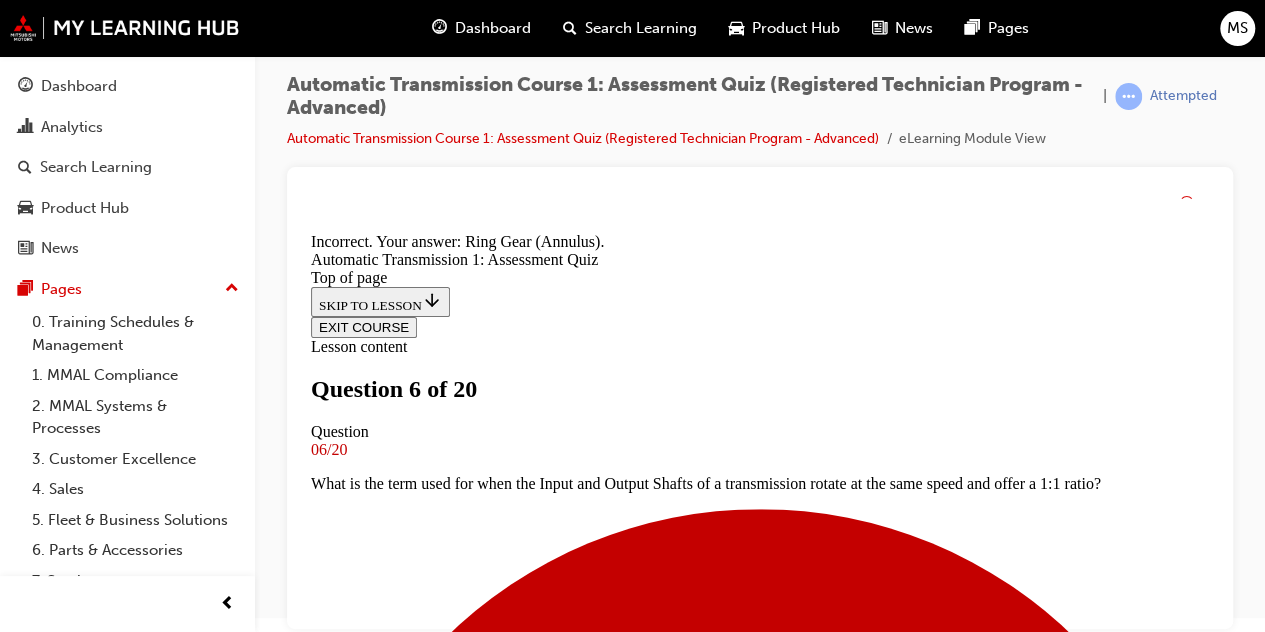click on "NEXT" at bounding box center (337, 13917) 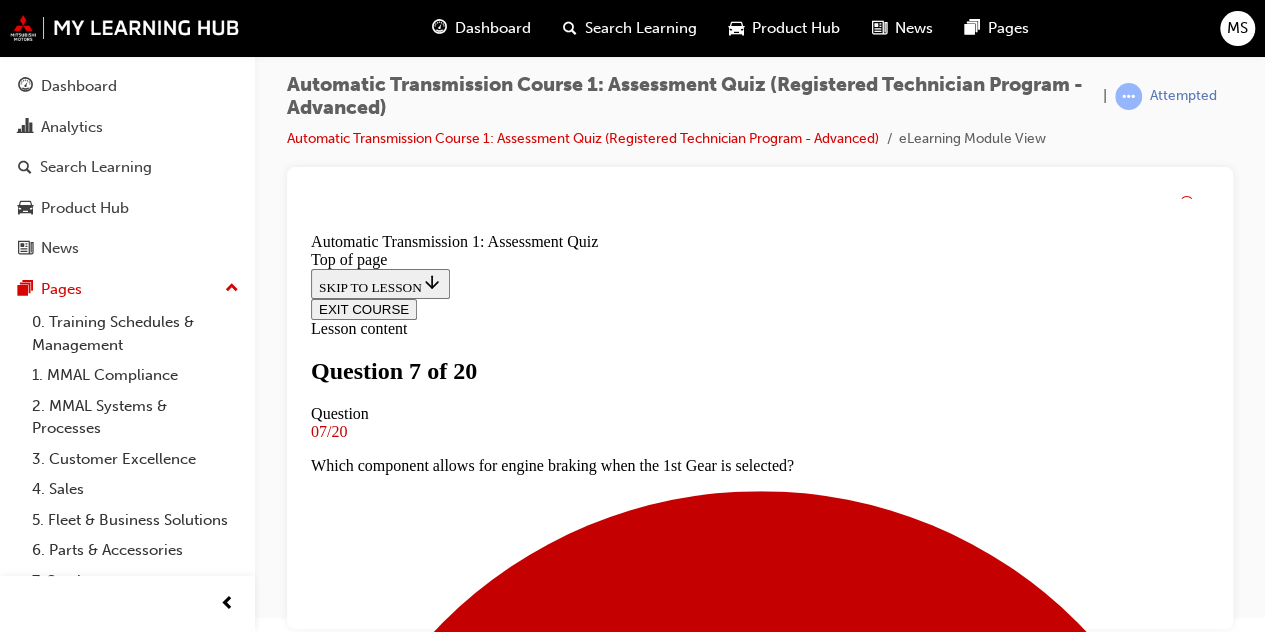 scroll, scrollTop: 210, scrollLeft: 0, axis: vertical 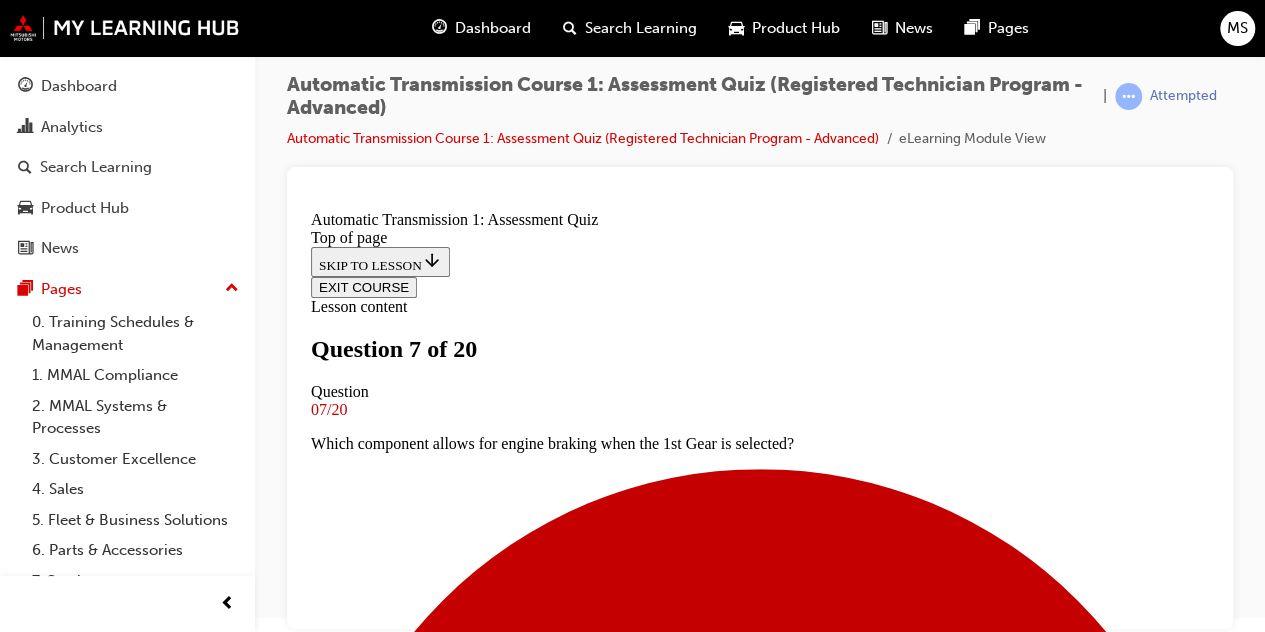 click at bounding box center (760, 8101) 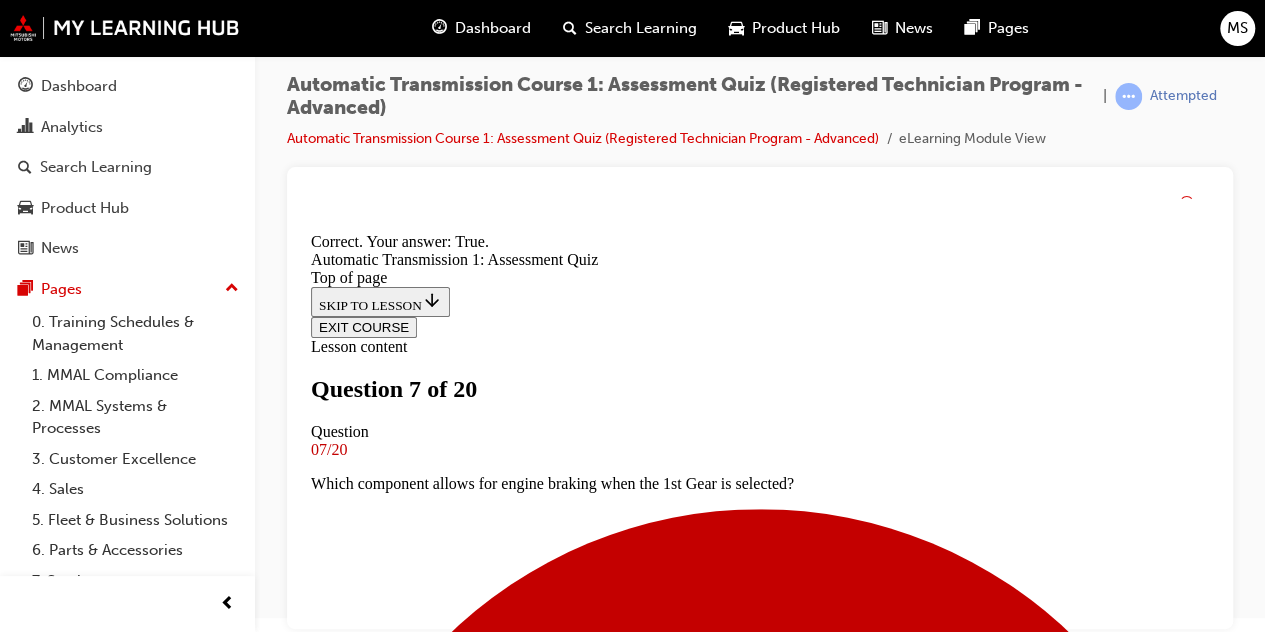 scroll, scrollTop: 596, scrollLeft: 0, axis: vertical 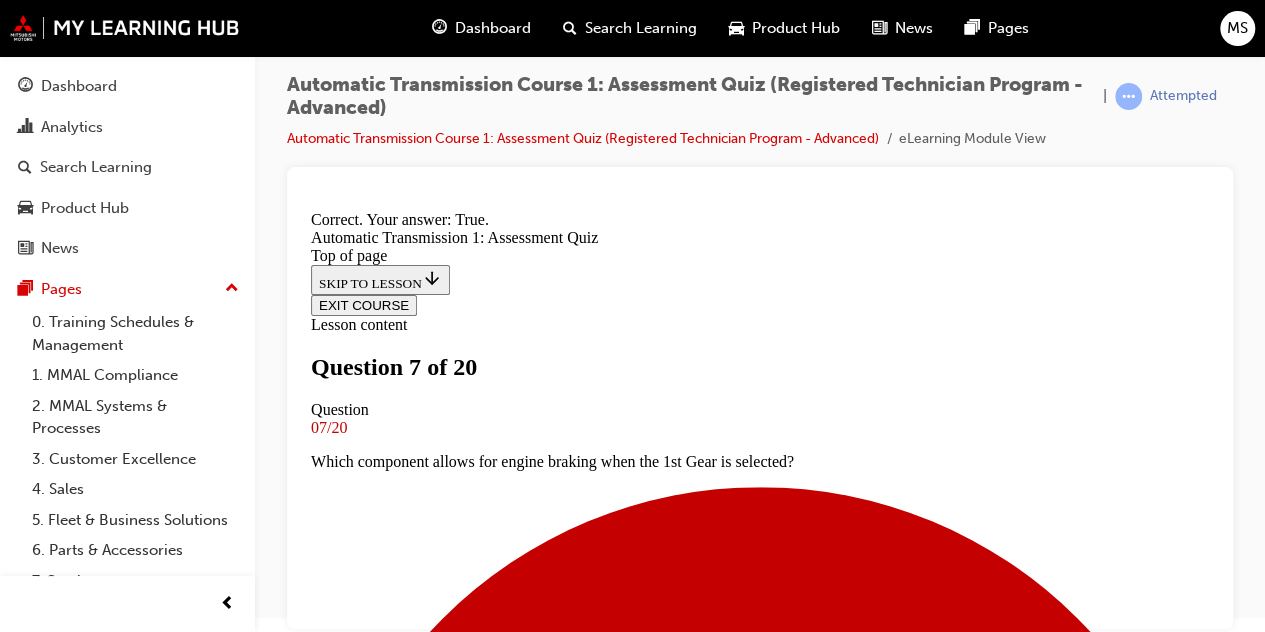 click on "NEXT" at bounding box center (337, 10690) 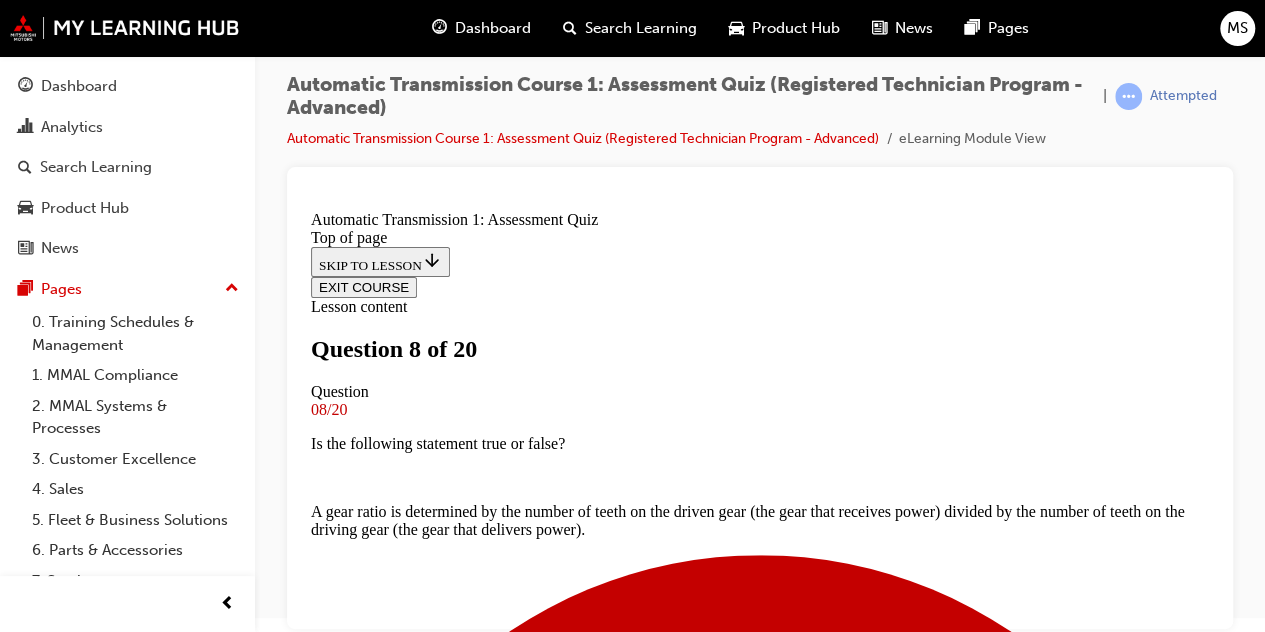 scroll, scrollTop: 288, scrollLeft: 0, axis: vertical 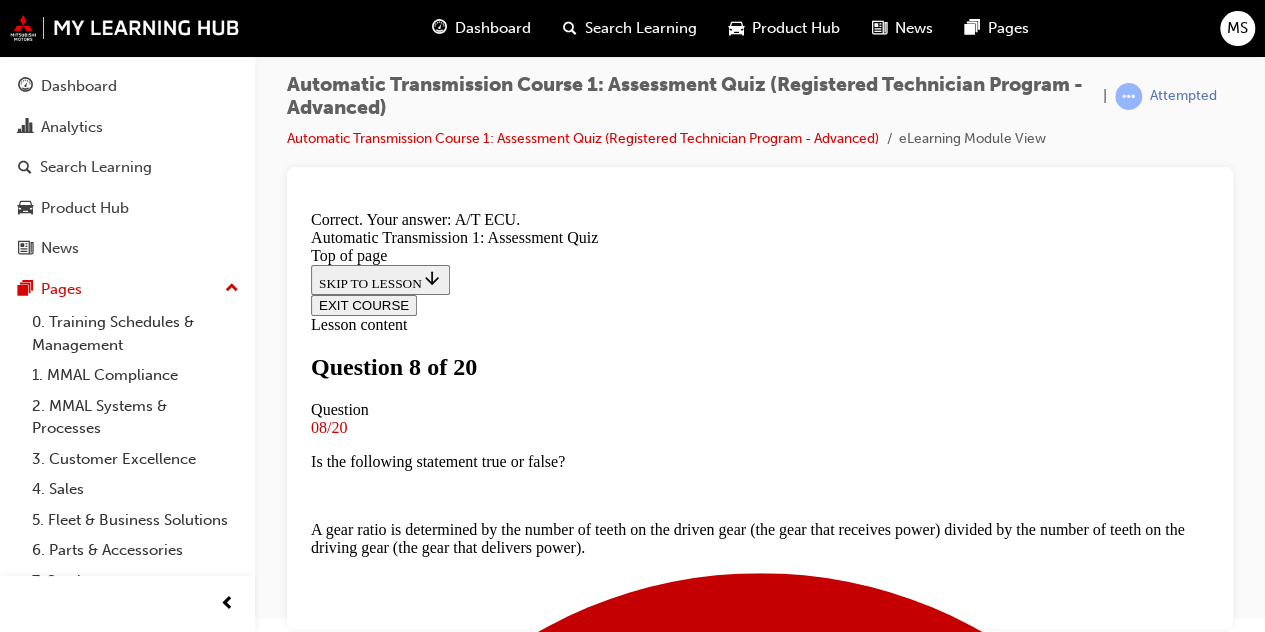 click on "NEXT" at bounding box center [337, 9099] 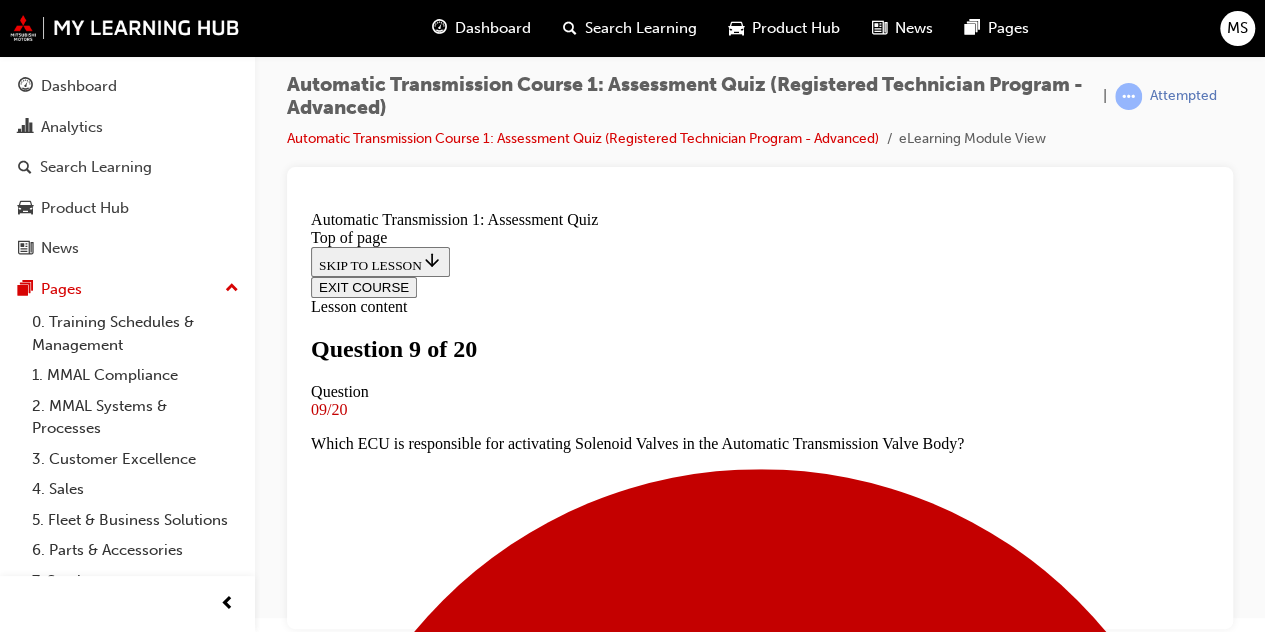 scroll, scrollTop: 377, scrollLeft: 0, axis: vertical 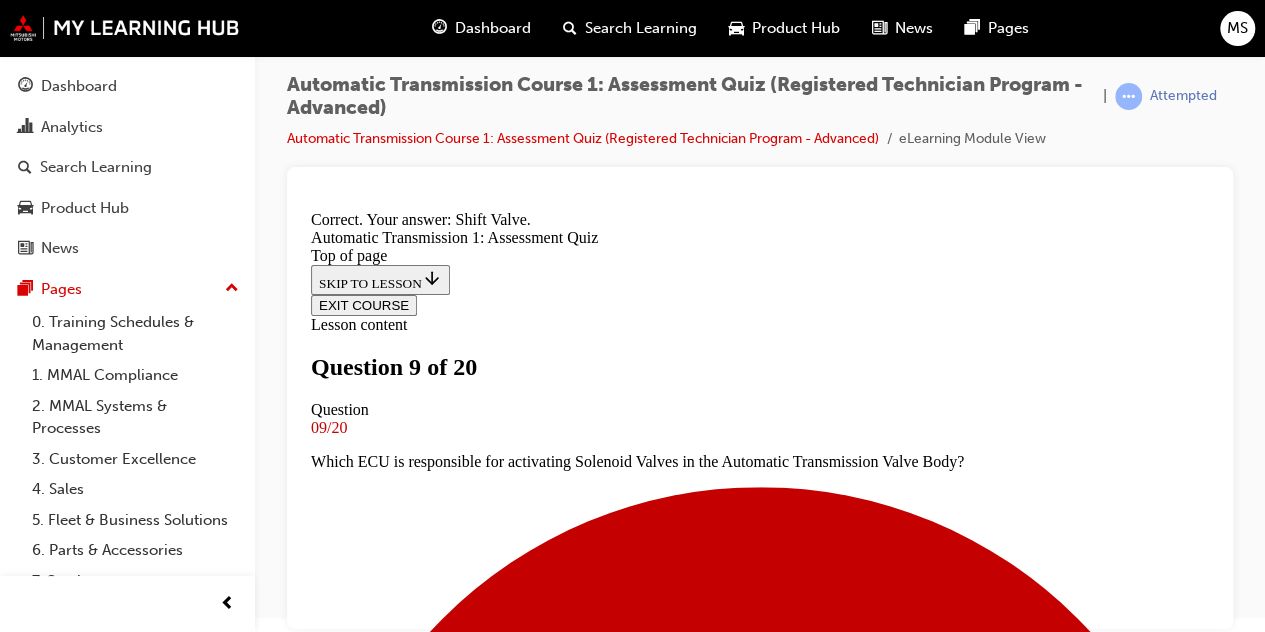 click on "NEXT" at bounding box center (337, 12303) 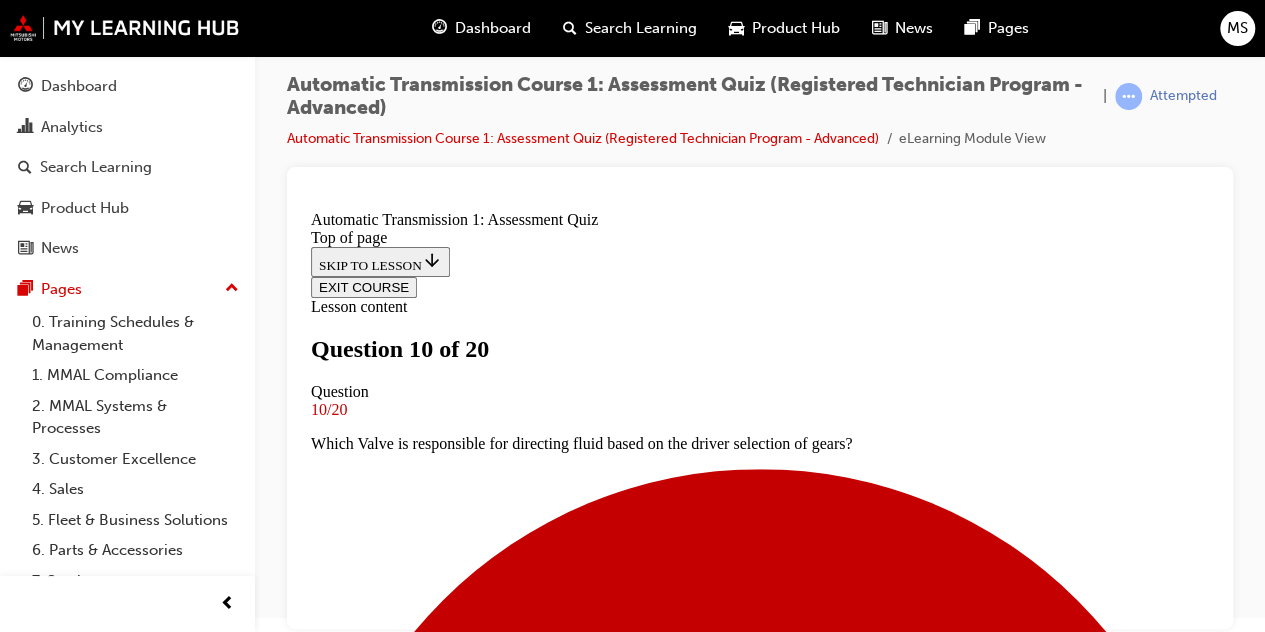 scroll, scrollTop: 240, scrollLeft: 0, axis: vertical 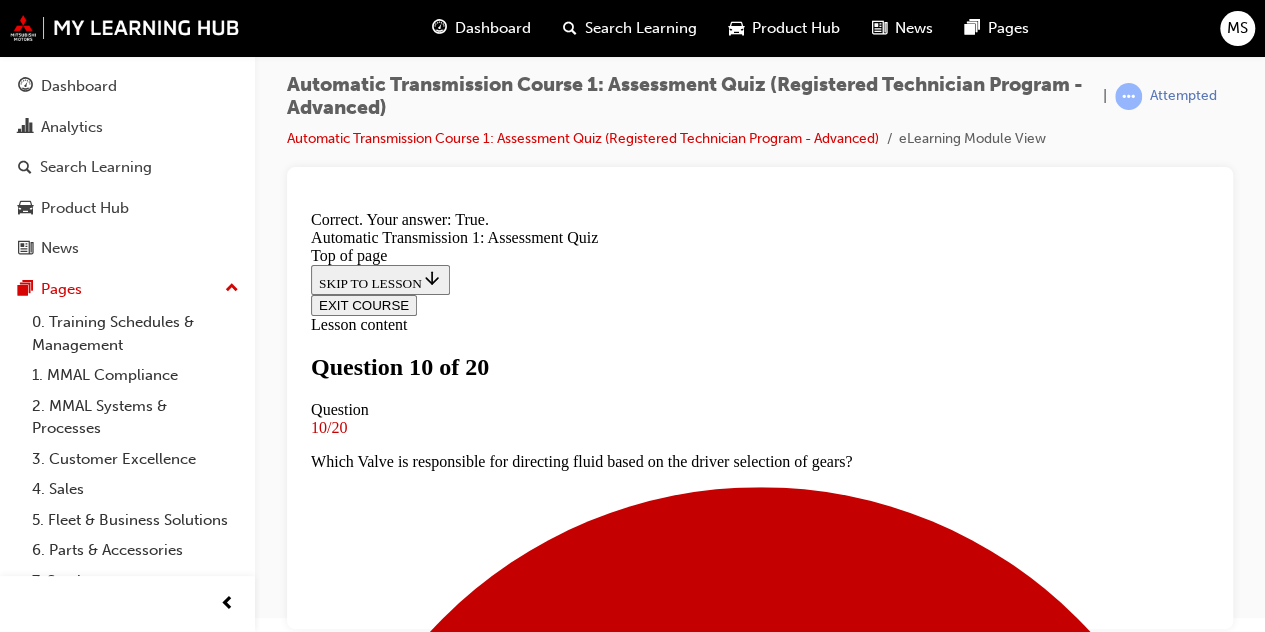 click on "NEXT" at bounding box center [337, 10726] 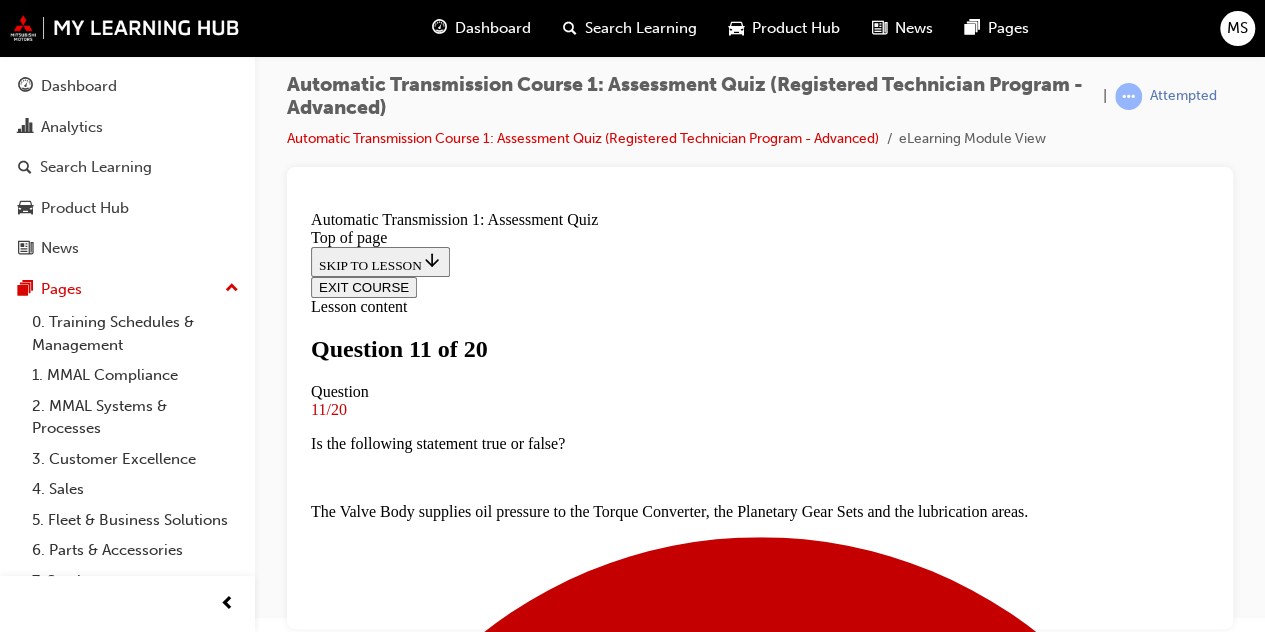 scroll, scrollTop: 175, scrollLeft: 0, axis: vertical 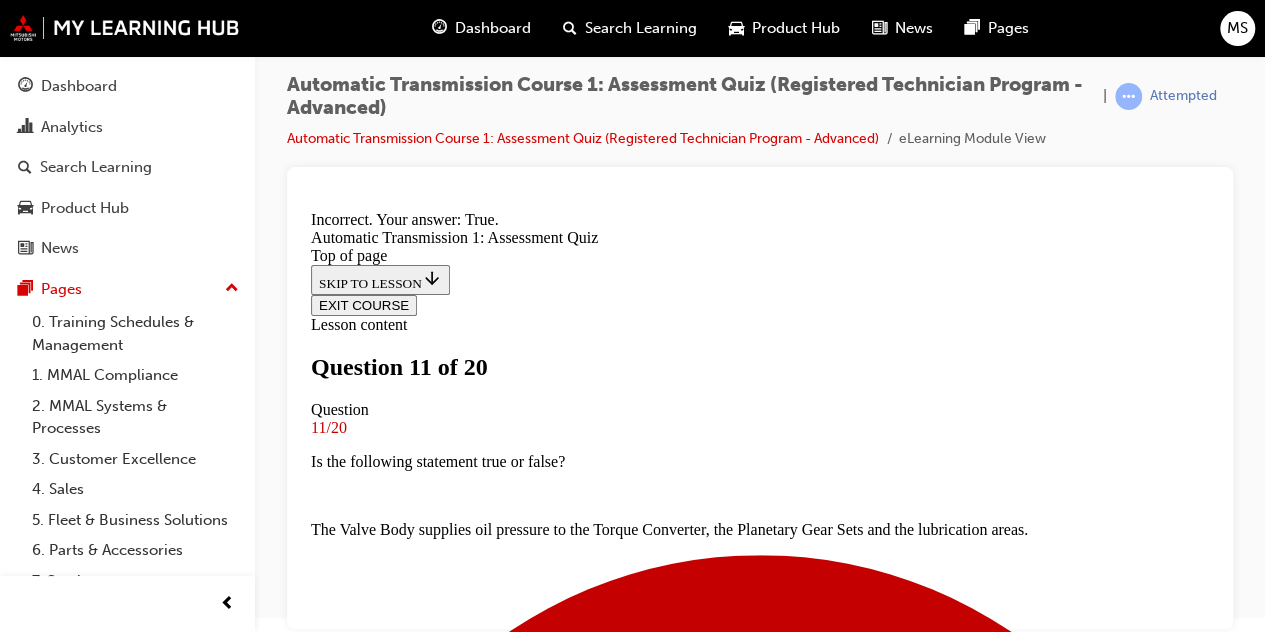 click on "NEXT" at bounding box center [337, 7486] 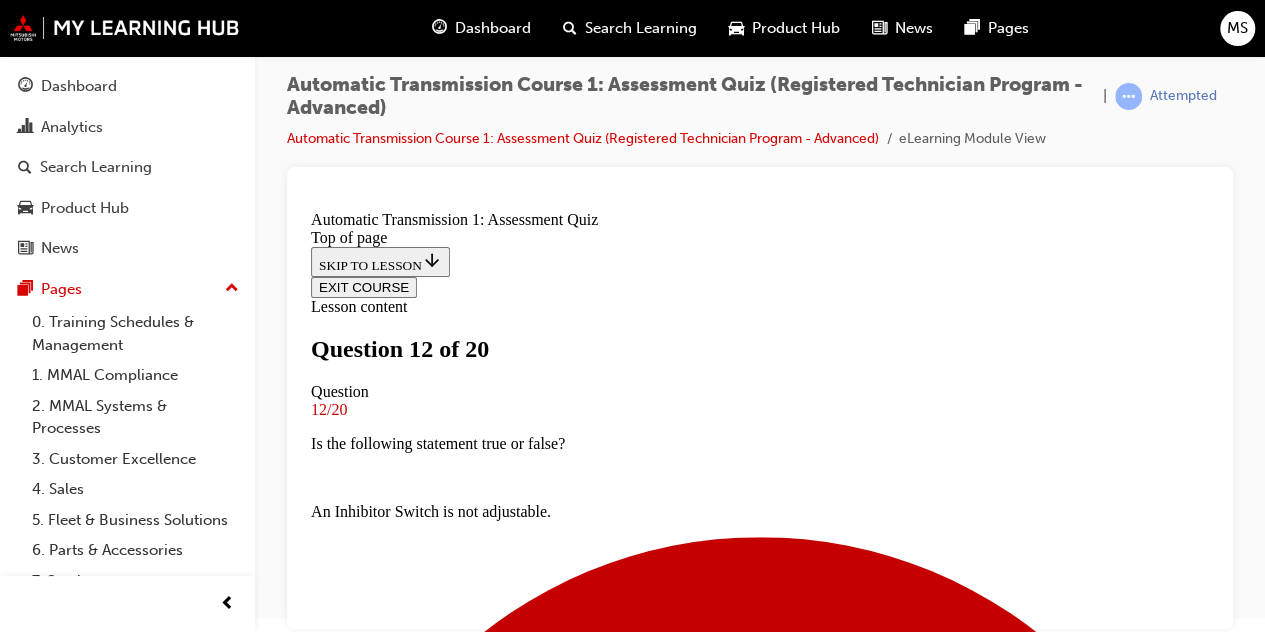 scroll, scrollTop: 374, scrollLeft: 0, axis: vertical 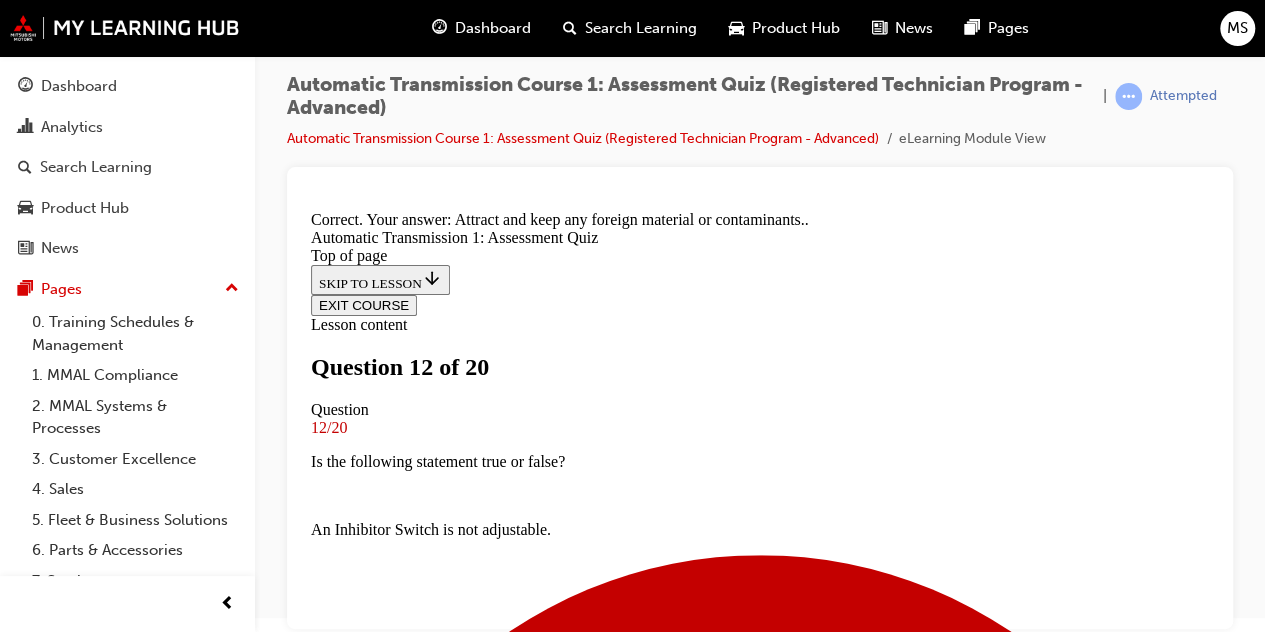 click on "NEXT" at bounding box center (337, 10708) 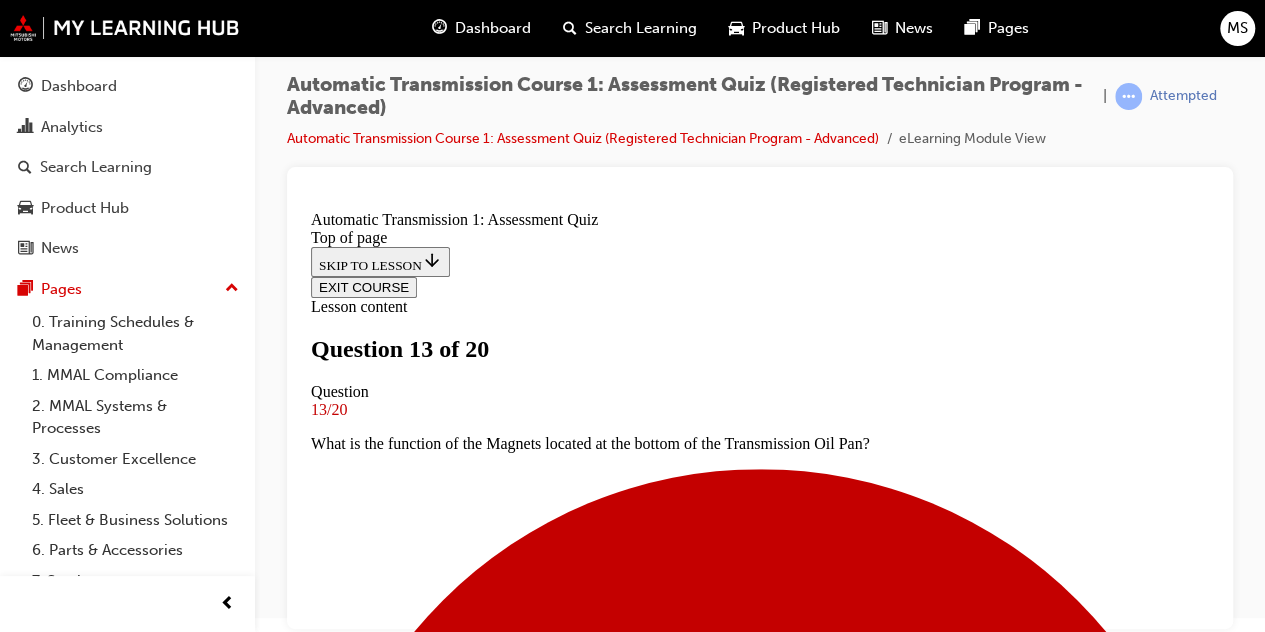 scroll, scrollTop: 236, scrollLeft: 0, axis: vertical 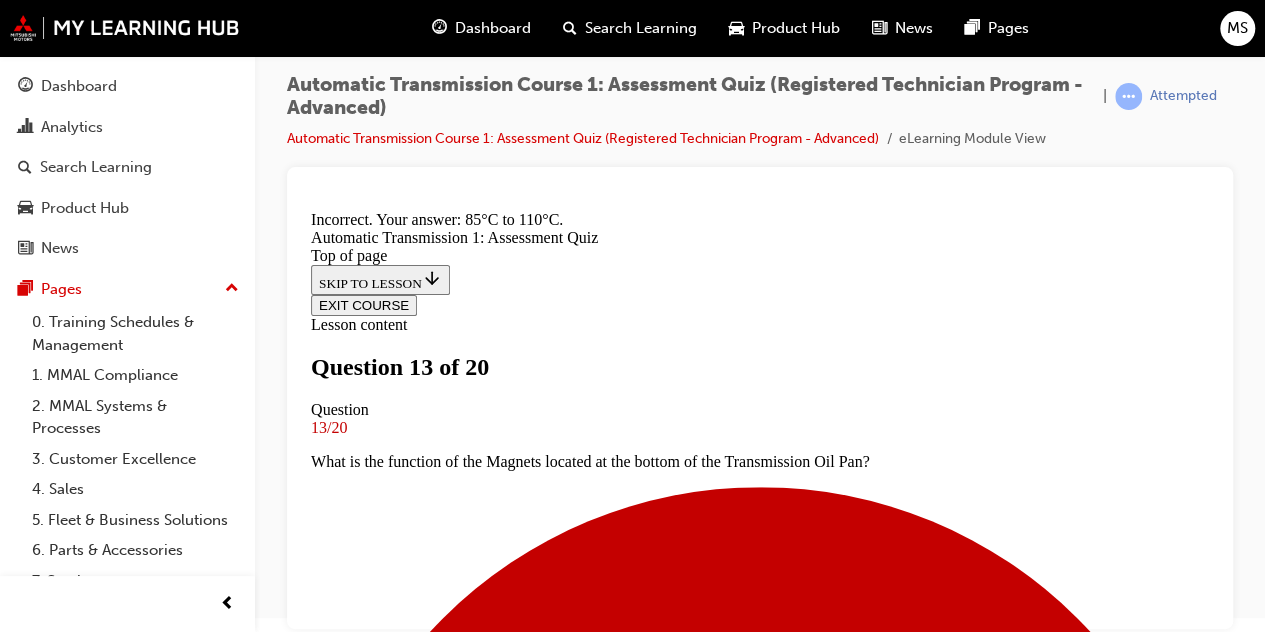 click on "NEXT" at bounding box center (337, 12285) 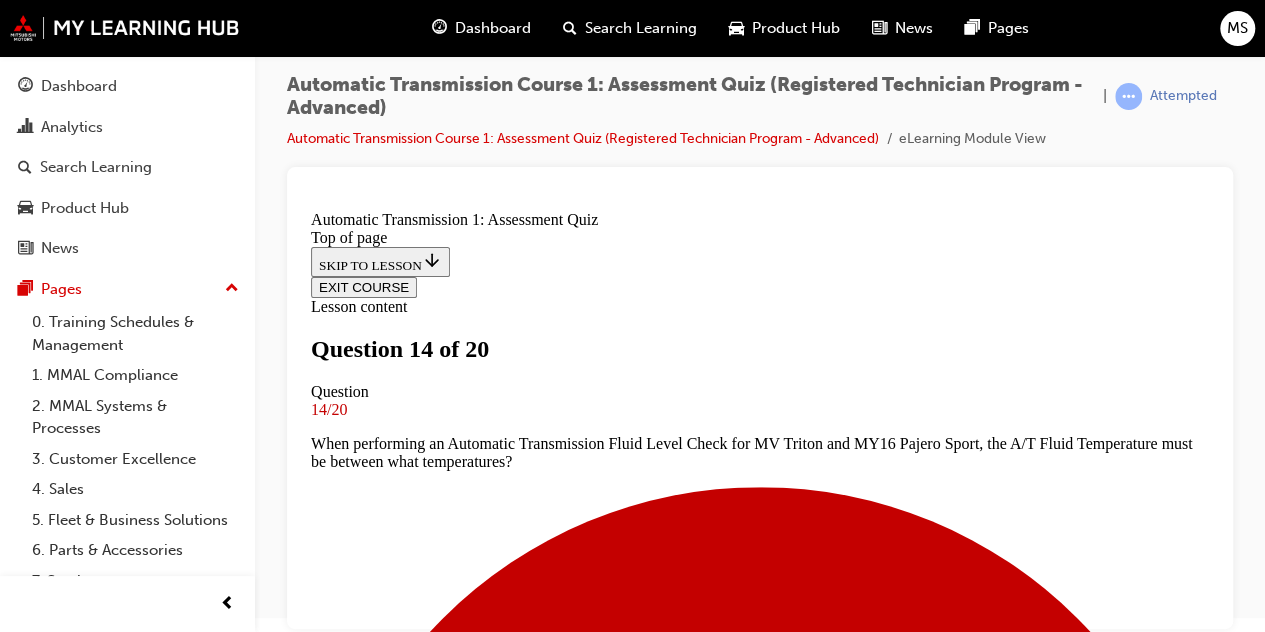 scroll, scrollTop: 312, scrollLeft: 0, axis: vertical 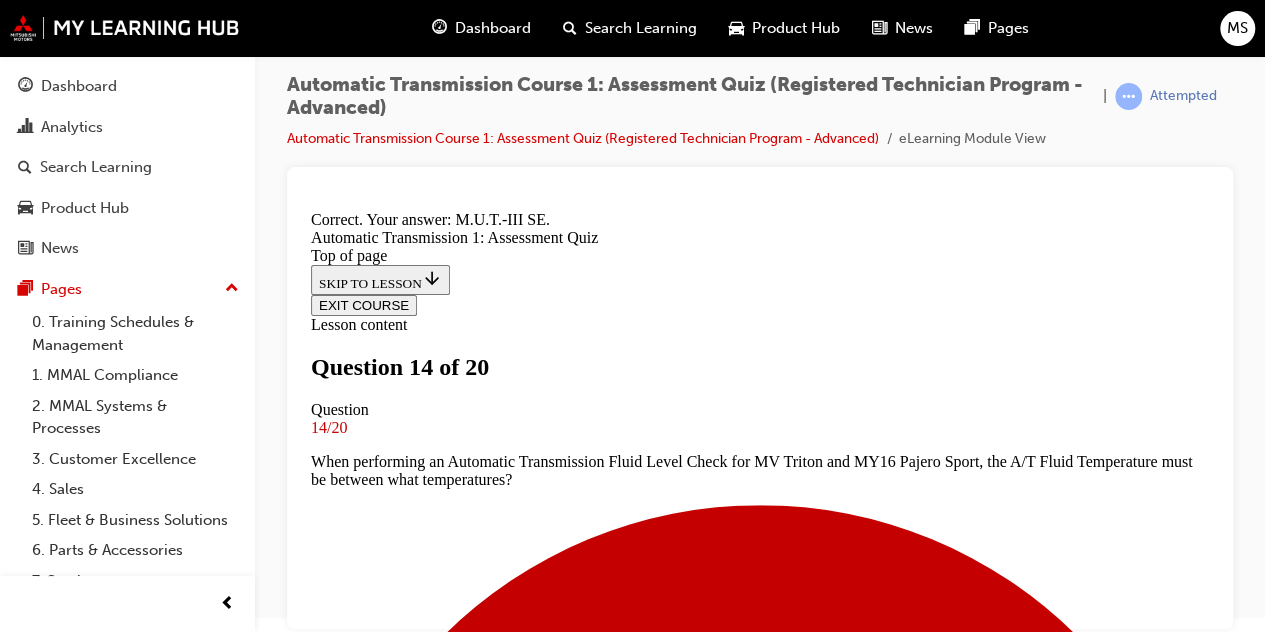 click on "NEXT" at bounding box center (760, 12303) 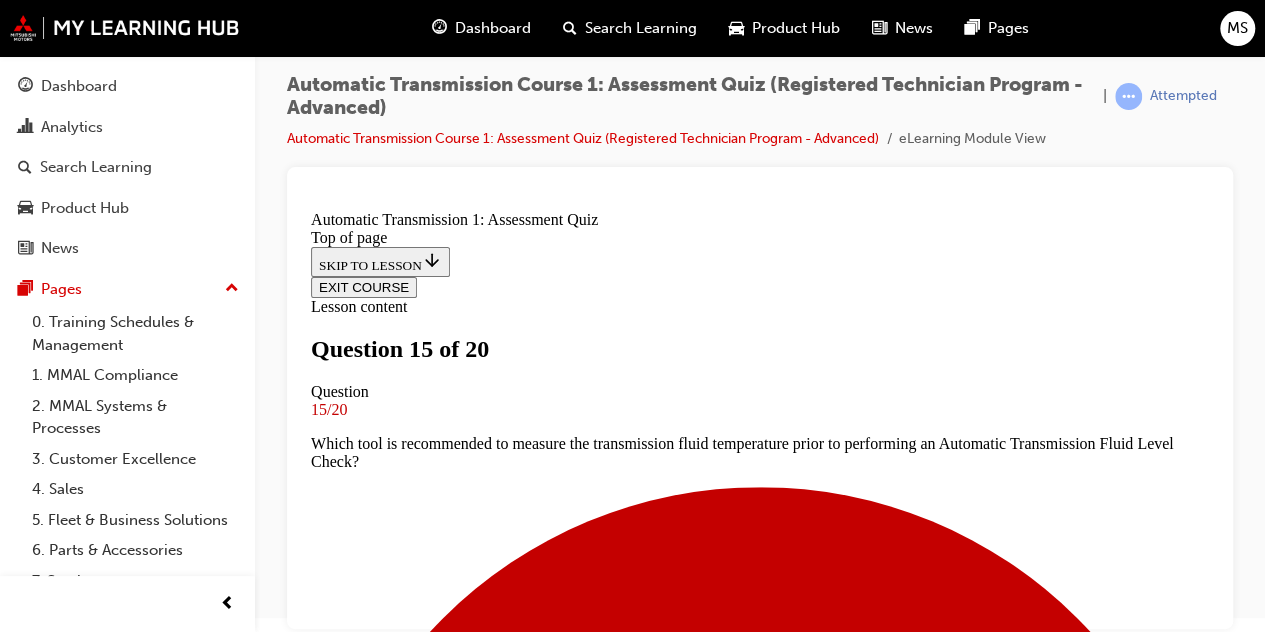 scroll, scrollTop: 244, scrollLeft: 0, axis: vertical 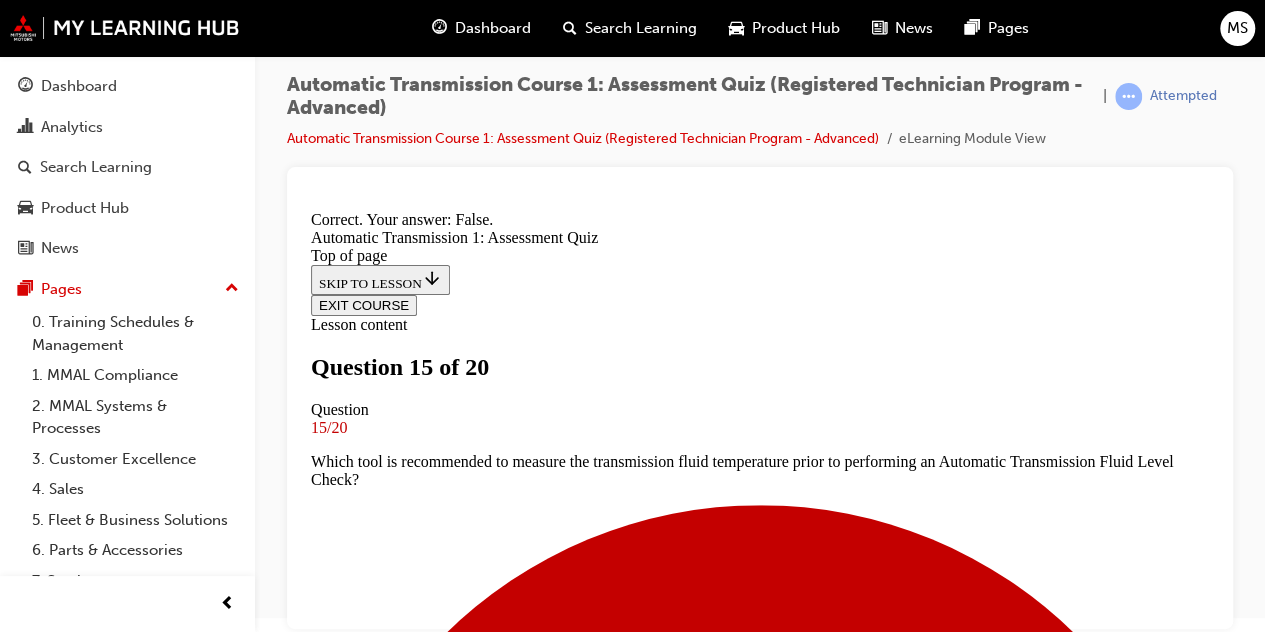 click on "NEXT" at bounding box center (337, 10744) 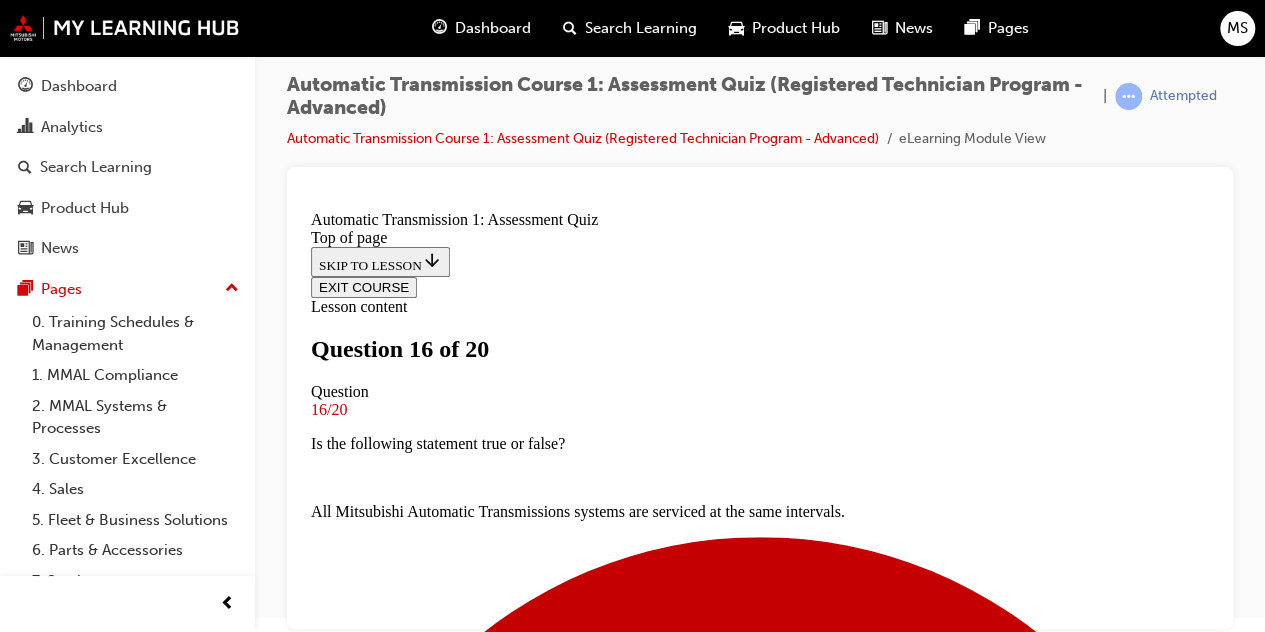 scroll, scrollTop: 261, scrollLeft: 0, axis: vertical 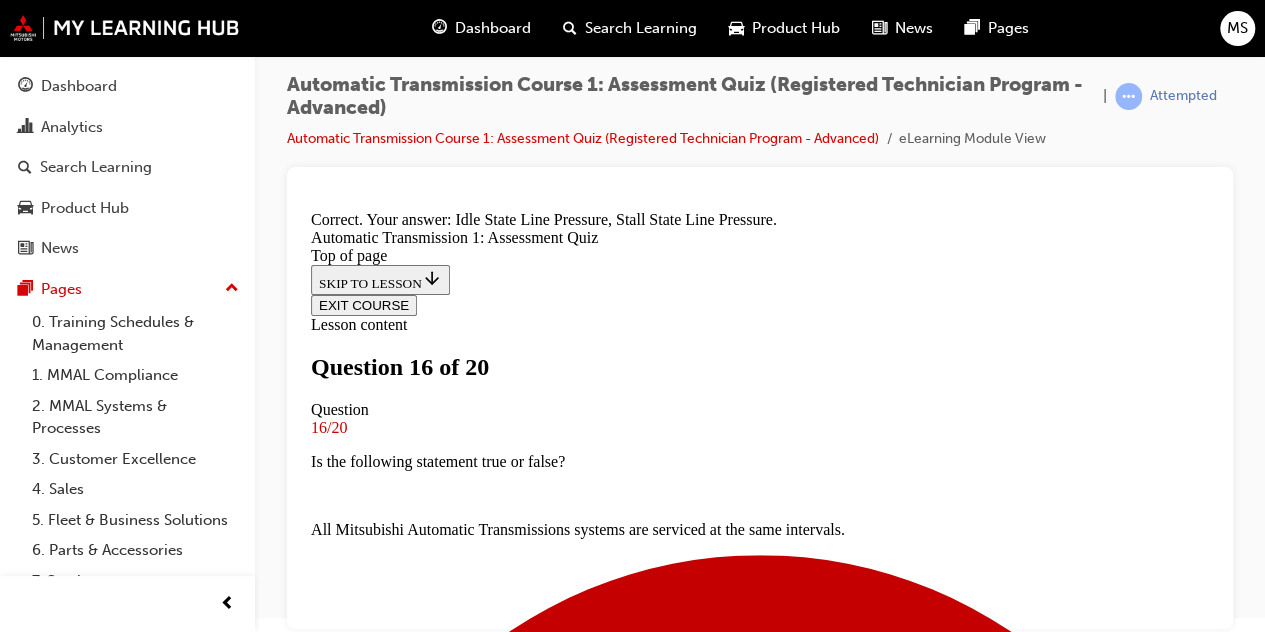 click on "NEXT" at bounding box center (337, 6930) 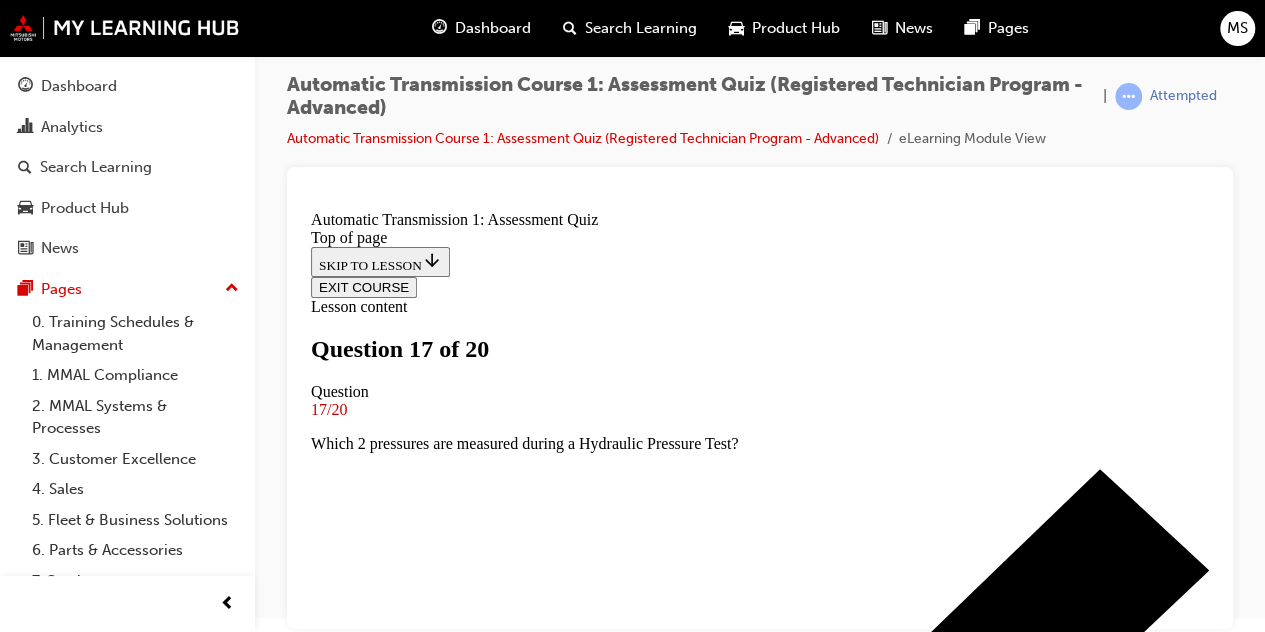 scroll, scrollTop: 230, scrollLeft: 0, axis: vertical 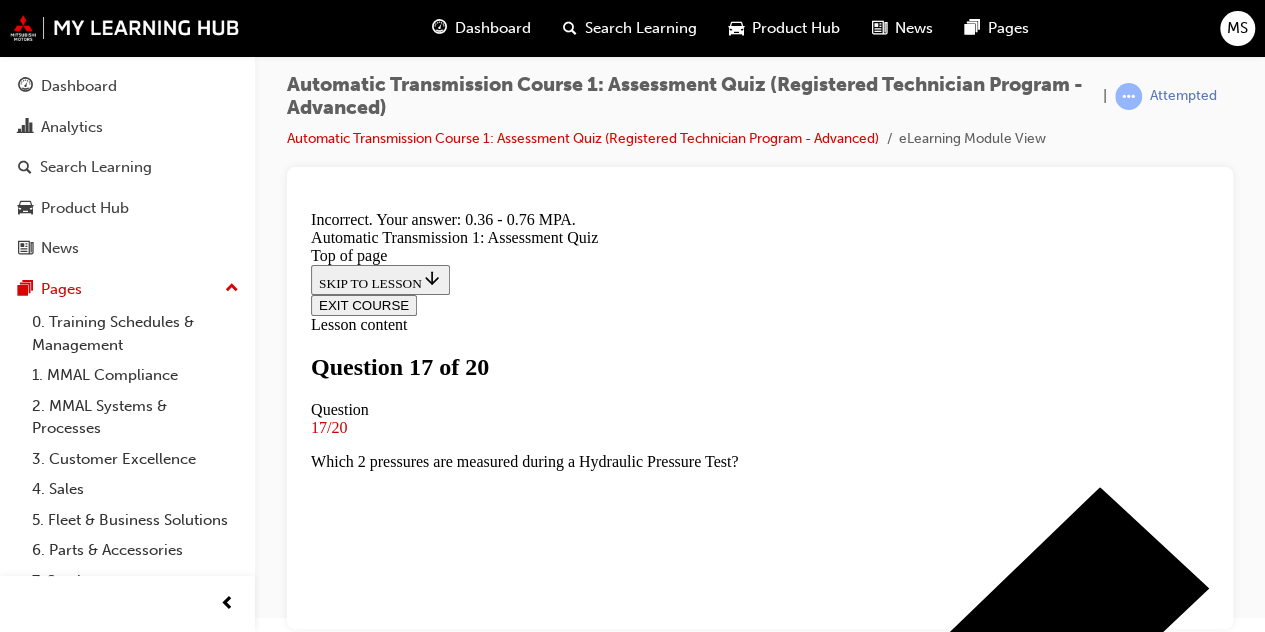 click on "NEXT" at bounding box center (337, 10098) 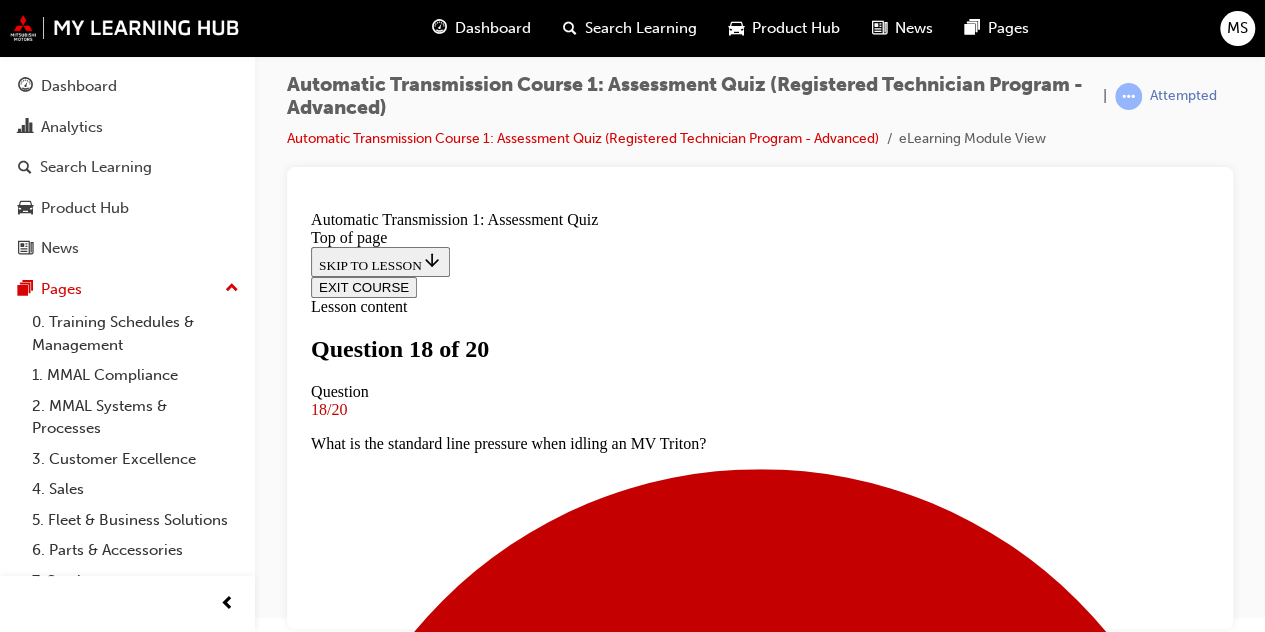 scroll, scrollTop: 342, scrollLeft: 0, axis: vertical 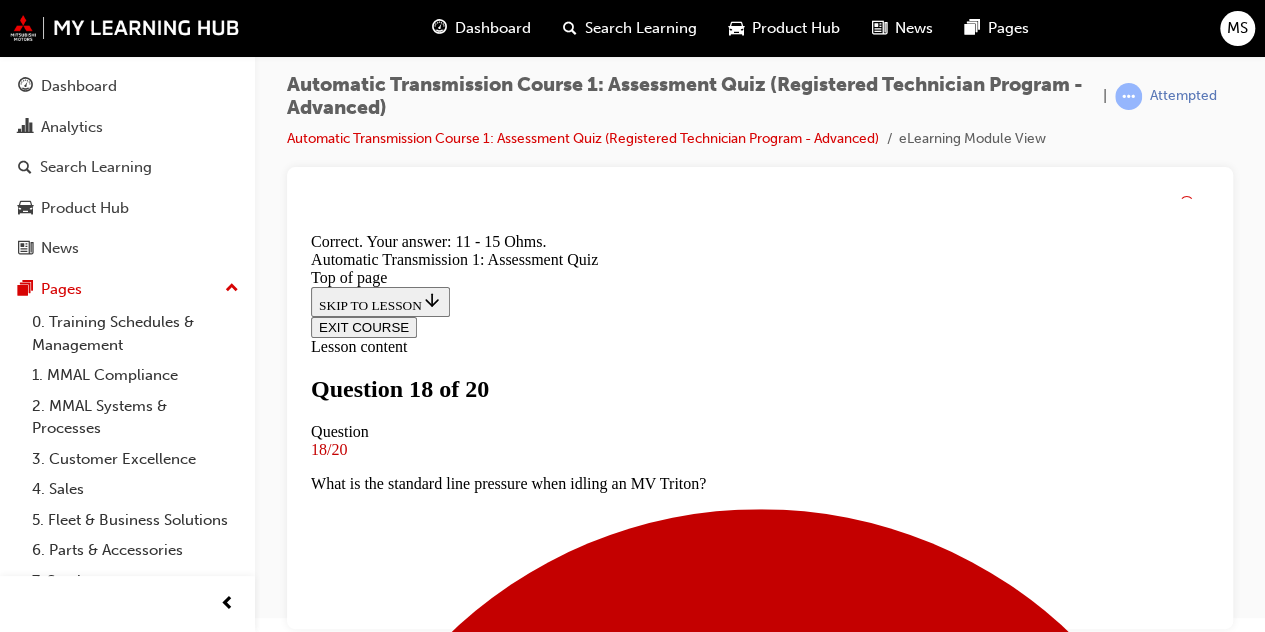 click on "NEXT" at bounding box center (337, 13917) 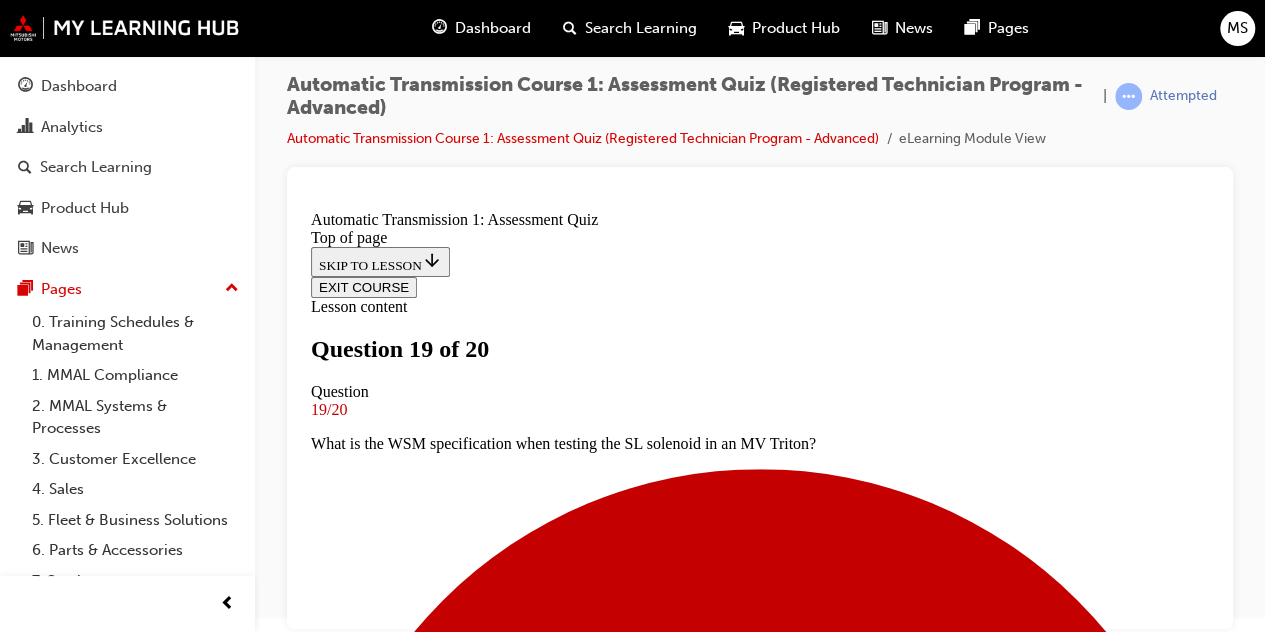 scroll, scrollTop: 335, scrollLeft: 0, axis: vertical 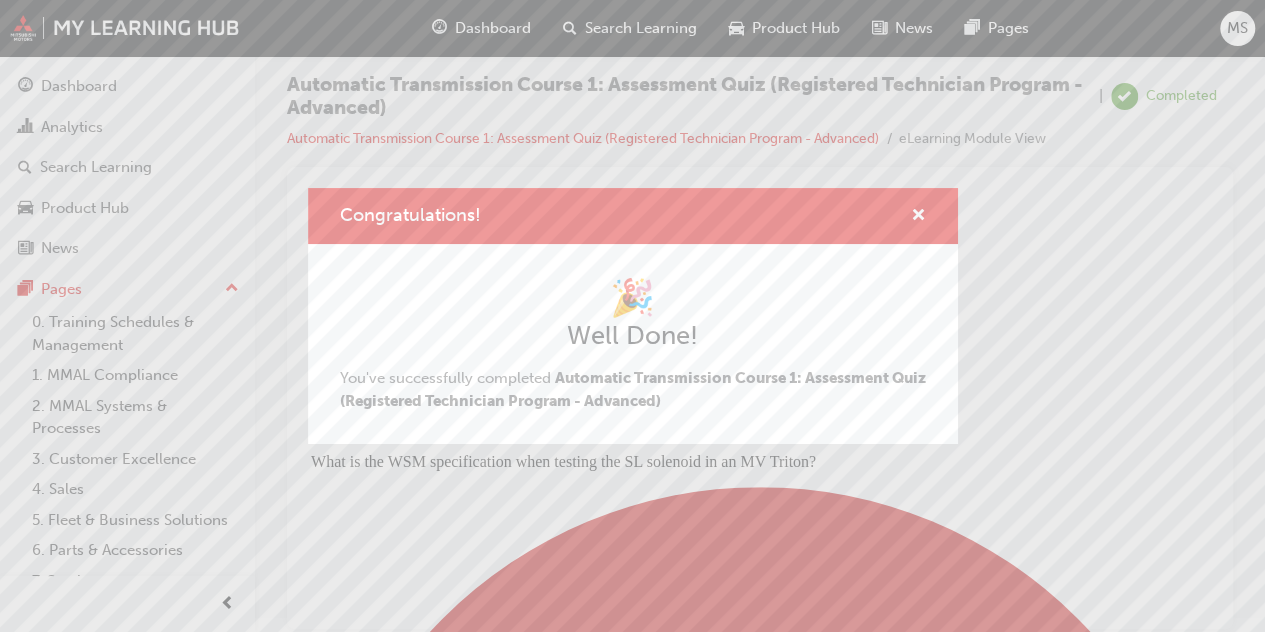 drag, startPoint x: 752, startPoint y: 579, endPoint x: 766, endPoint y: 559, distance: 24.41311 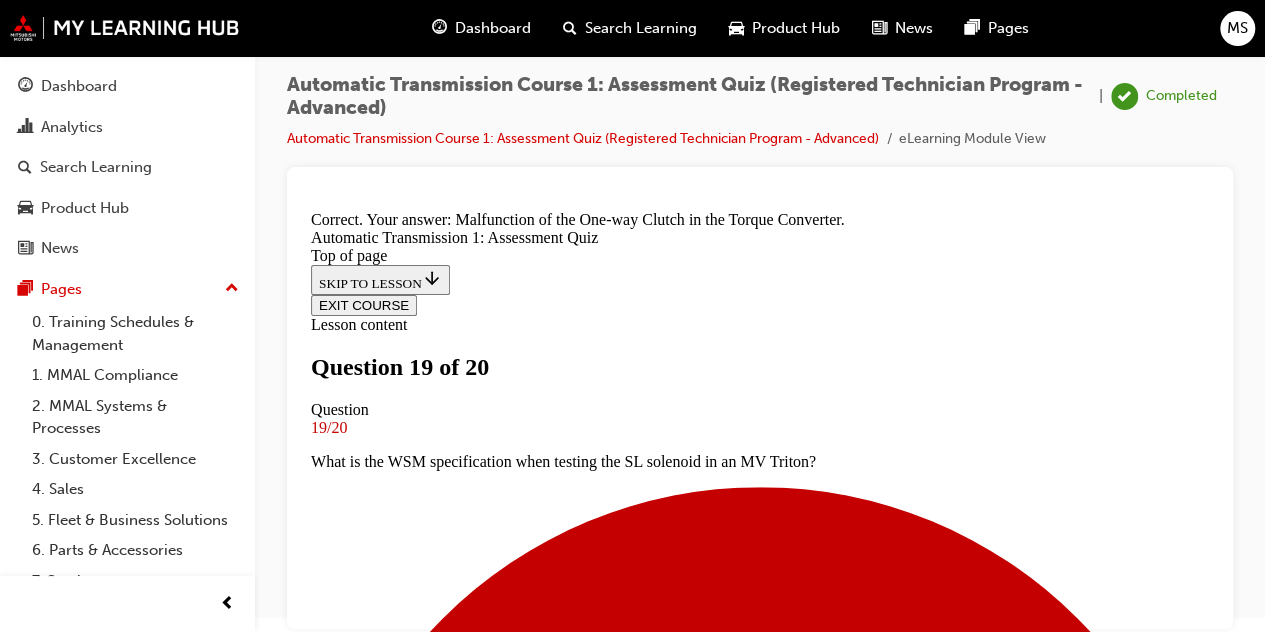 click on "NEXT" at bounding box center [337, 13966] 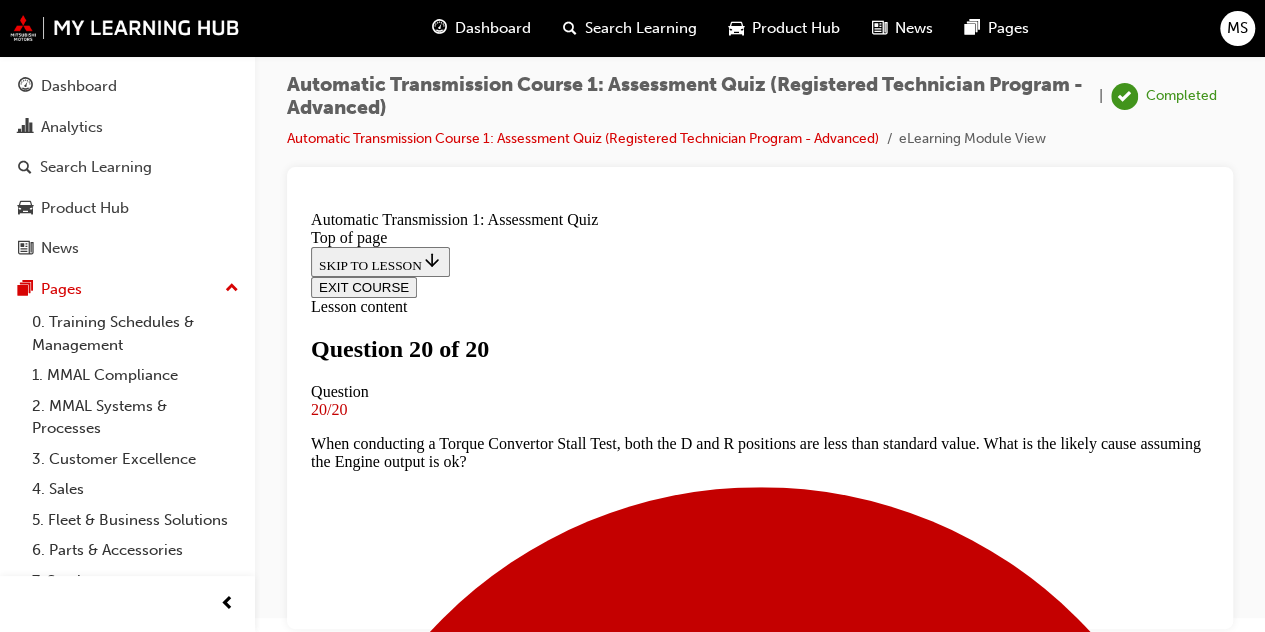 scroll, scrollTop: 501, scrollLeft: 0, axis: vertical 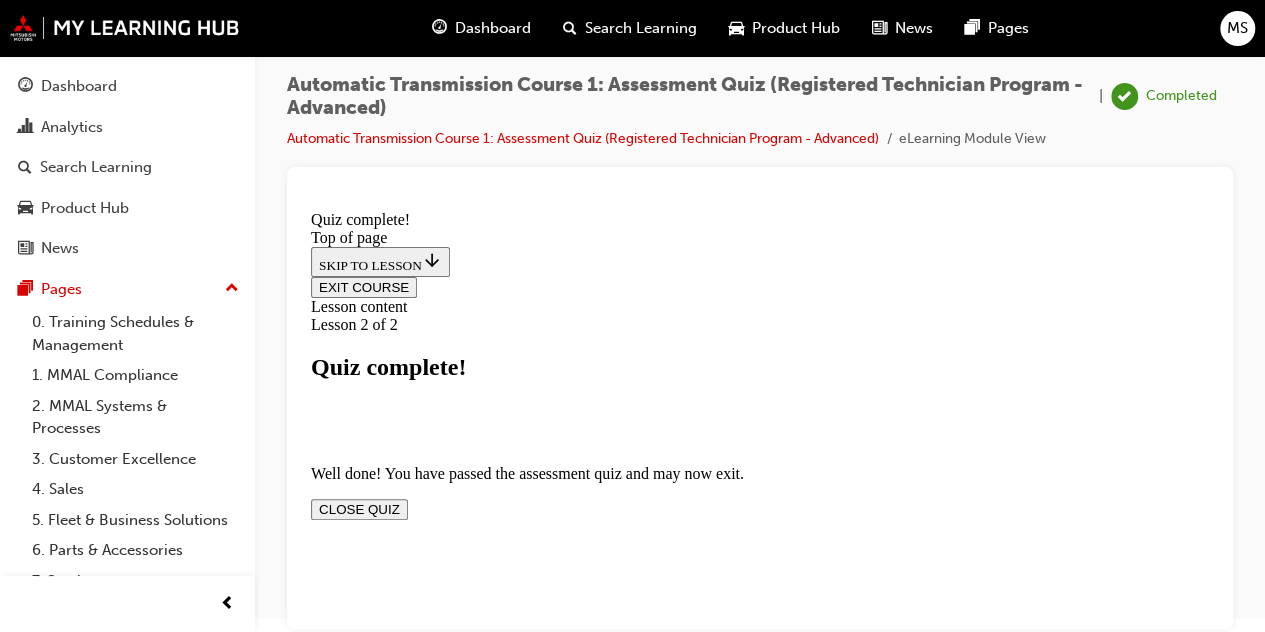 click on "CLOSE QUIZ" at bounding box center (359, 508) 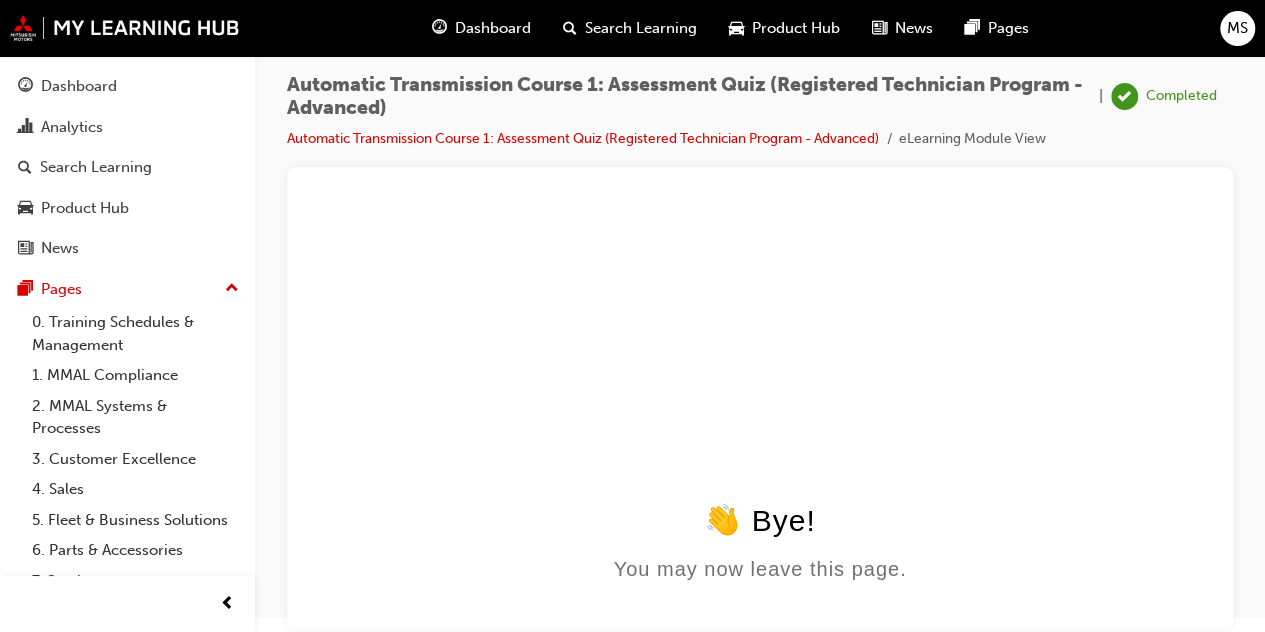 scroll, scrollTop: 0, scrollLeft: 0, axis: both 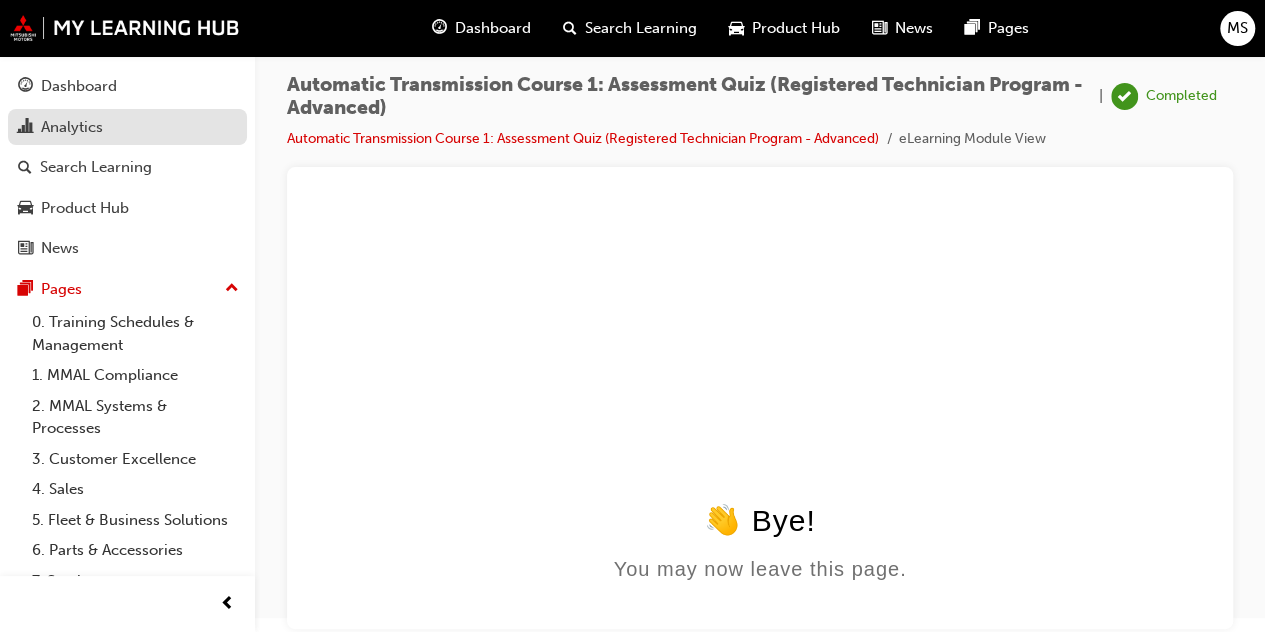 click on "Analytics" at bounding box center [127, 127] 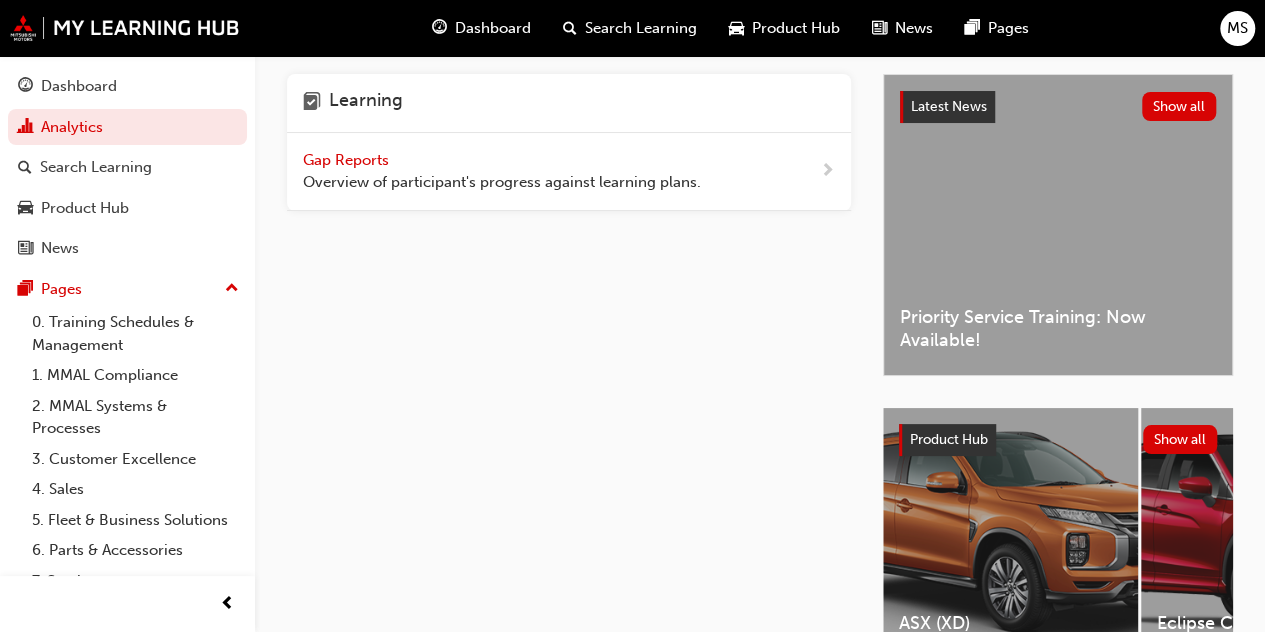 click on "Gap Reports   Overview of participant's progress against learning plans." at bounding box center [502, 171] 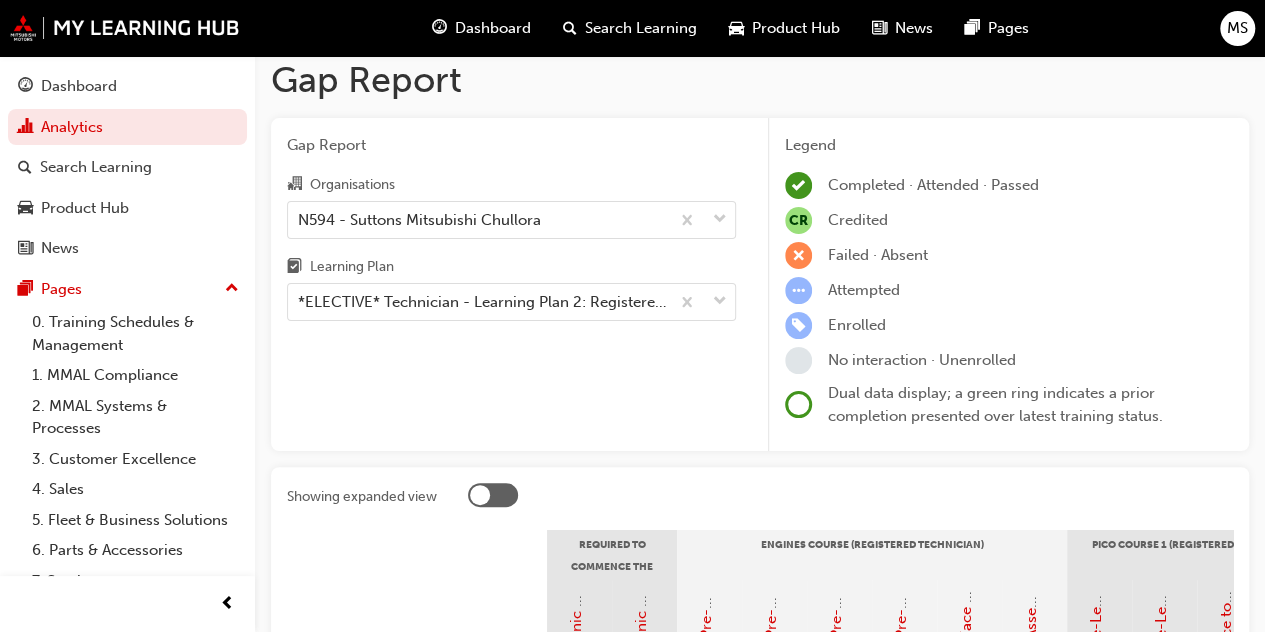 scroll, scrollTop: 401, scrollLeft: 0, axis: vertical 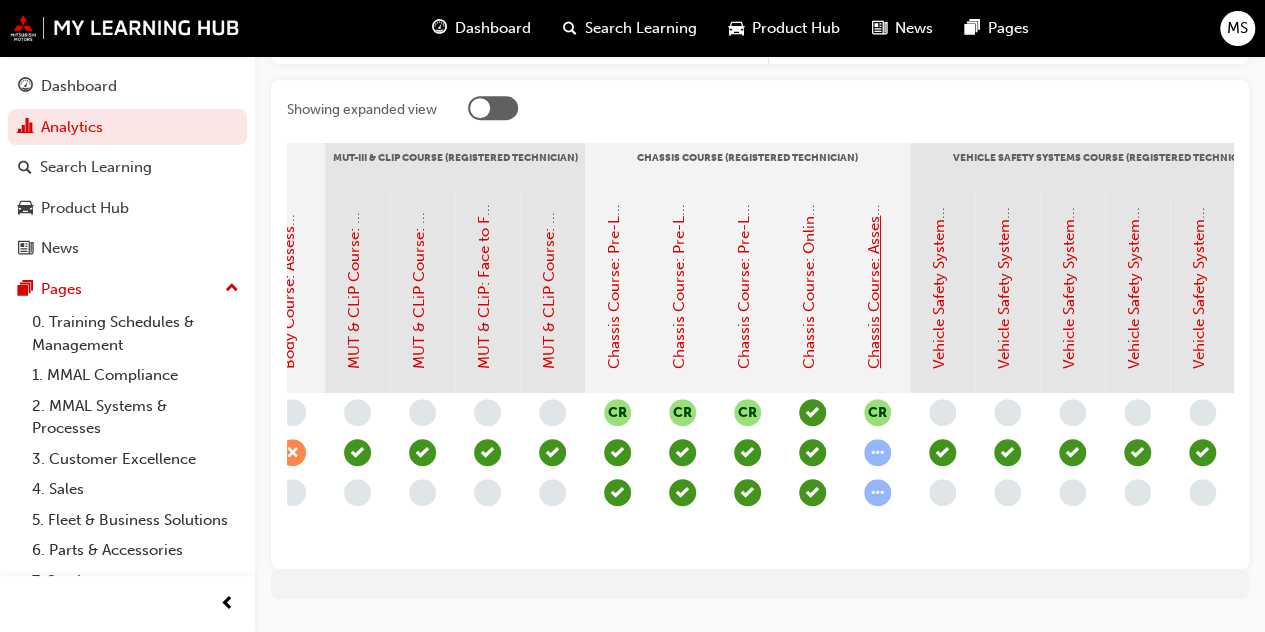 click on "Chassis Course: Assessment Quiz (Registered Technician Program)" at bounding box center (874, 136) 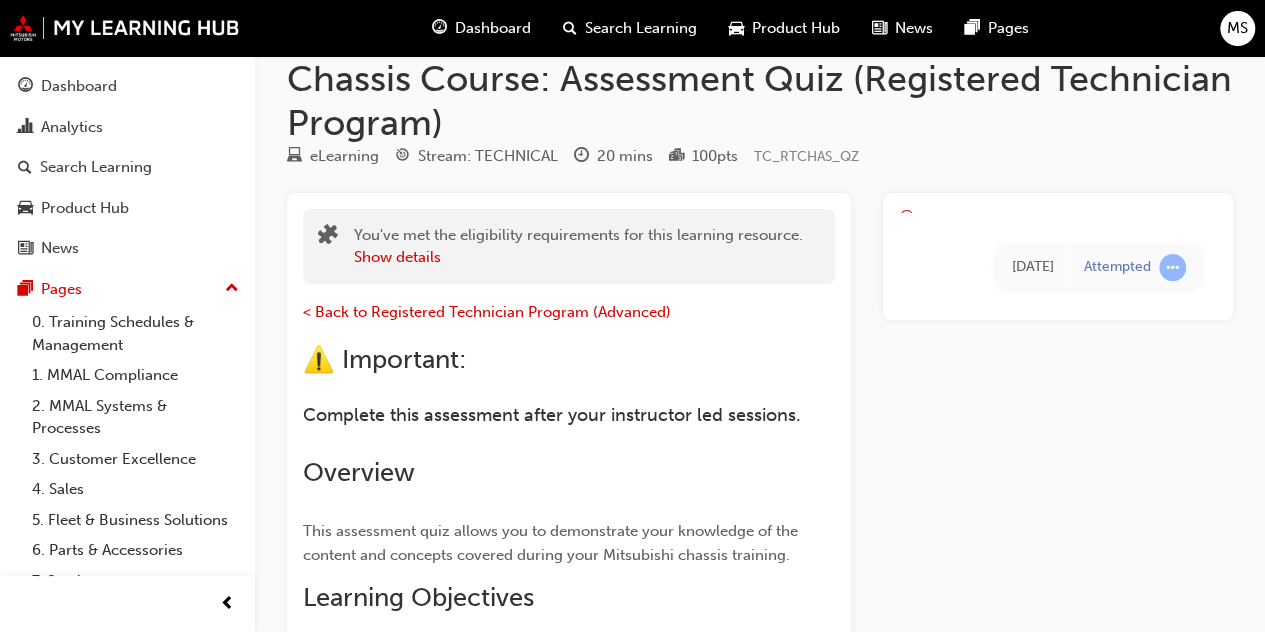 scroll, scrollTop: 13, scrollLeft: 0, axis: vertical 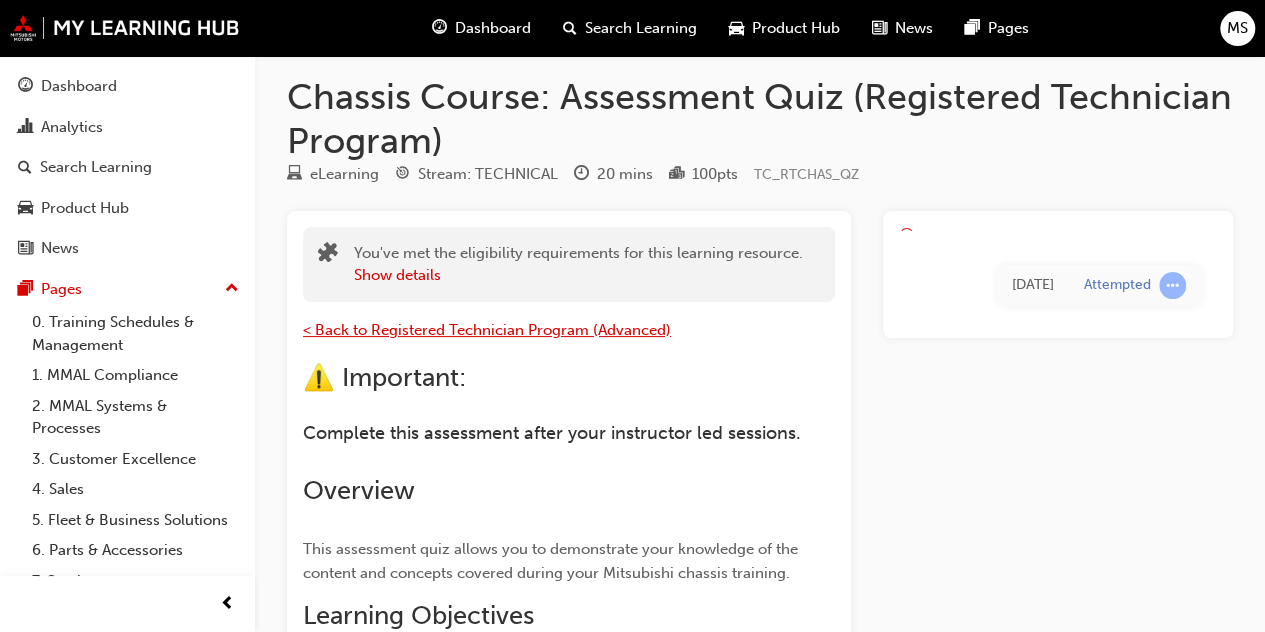 click on "< Back to Registered Technician Program (Advanced)" at bounding box center [487, 330] 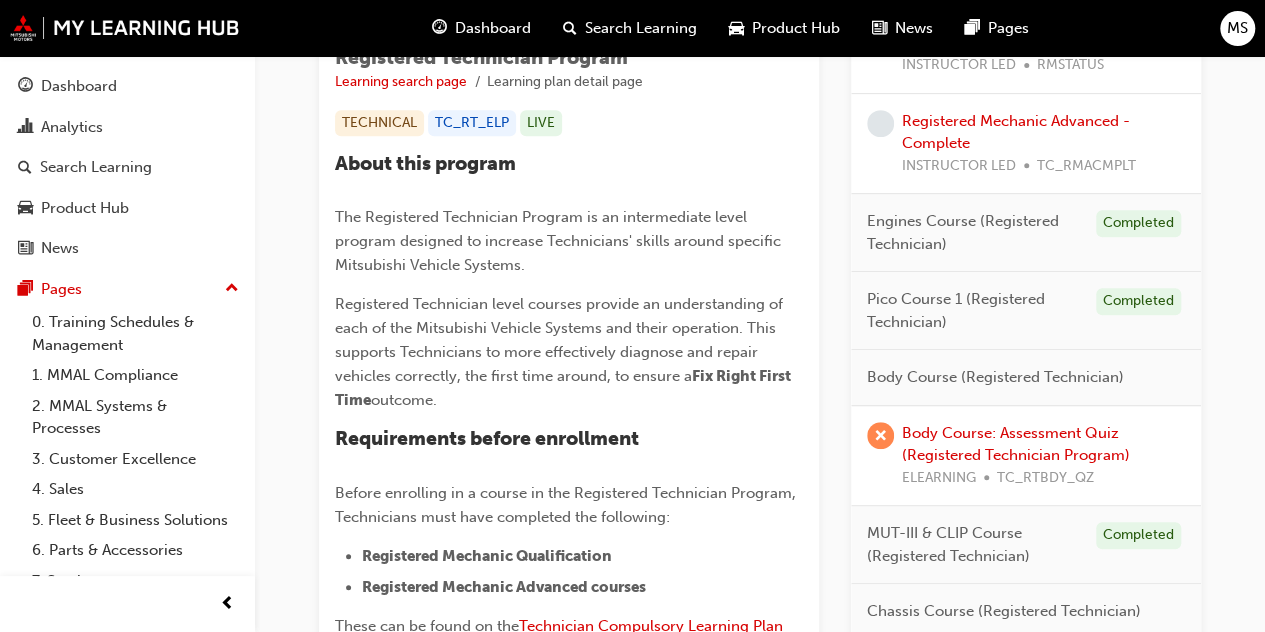scroll, scrollTop: 0, scrollLeft: 0, axis: both 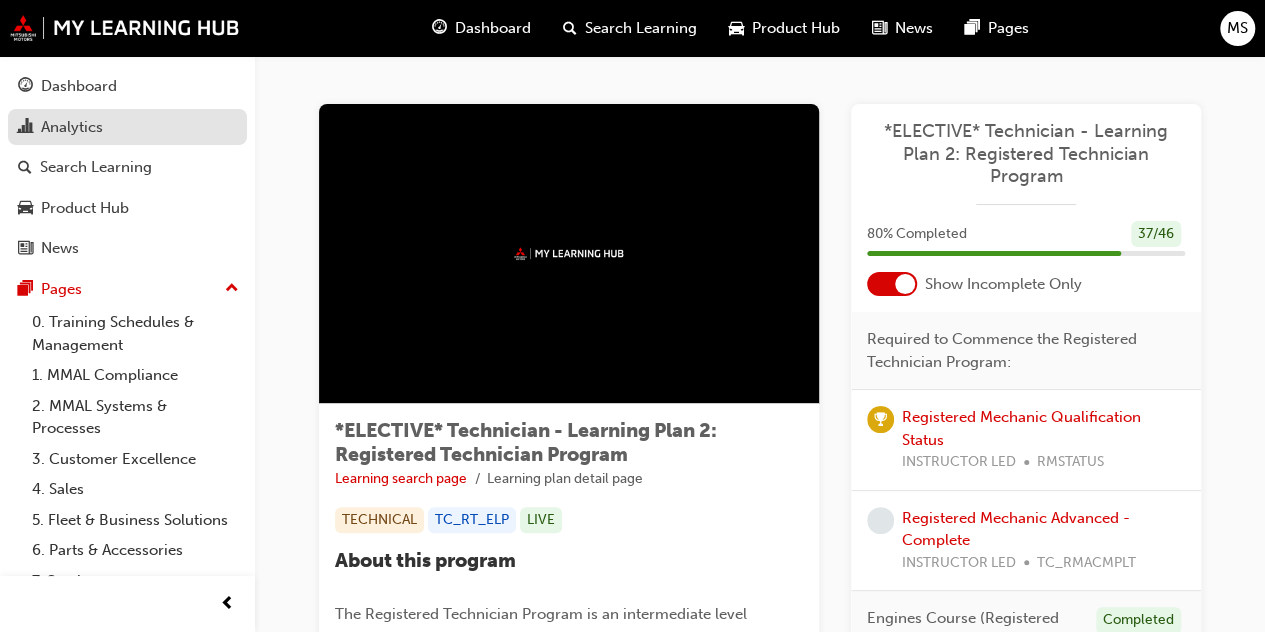 click on "Analytics" at bounding box center [127, 127] 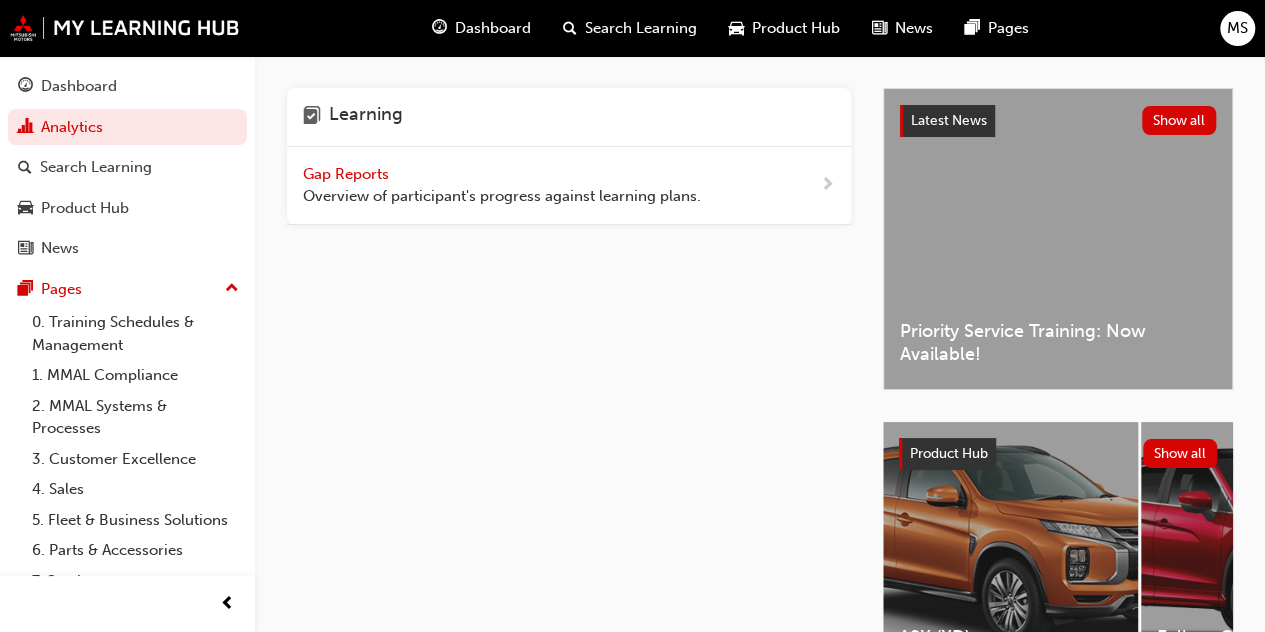 click on "Gap Reports   Overview of participant's progress against learning plans." at bounding box center [502, 185] 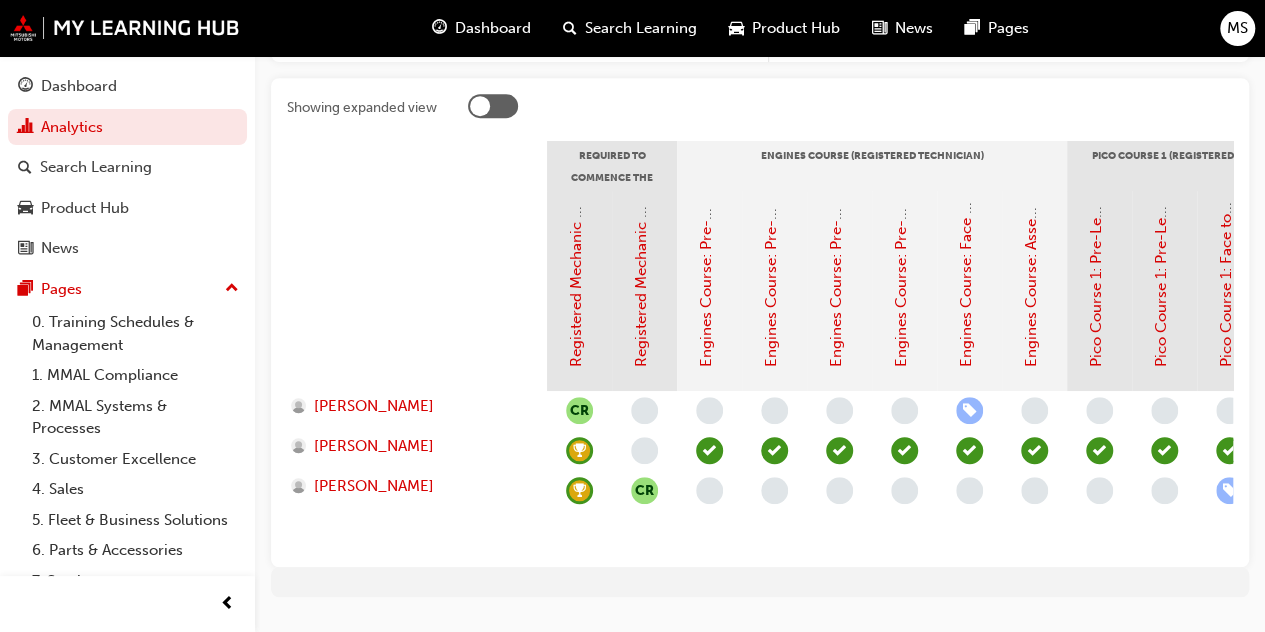 scroll, scrollTop: 404, scrollLeft: 0, axis: vertical 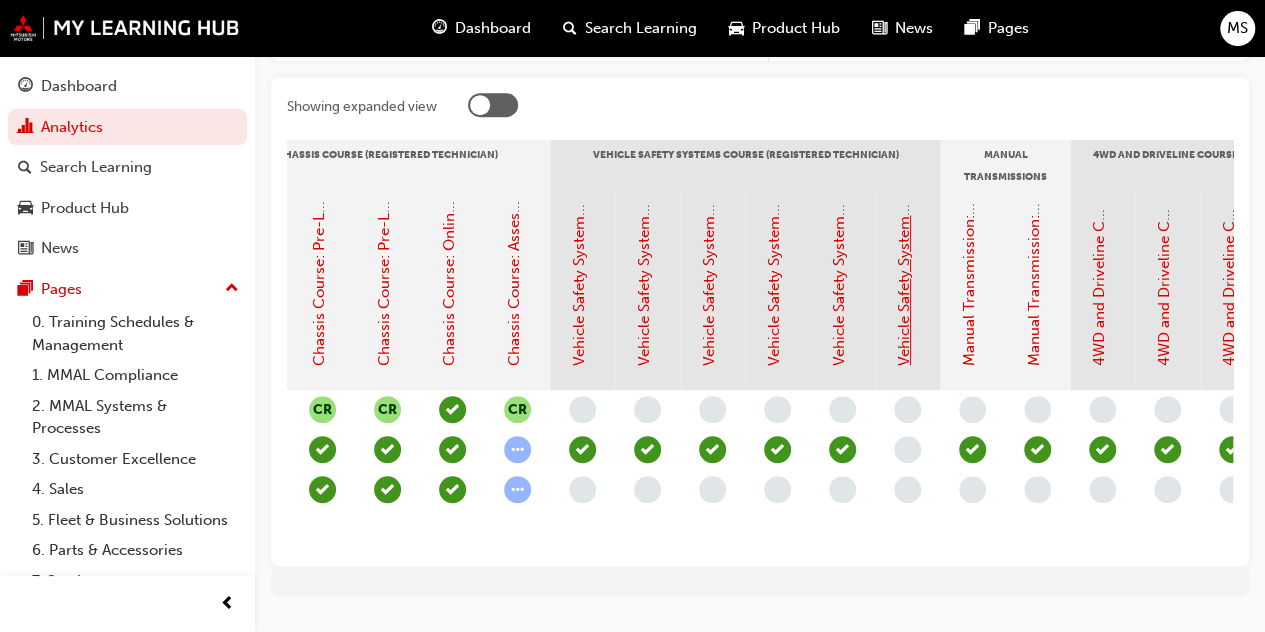 click on "Vehicle Safety Systems Course: Assessment Quiz (Registered Technician Program)" at bounding box center [904, 81] 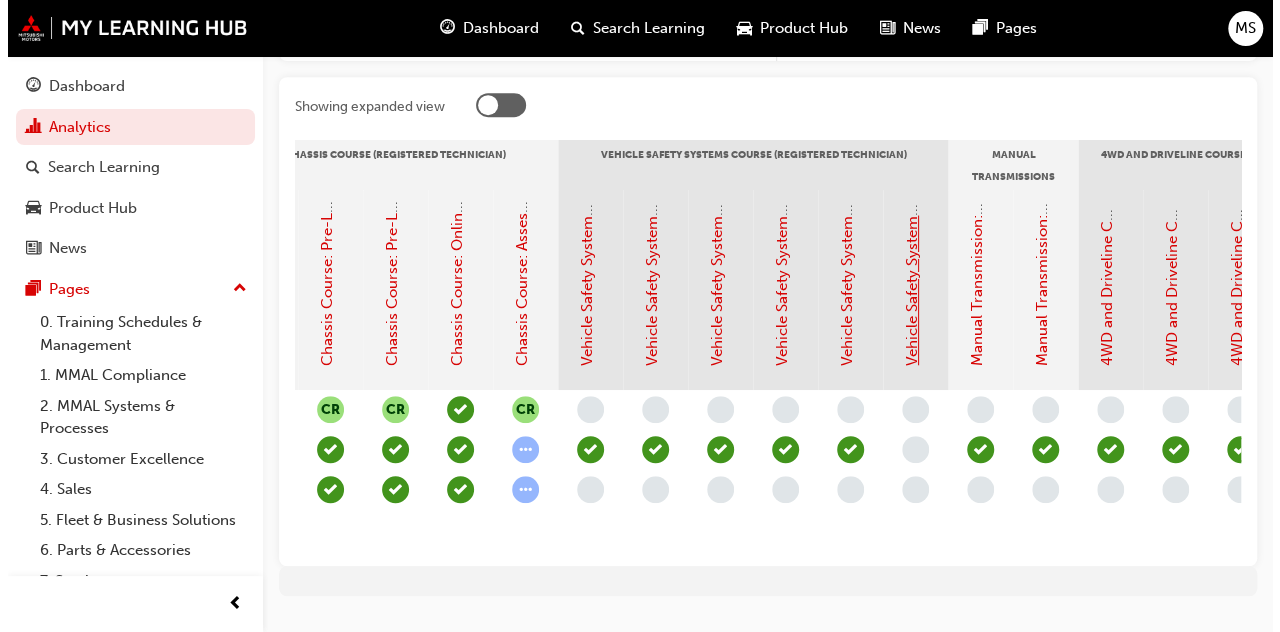 scroll, scrollTop: 0, scrollLeft: 0, axis: both 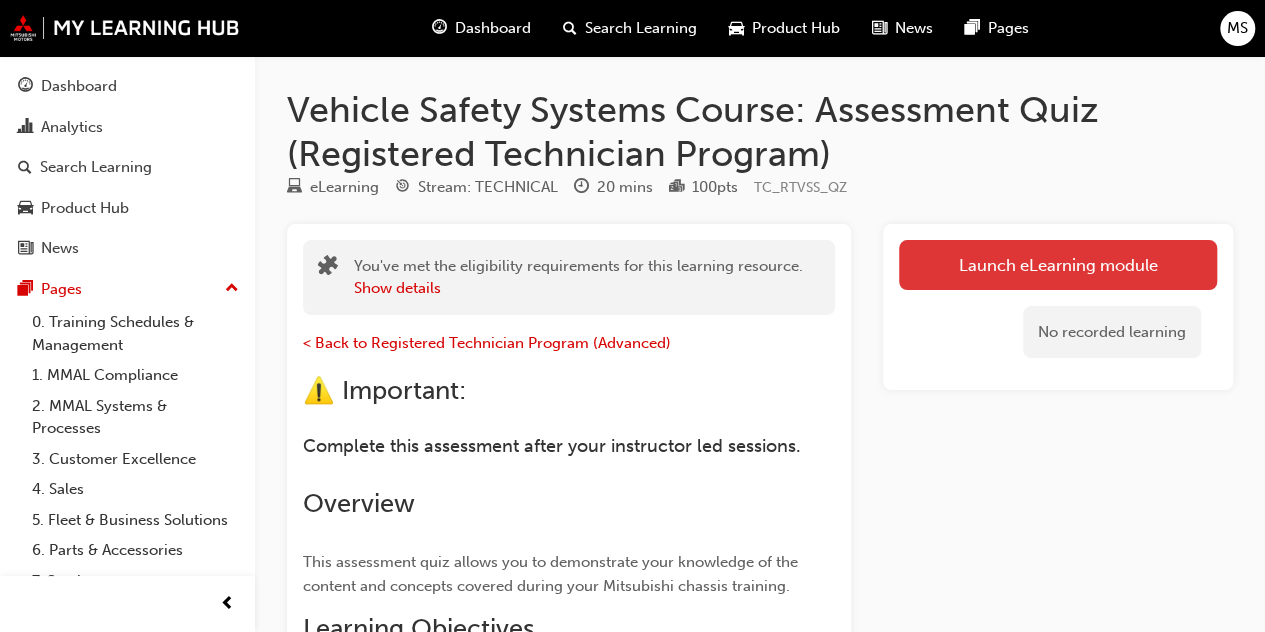 click on "Launch eLearning module" at bounding box center (1058, 265) 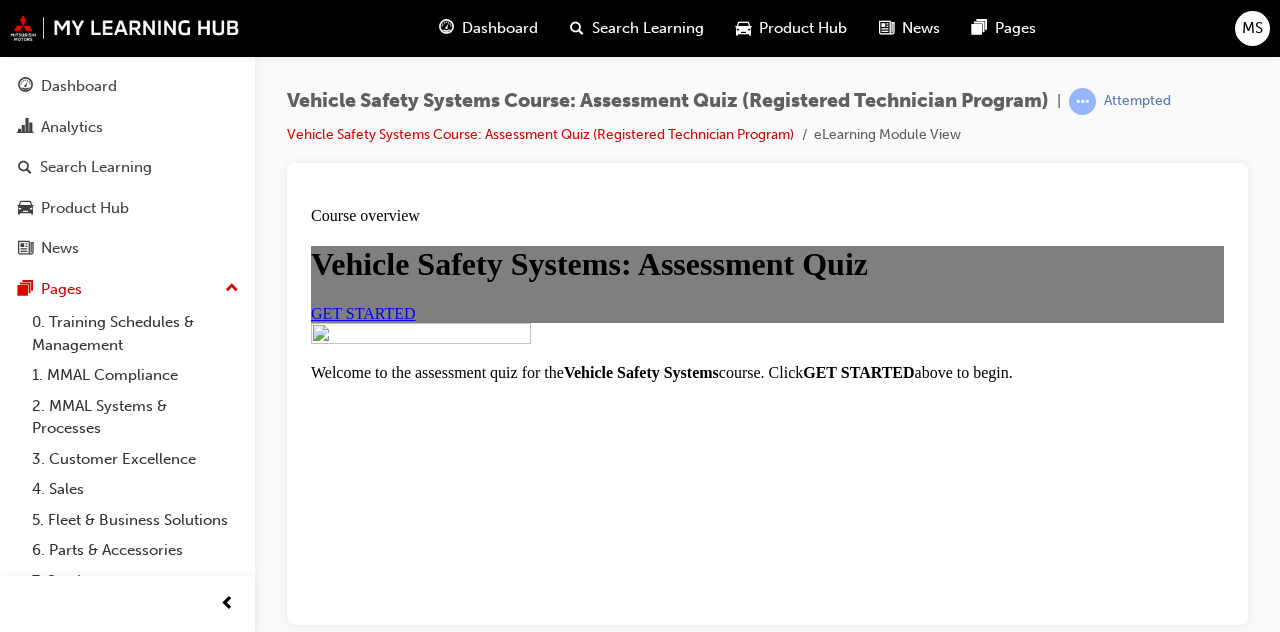 scroll, scrollTop: 0, scrollLeft: 0, axis: both 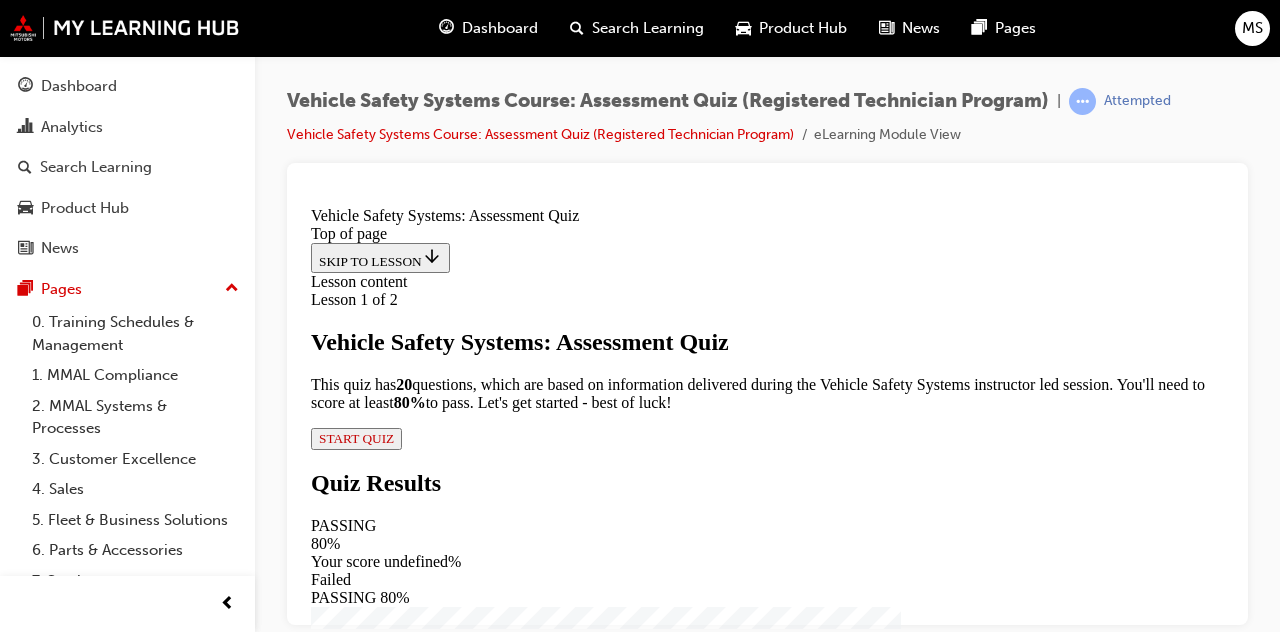 click on "START QUIZ" at bounding box center [356, 437] 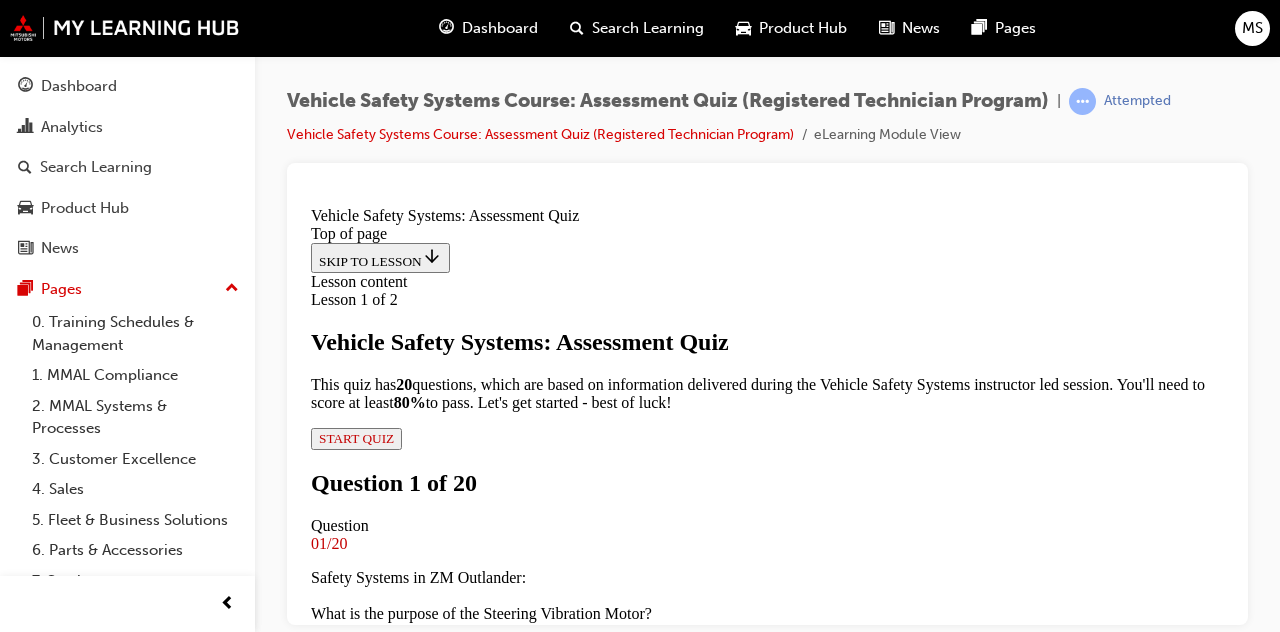 scroll, scrollTop: 475, scrollLeft: 0, axis: vertical 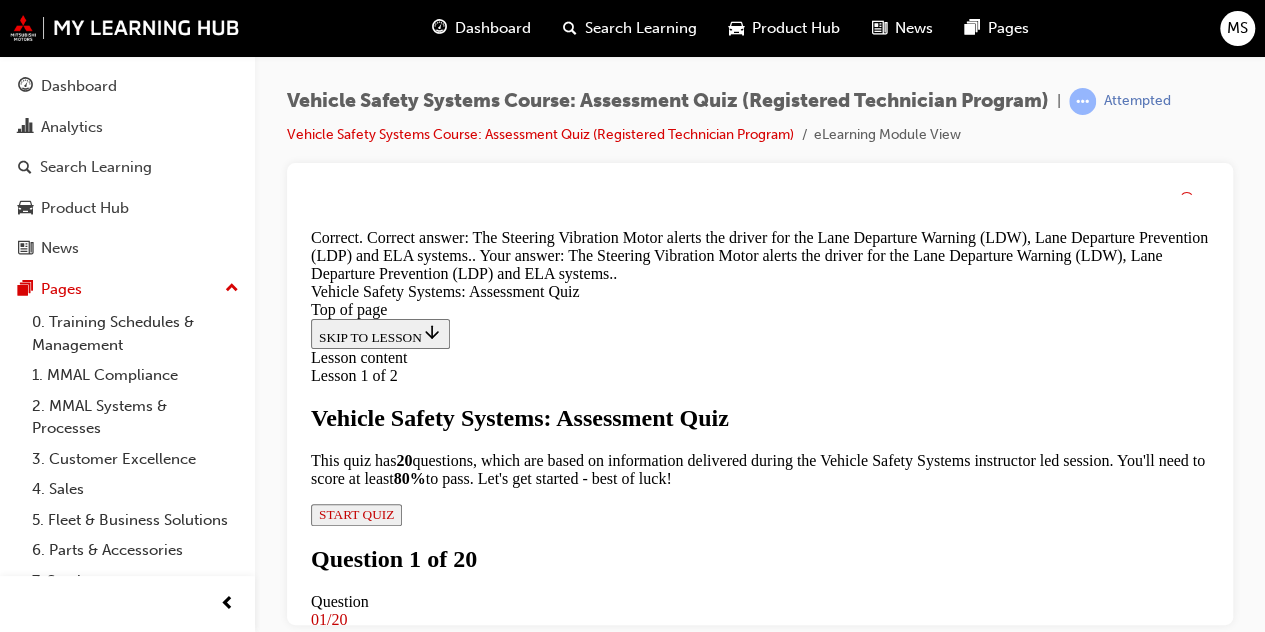 click on "NEXT" at bounding box center [337, 7382] 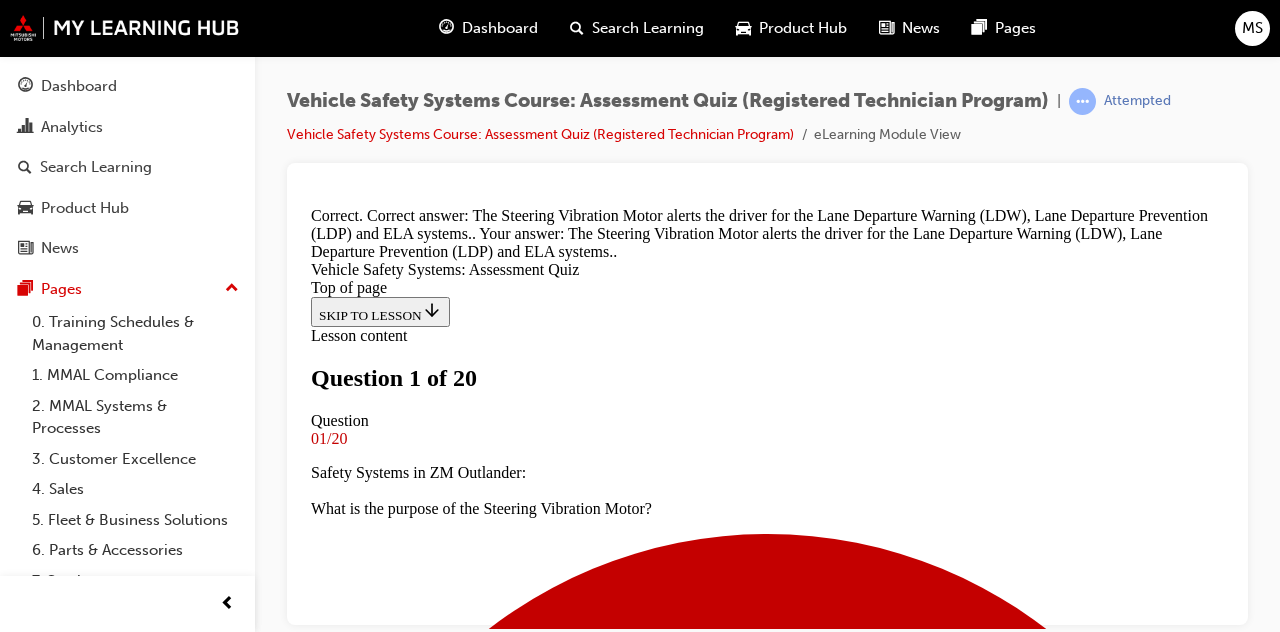 scroll, scrollTop: 430, scrollLeft: 0, axis: vertical 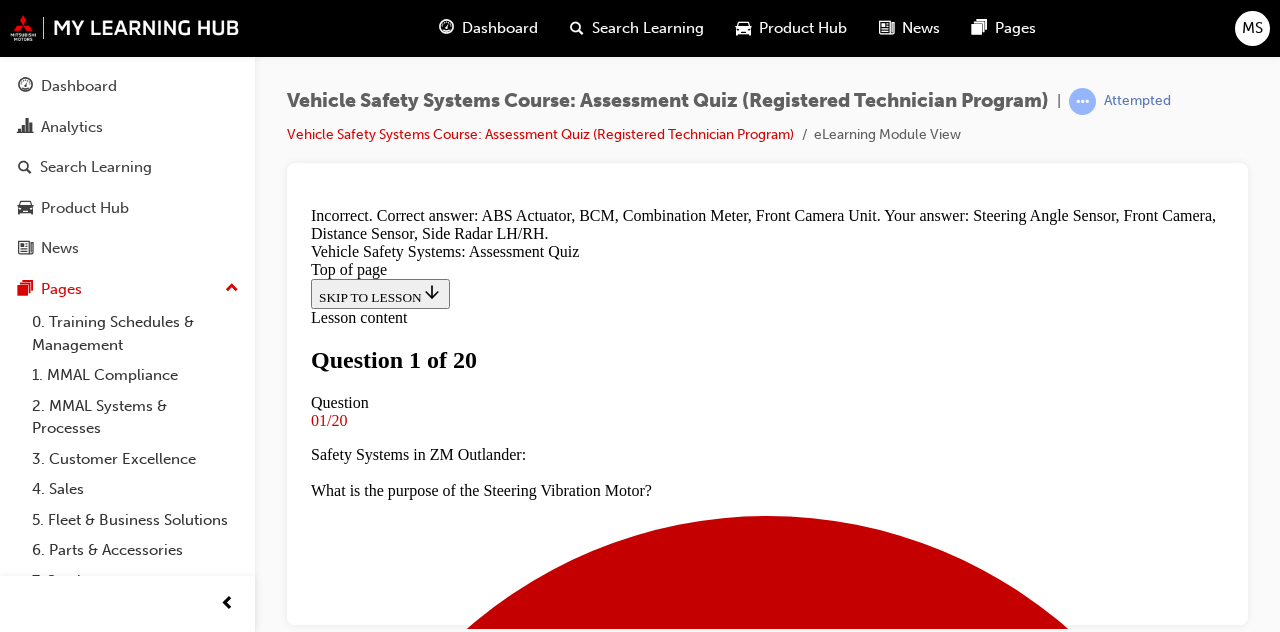 click on "NEXT" at bounding box center [337, 14167] 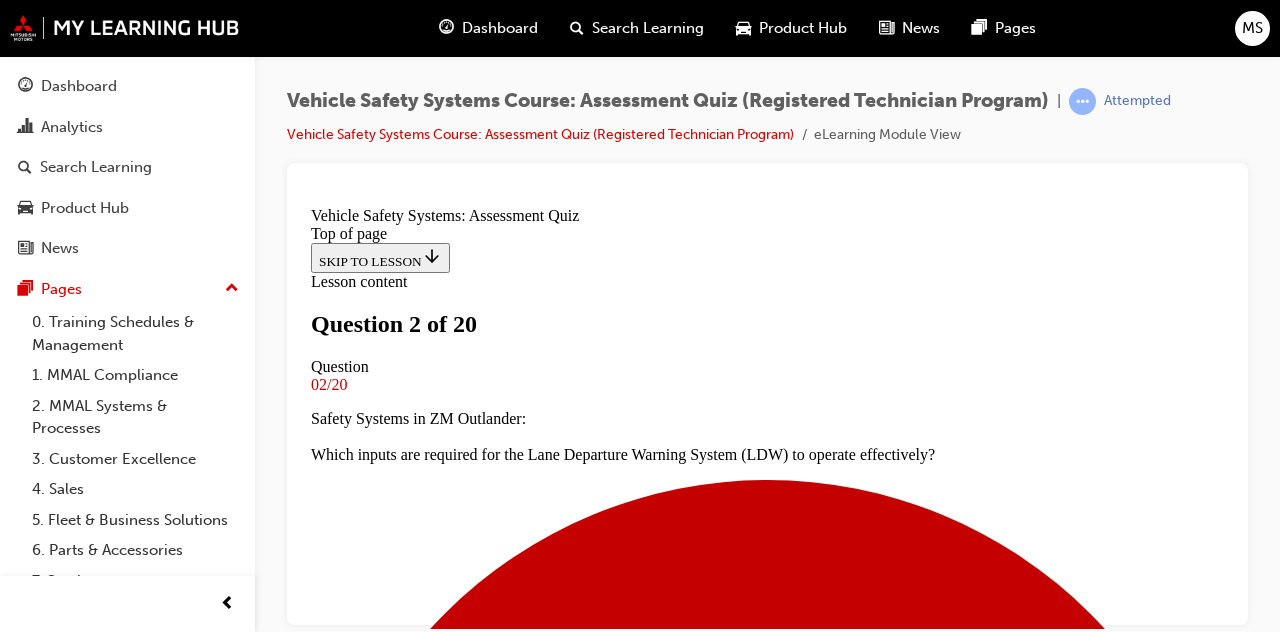 scroll, scrollTop: 400, scrollLeft: 0, axis: vertical 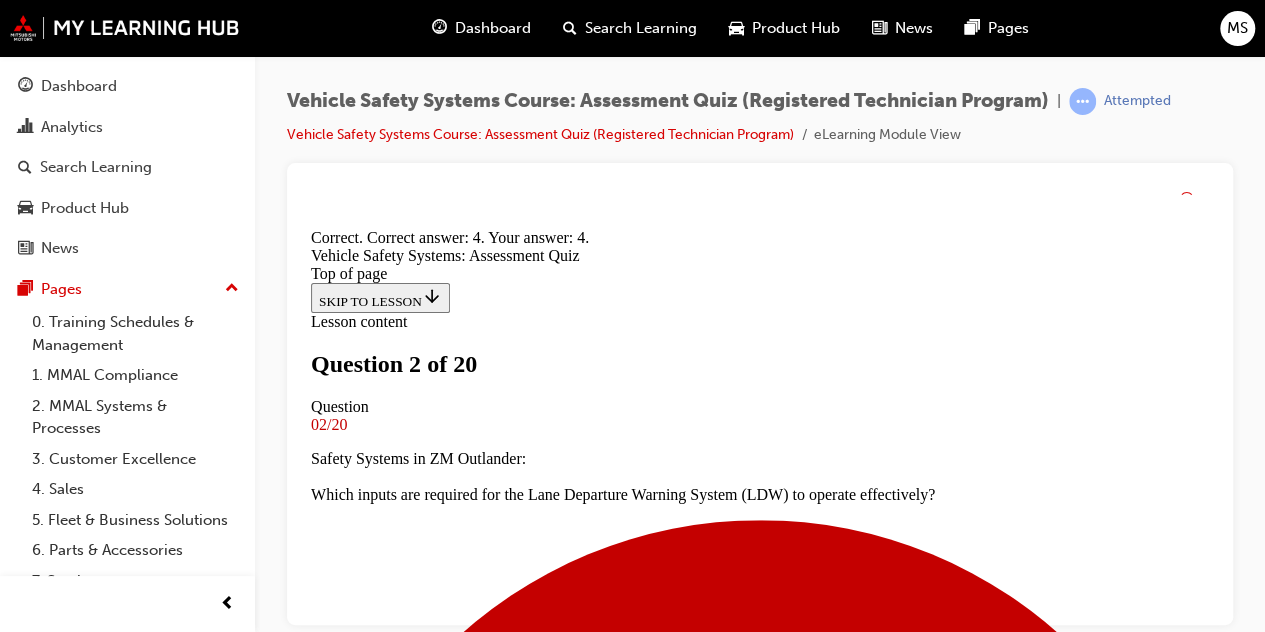 click on "NEXT" at bounding box center (337, 13980) 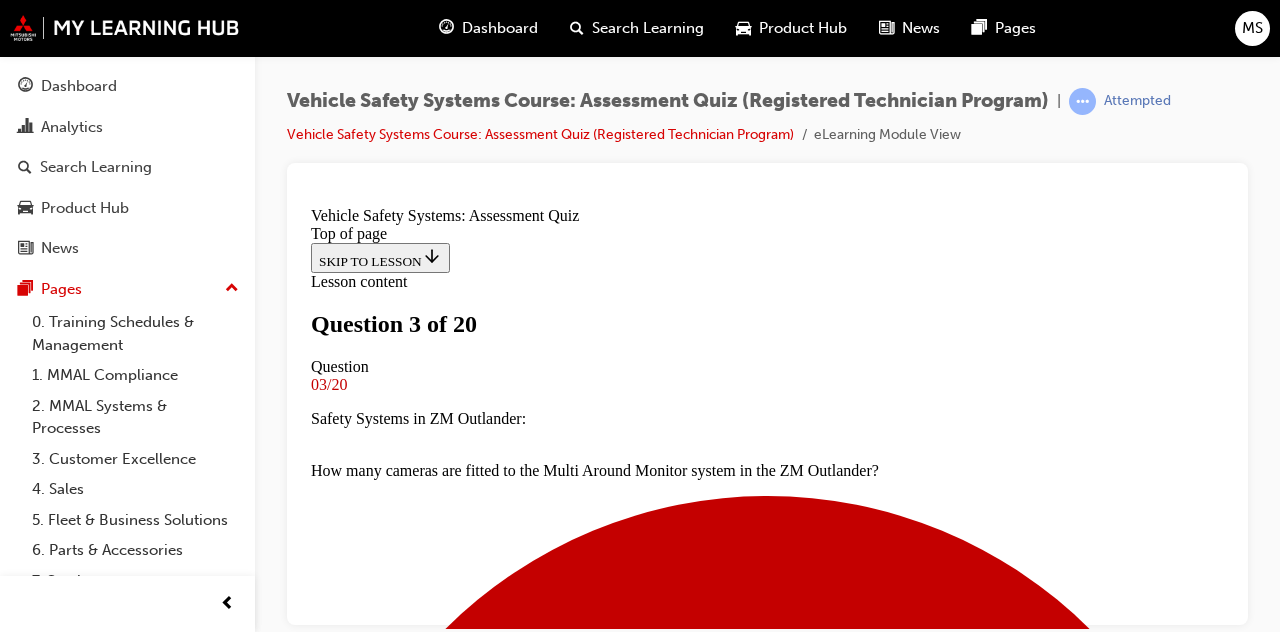 scroll, scrollTop: 508, scrollLeft: 0, axis: vertical 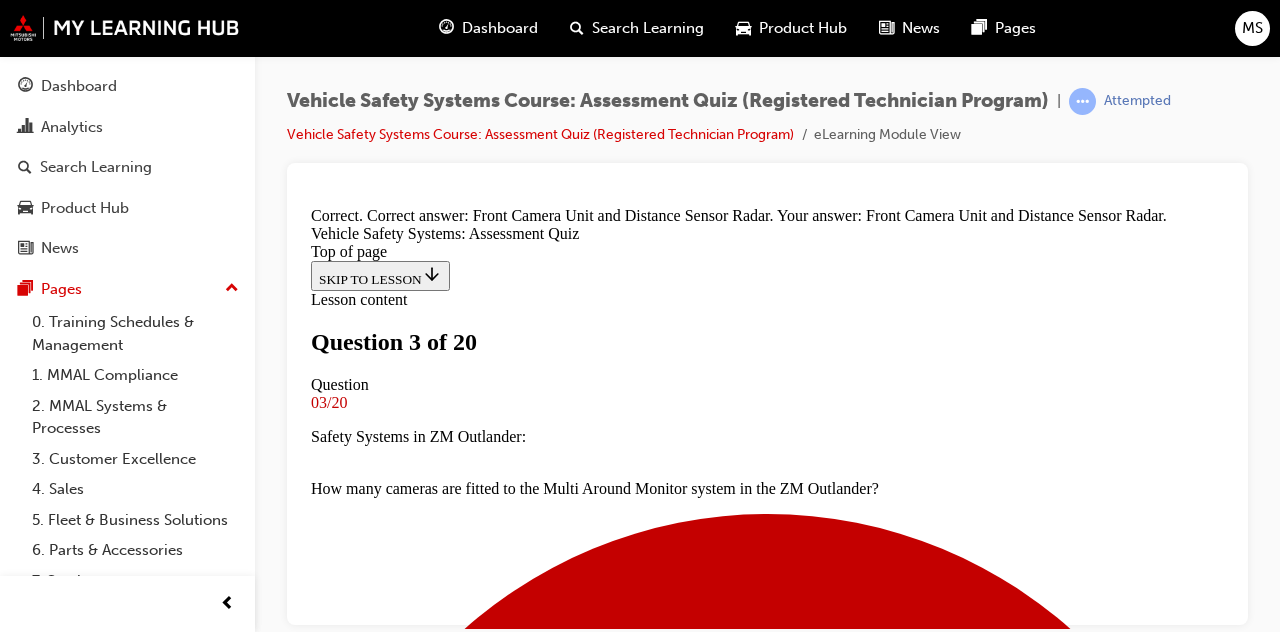 click on "NEXT" at bounding box center (337, 14237) 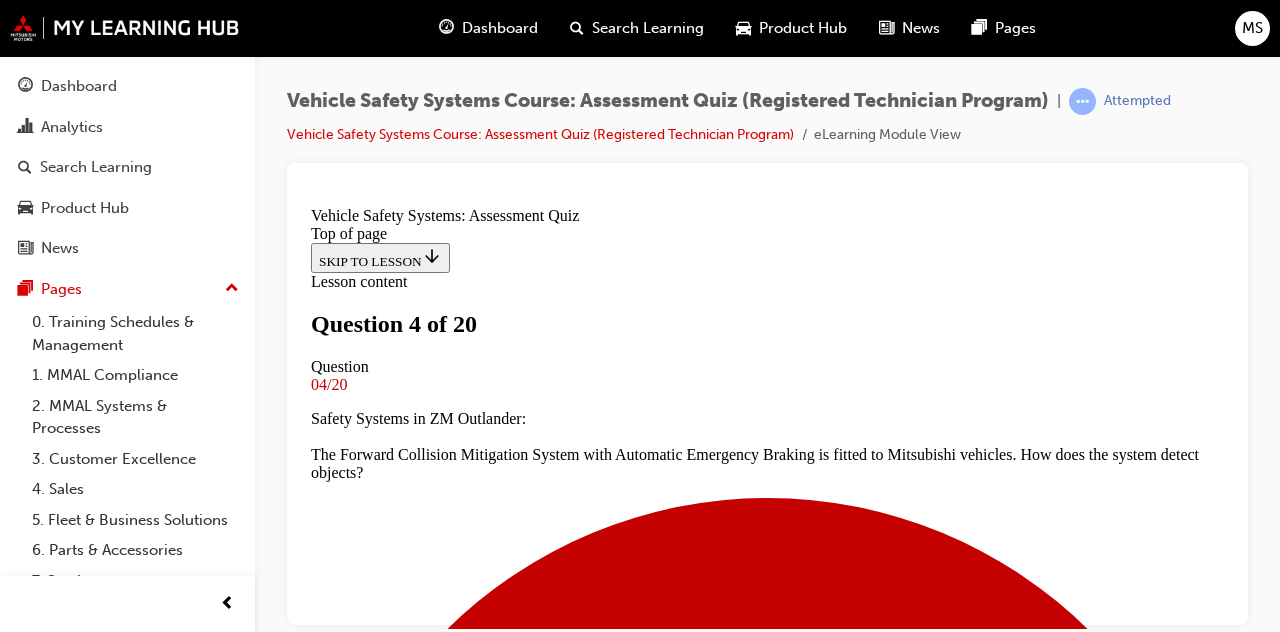 scroll, scrollTop: 368, scrollLeft: 0, axis: vertical 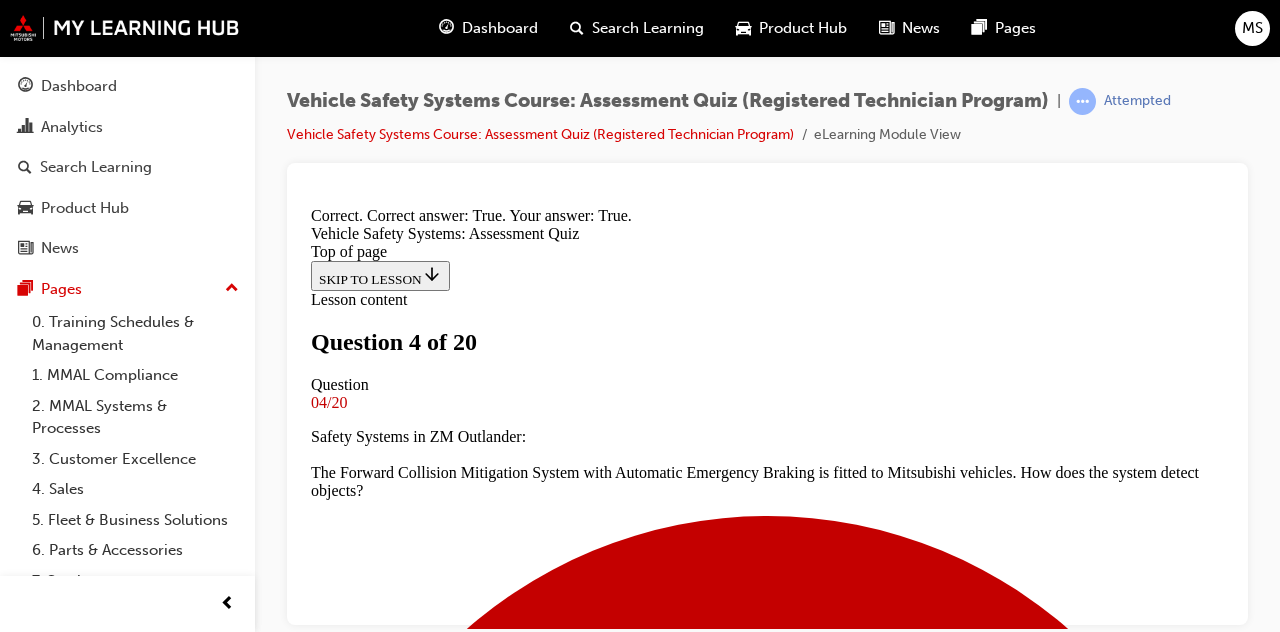click on "NEXT" at bounding box center [337, 10963] 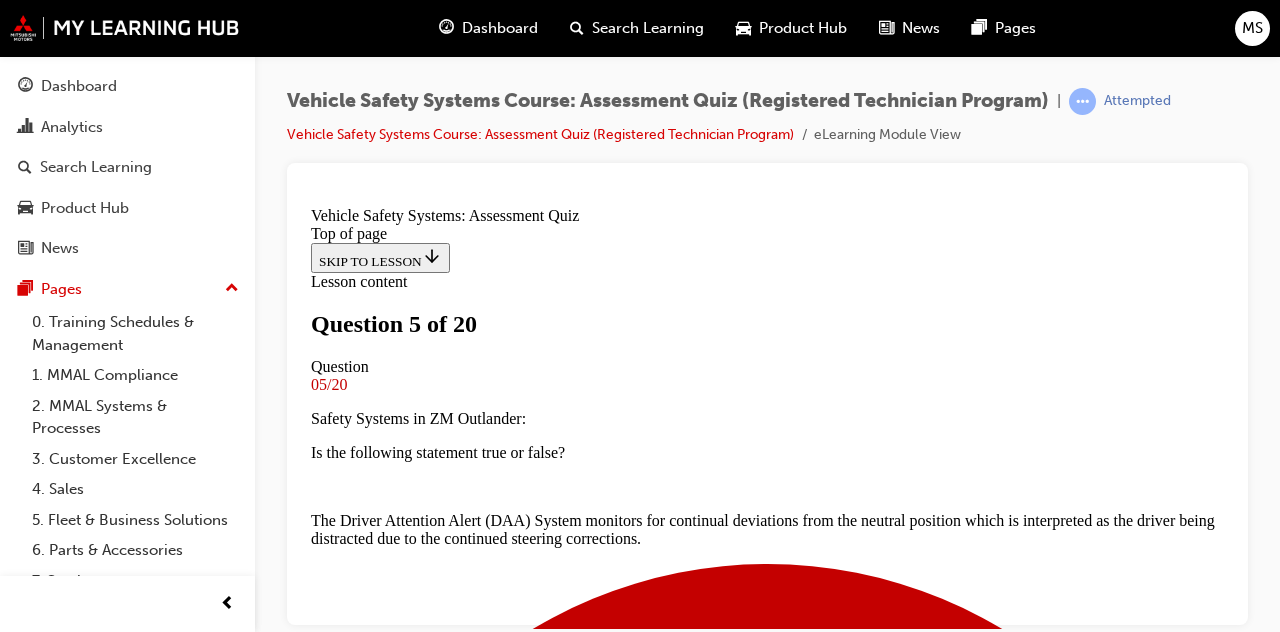 scroll, scrollTop: 494, scrollLeft: 0, axis: vertical 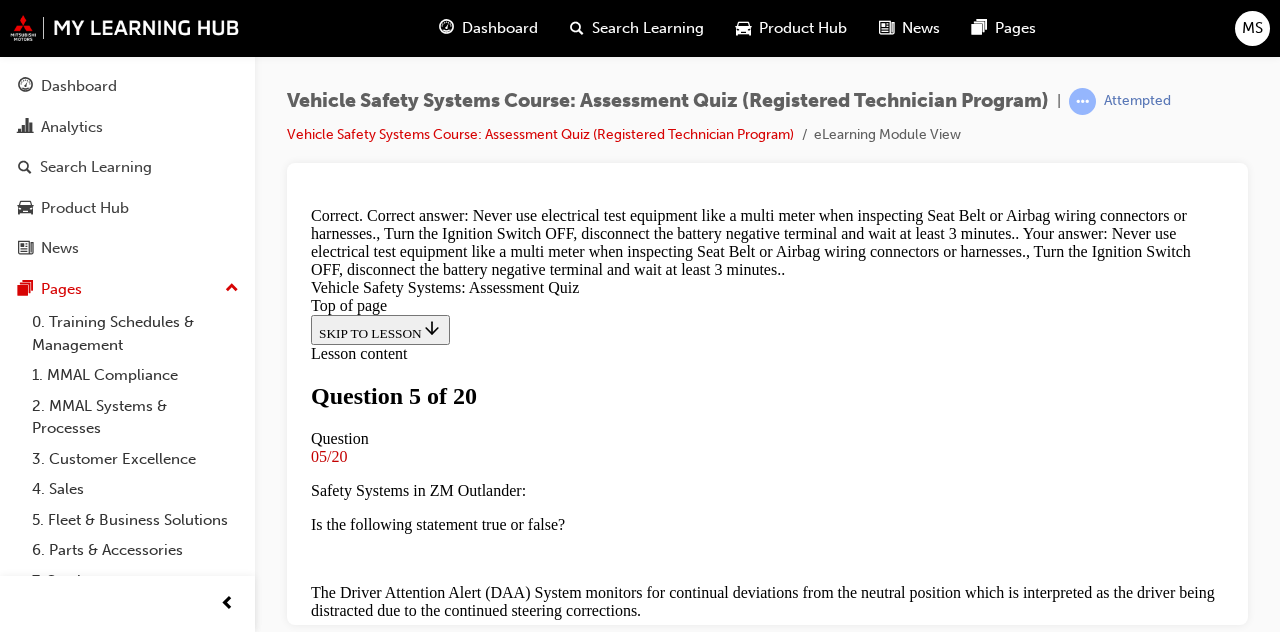 click on "NEXT" at bounding box center [337, 7260] 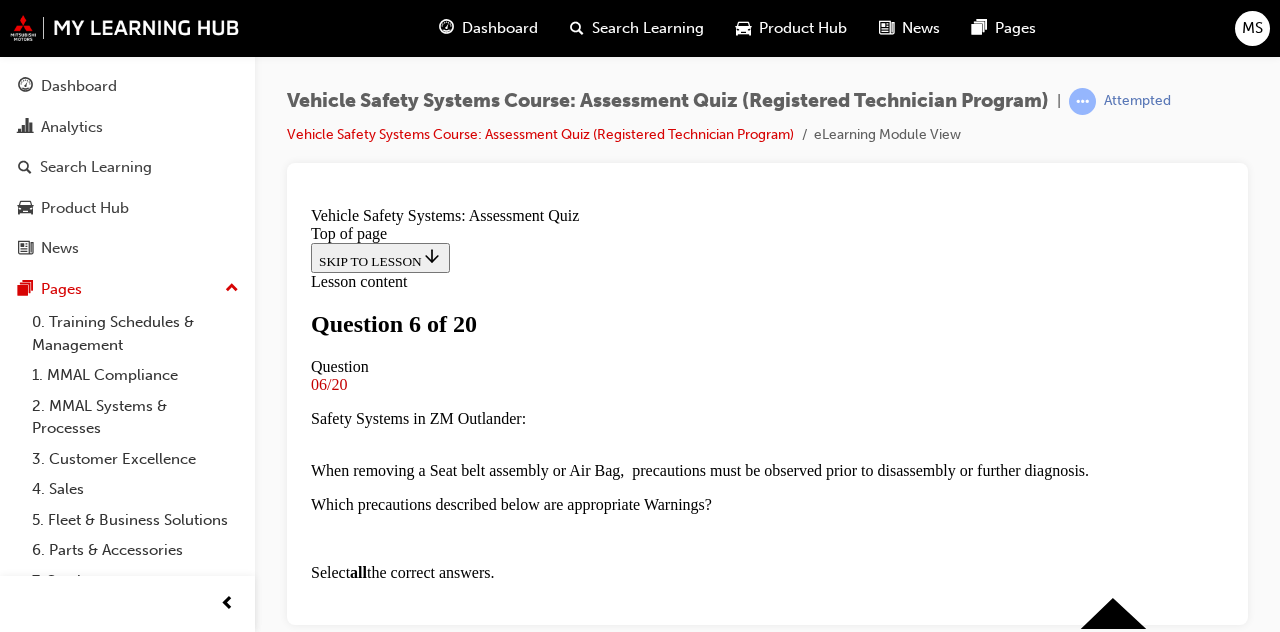 scroll, scrollTop: 523, scrollLeft: 0, axis: vertical 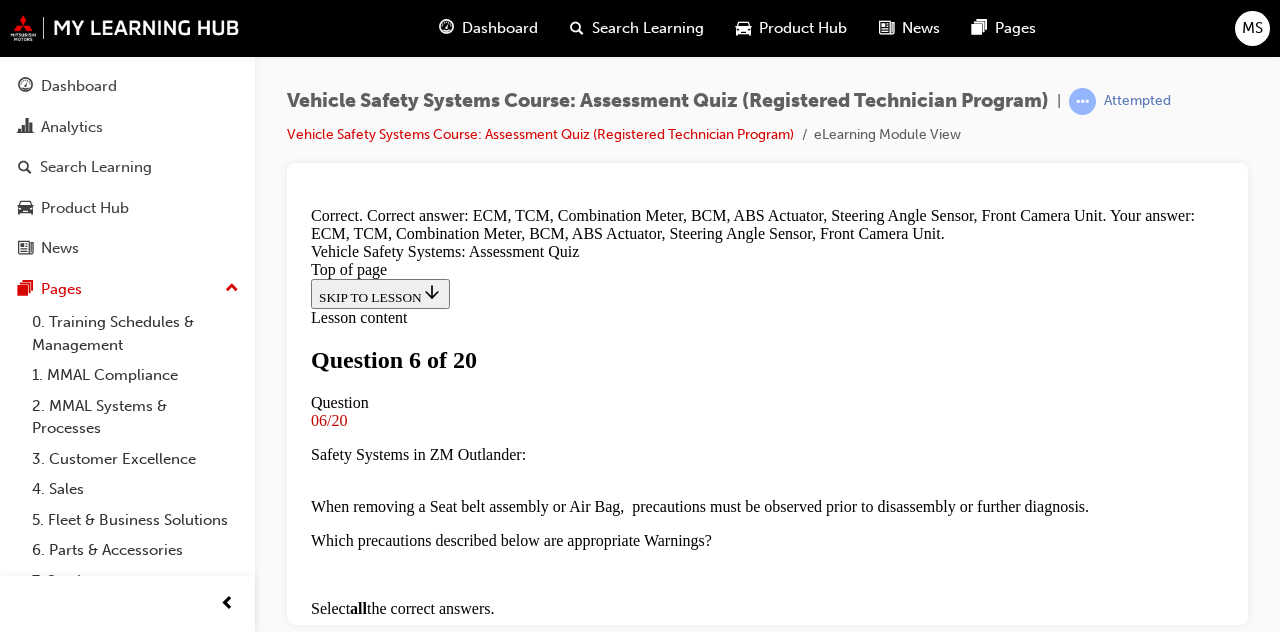 click on "NEXT" at bounding box center (337, 10482) 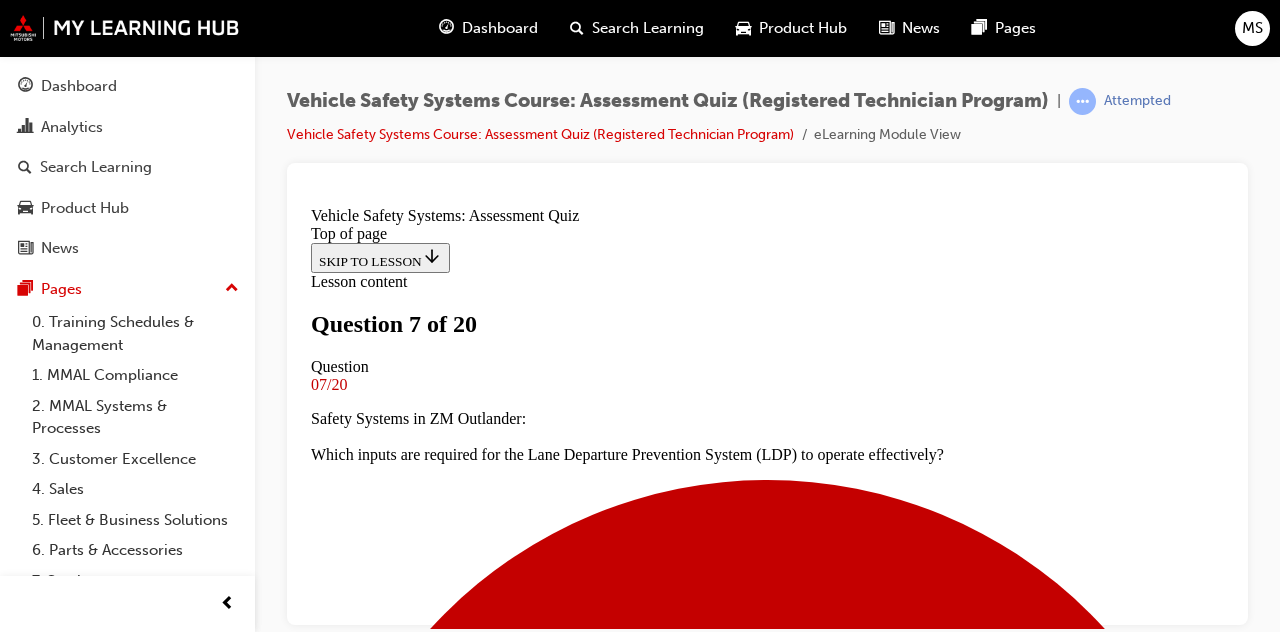 scroll, scrollTop: 446, scrollLeft: 0, axis: vertical 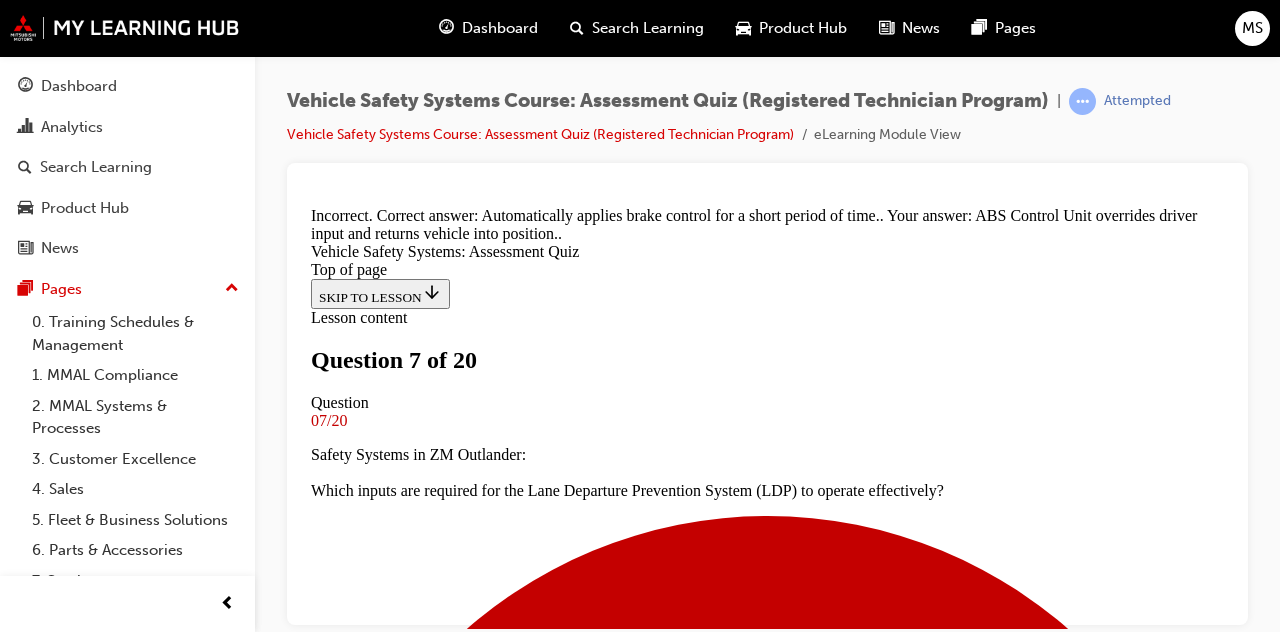click on "NEXT" at bounding box center (337, 14167) 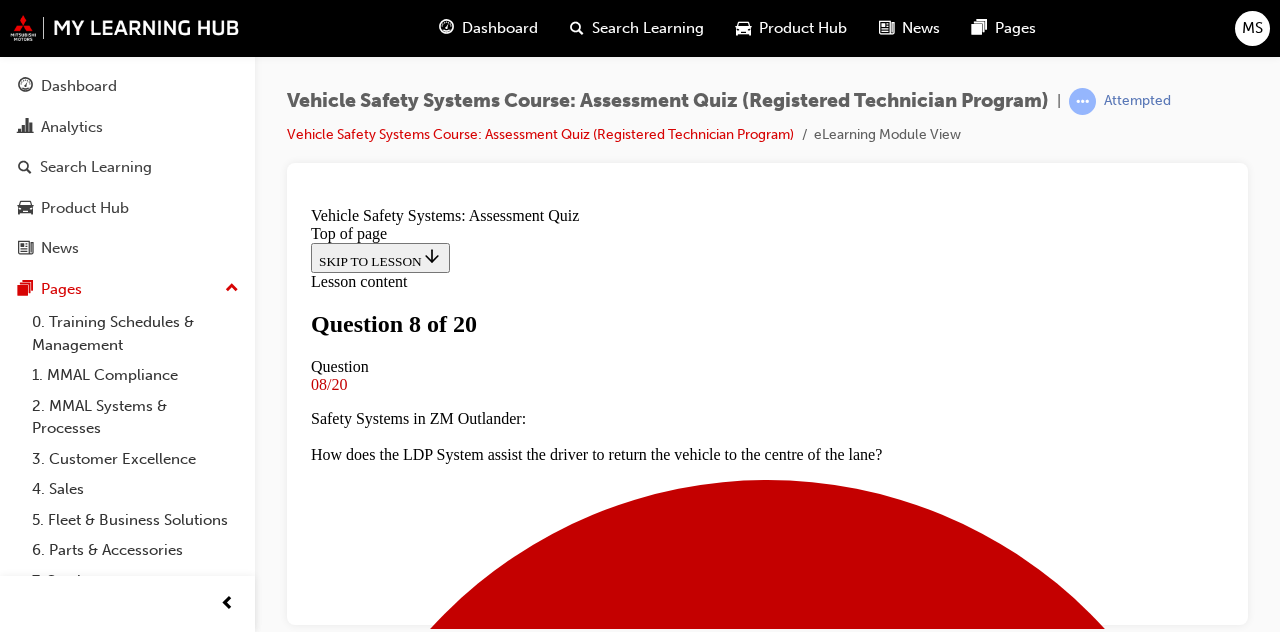 scroll, scrollTop: 632, scrollLeft: 0, axis: vertical 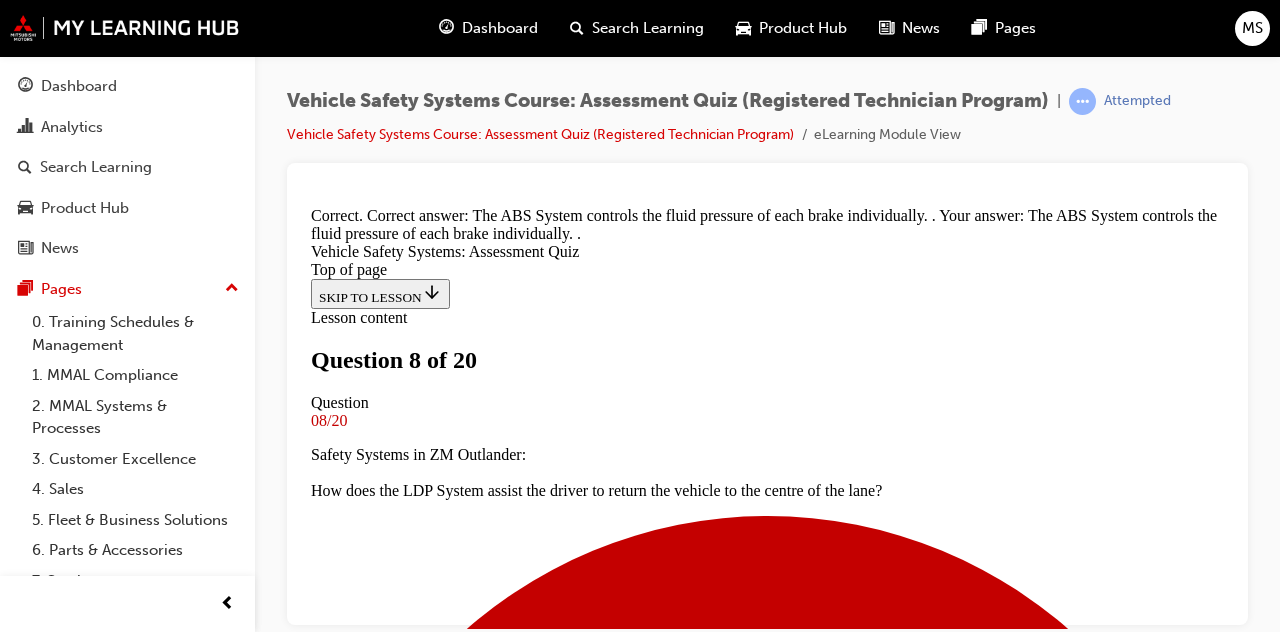 click on "NEXT" at bounding box center [767, 14217] 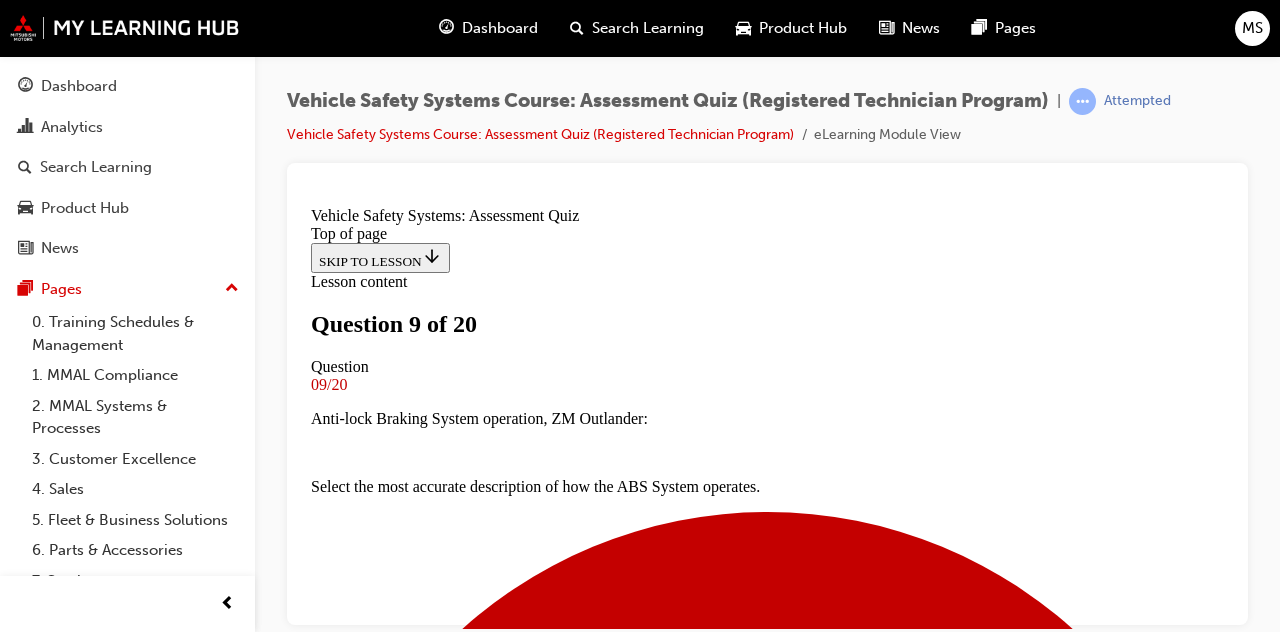 scroll, scrollTop: 352, scrollLeft: 0, axis: vertical 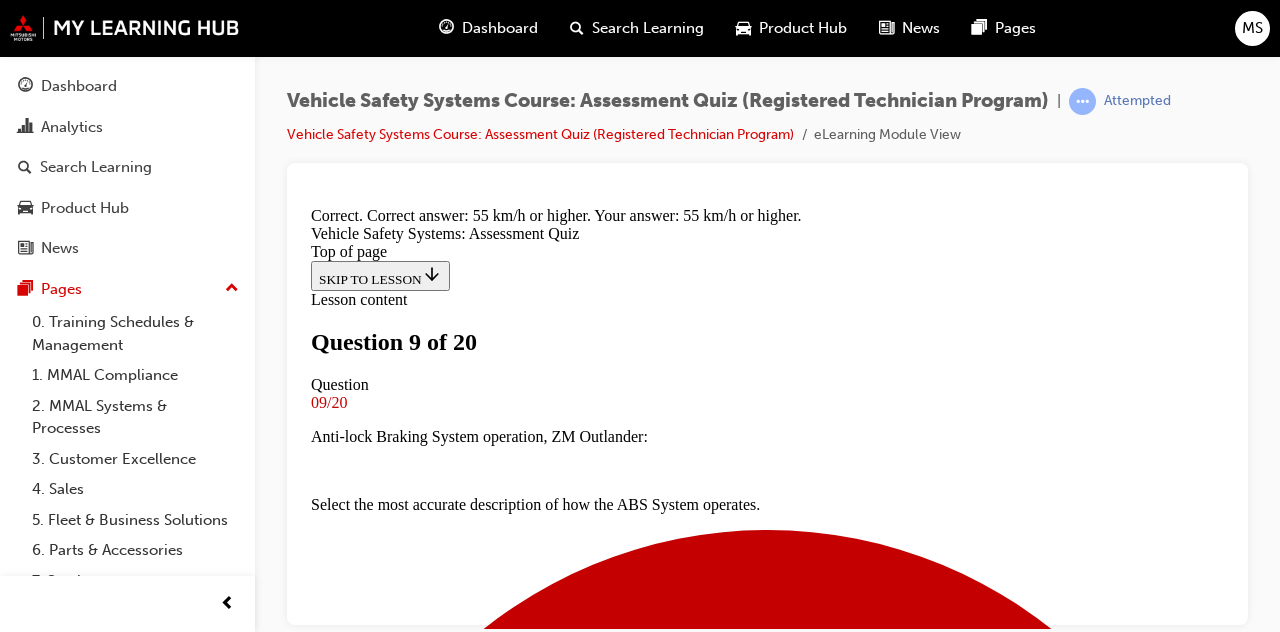 click on "NEXT" at bounding box center [337, 14253] 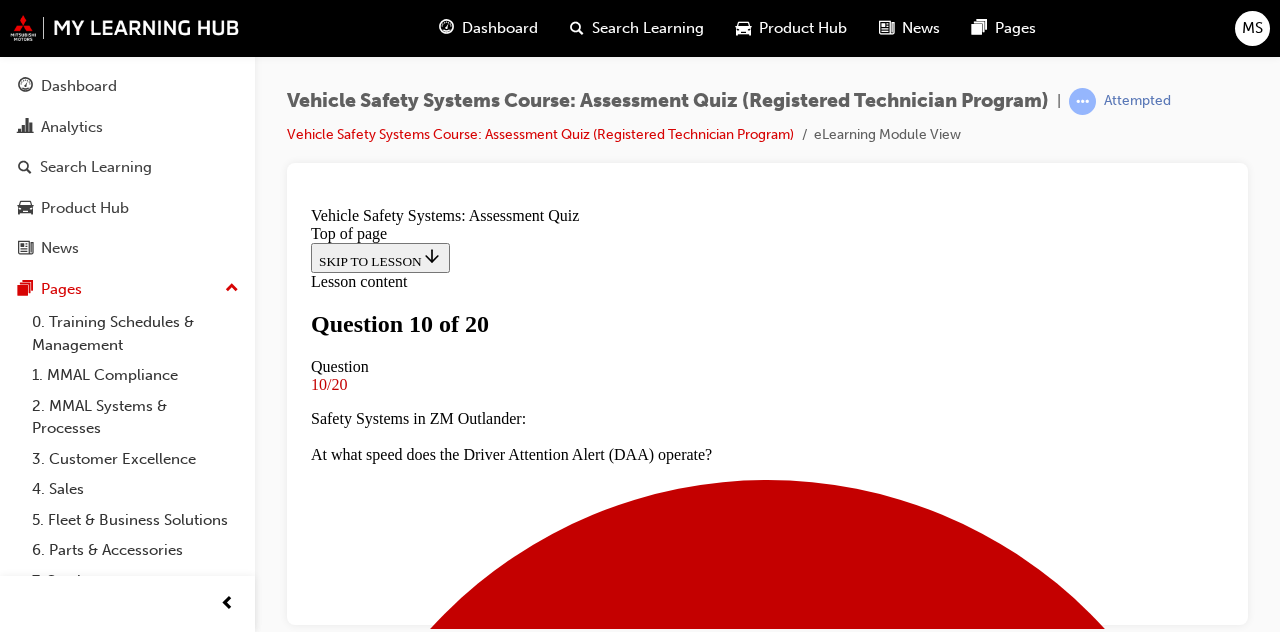 scroll, scrollTop: 440, scrollLeft: 0, axis: vertical 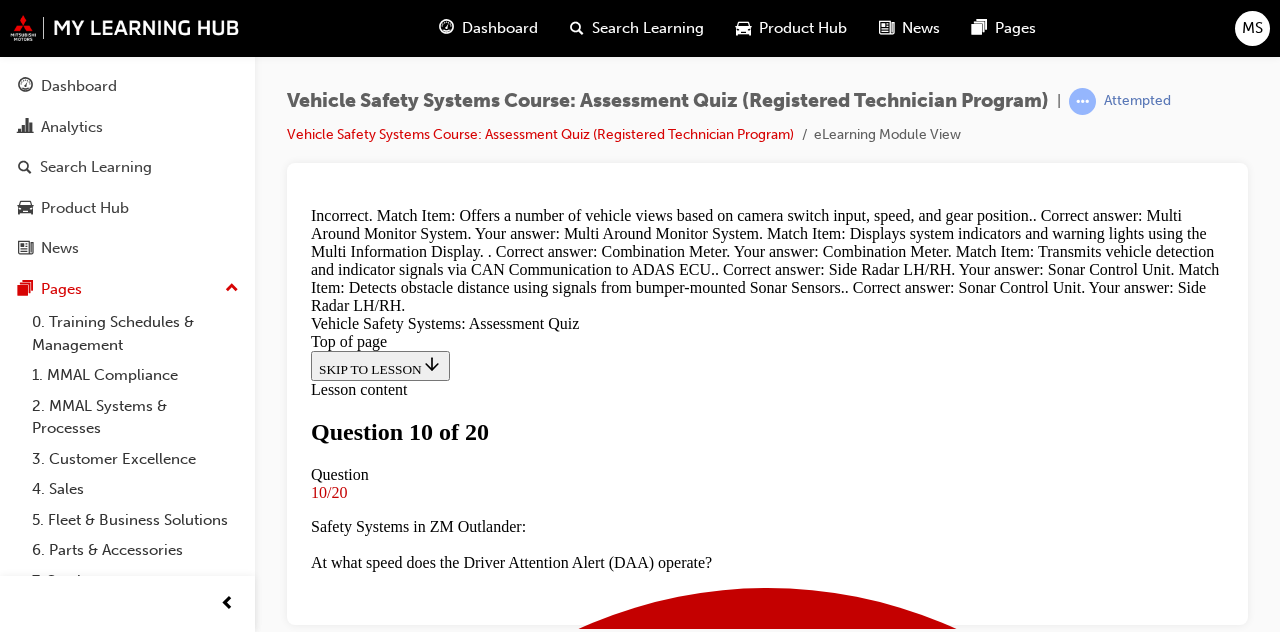 click on "NEXT" at bounding box center [337, 9037] 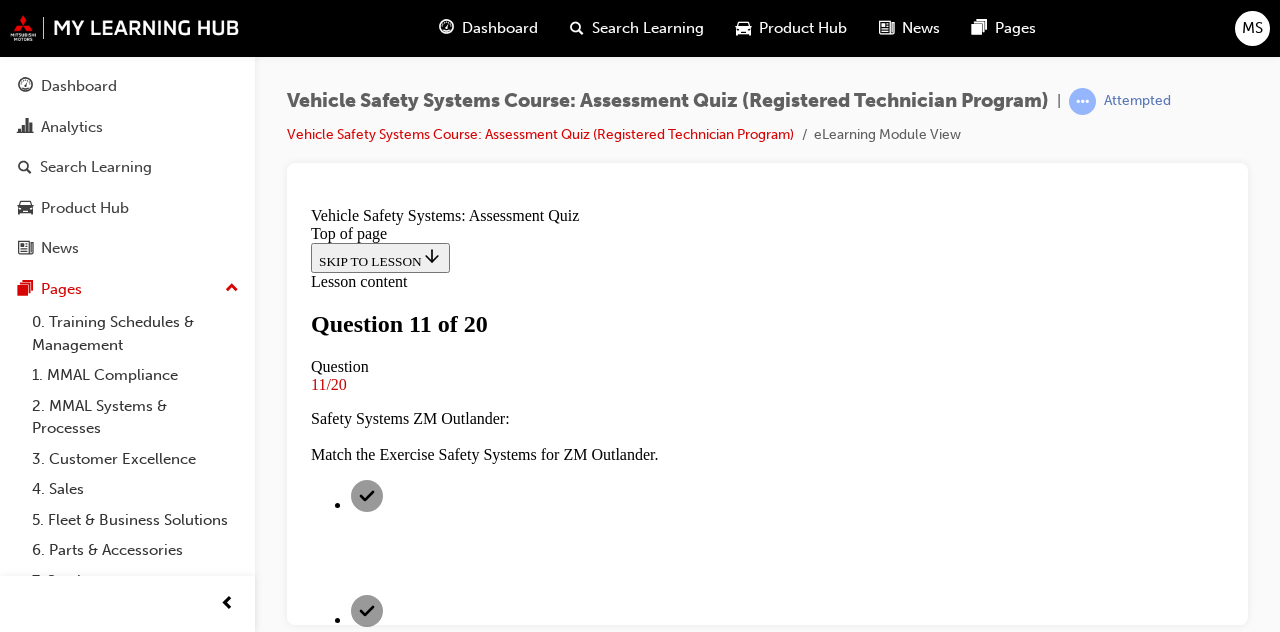 scroll, scrollTop: 406, scrollLeft: 0, axis: vertical 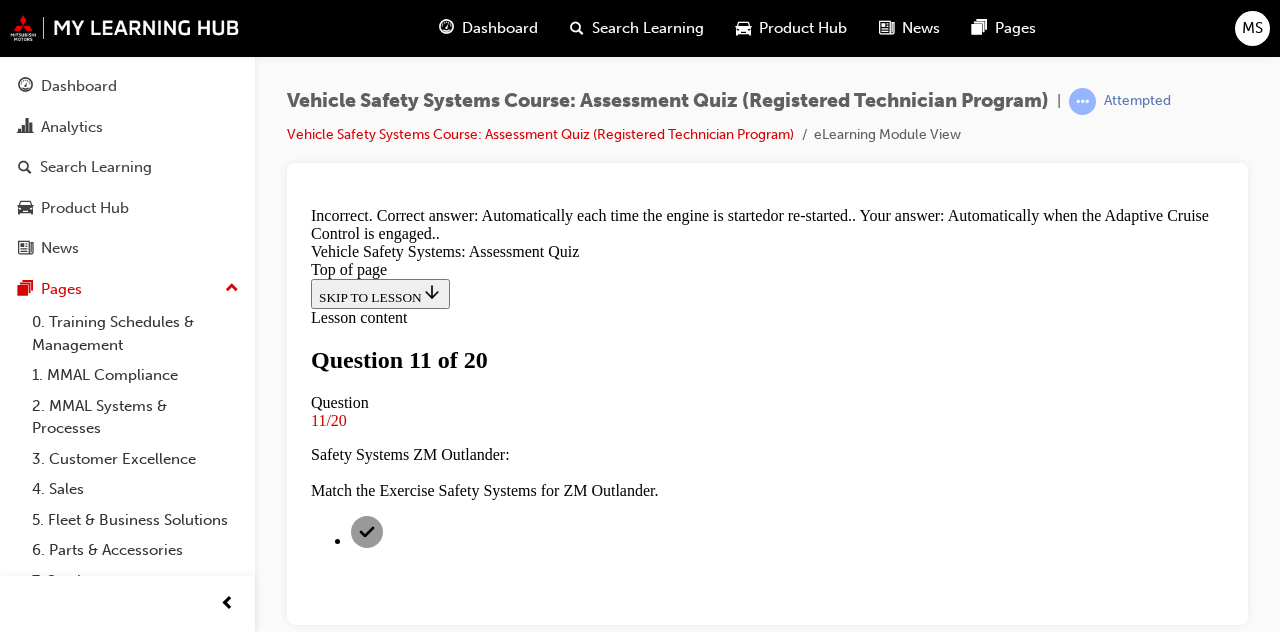 click on "NEXT" at bounding box center [337, 8945] 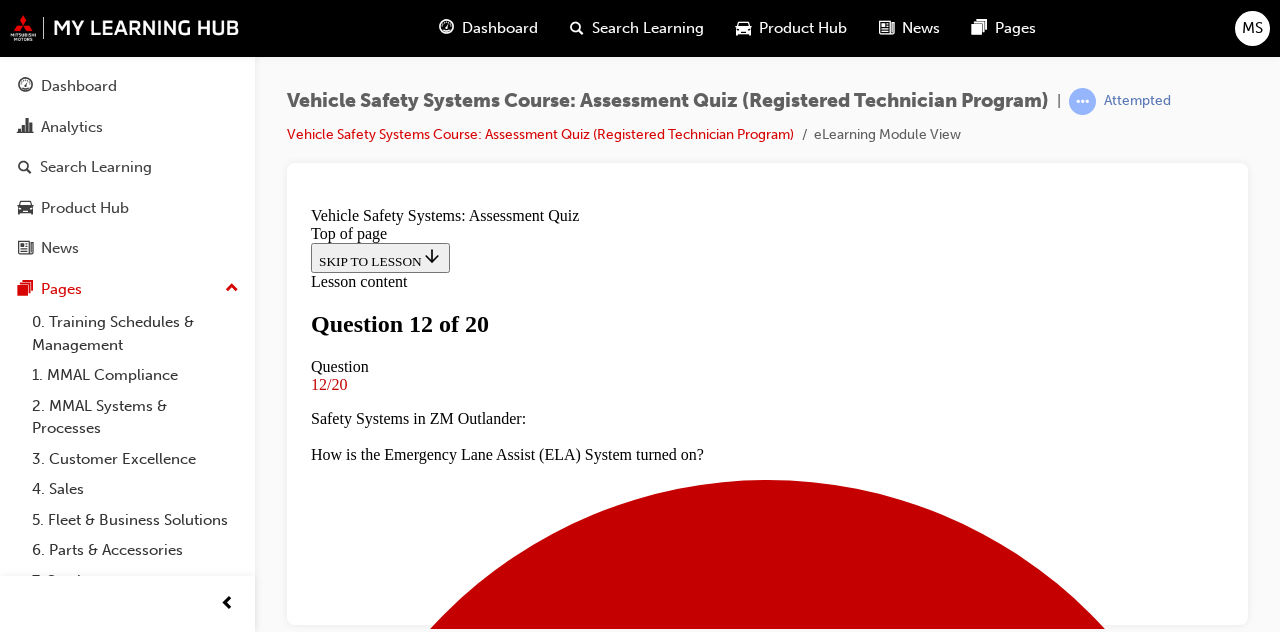 scroll, scrollTop: 709, scrollLeft: 0, axis: vertical 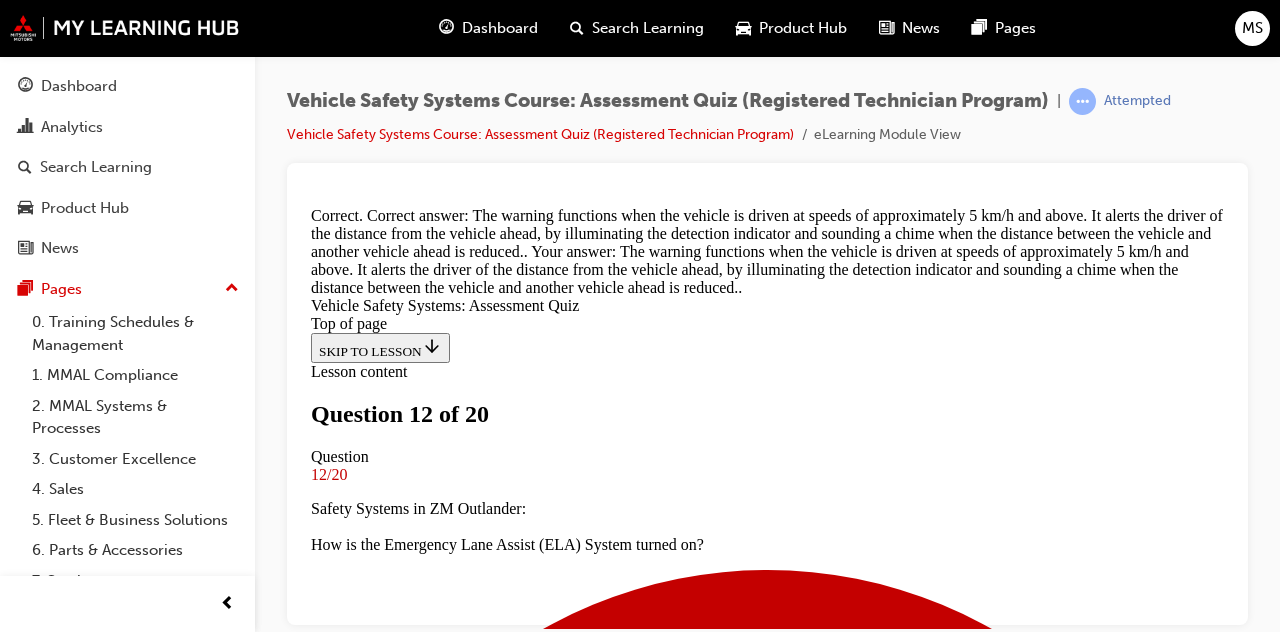 click on "NEXT" at bounding box center (767, 14345) 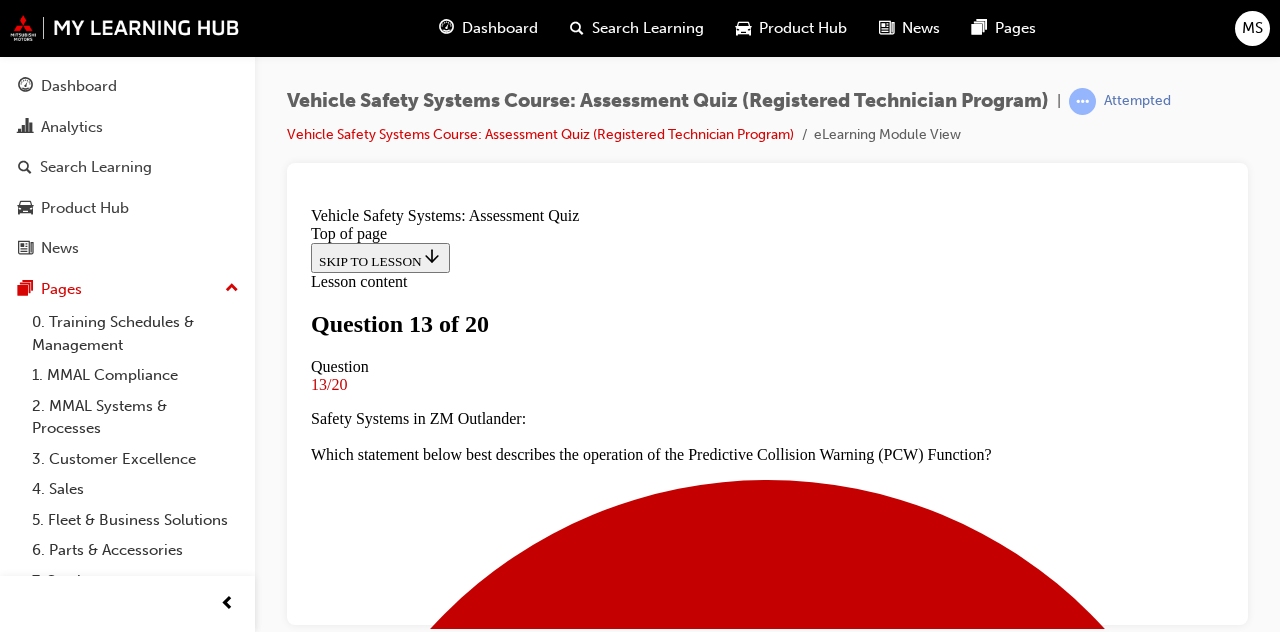 scroll, scrollTop: 338, scrollLeft: 0, axis: vertical 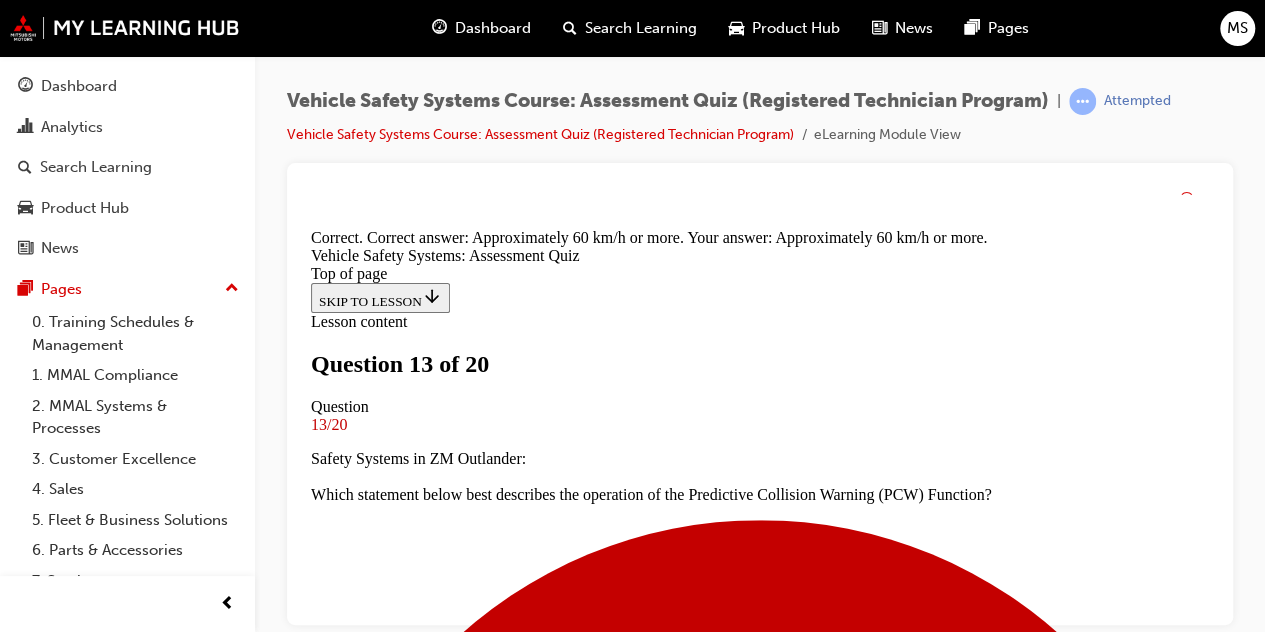 click on "NEXT" at bounding box center (337, 14108) 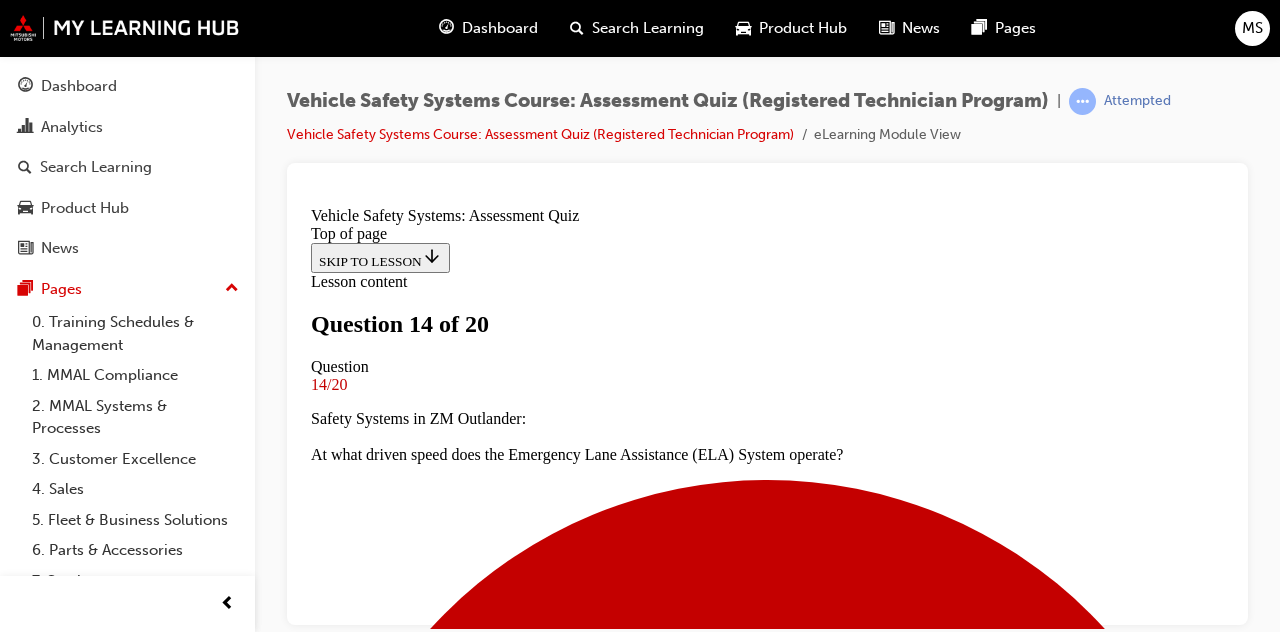 scroll, scrollTop: 489, scrollLeft: 0, axis: vertical 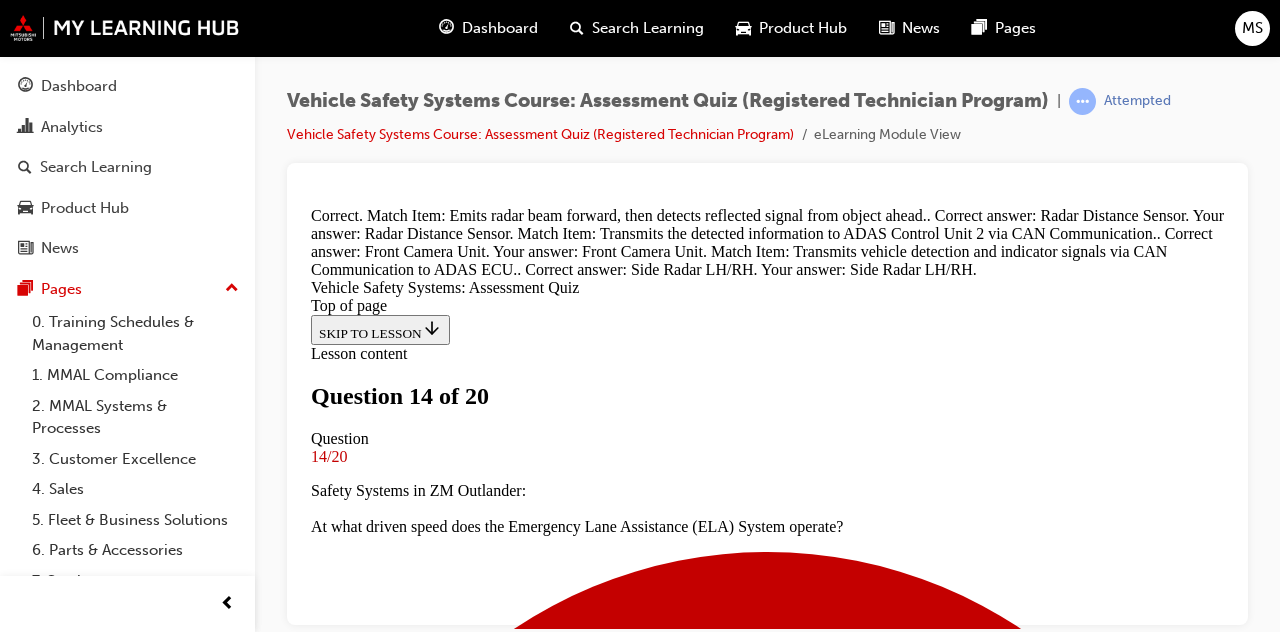 click on "NEXT" at bounding box center (337, 8656) 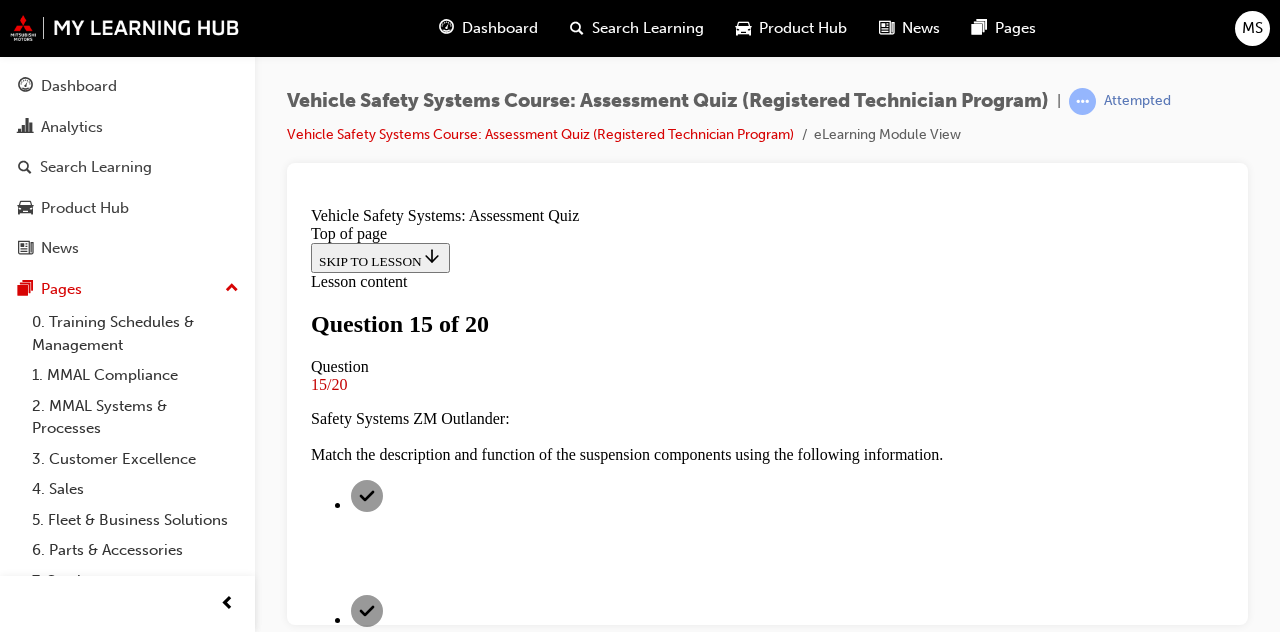scroll, scrollTop: 341, scrollLeft: 0, axis: vertical 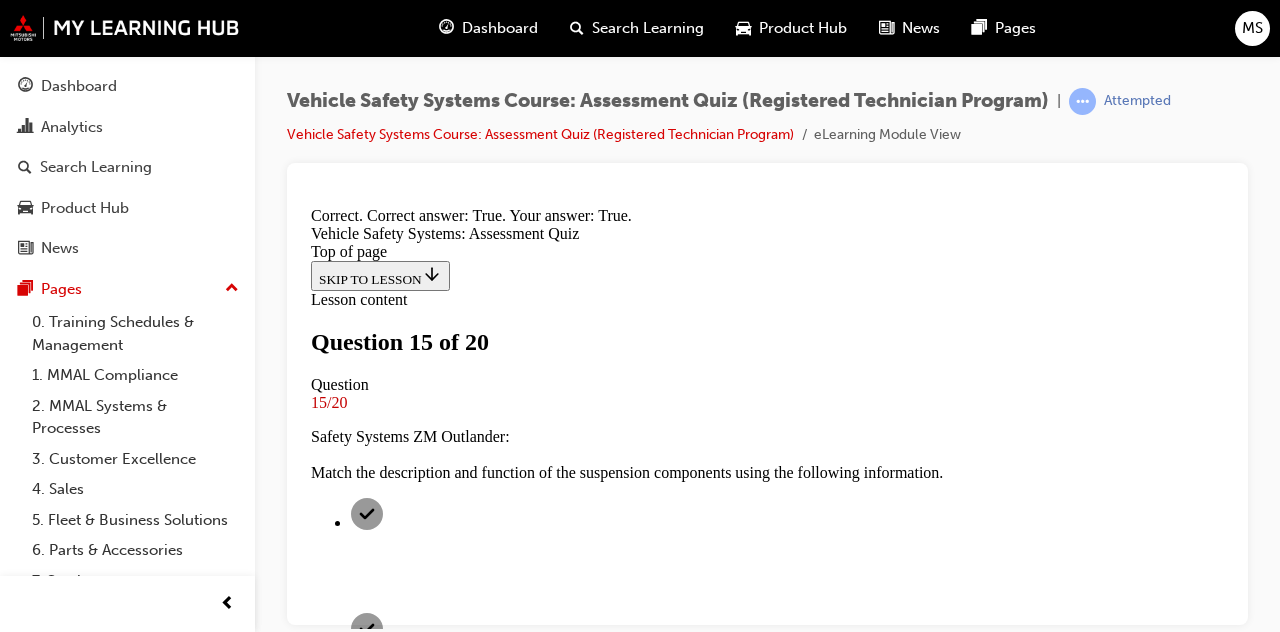 click on "NEXT" at bounding box center (337, 5344) 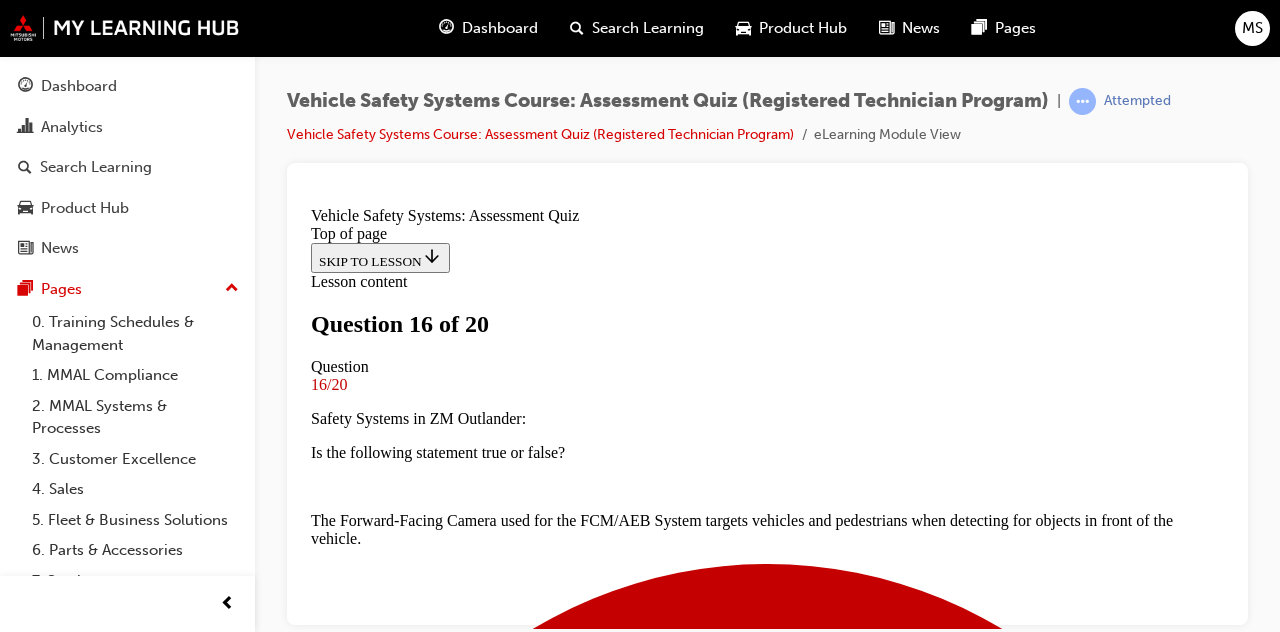scroll, scrollTop: 408, scrollLeft: 0, axis: vertical 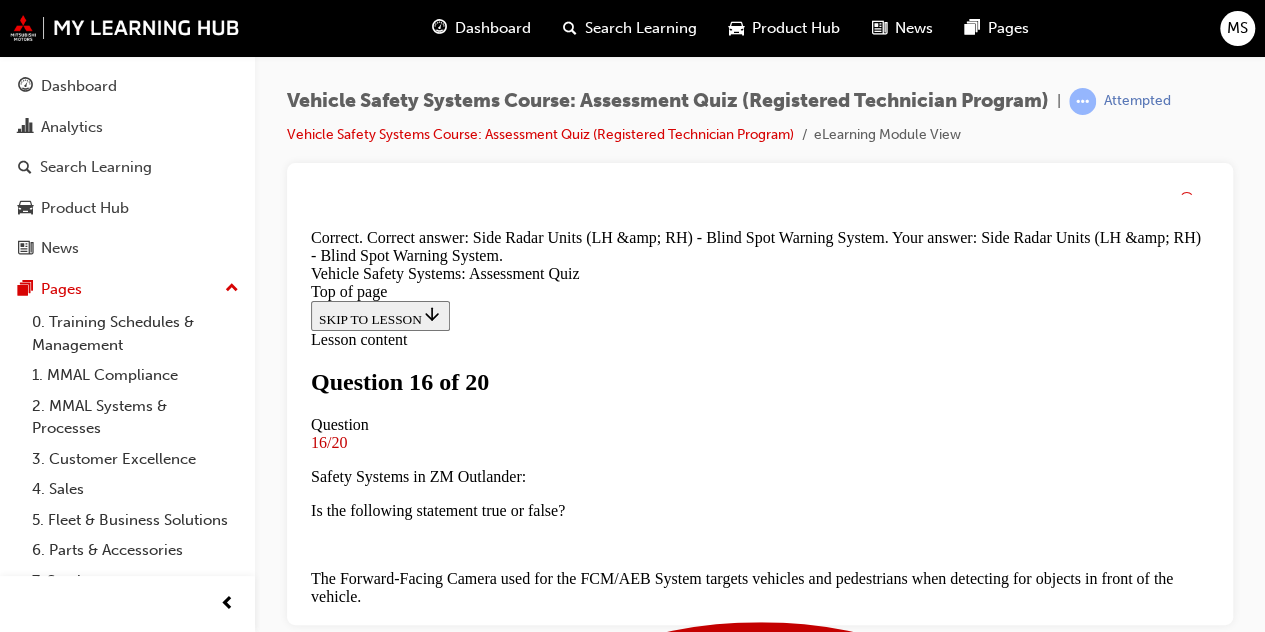 click on "NEXT" at bounding box center [337, 10830] 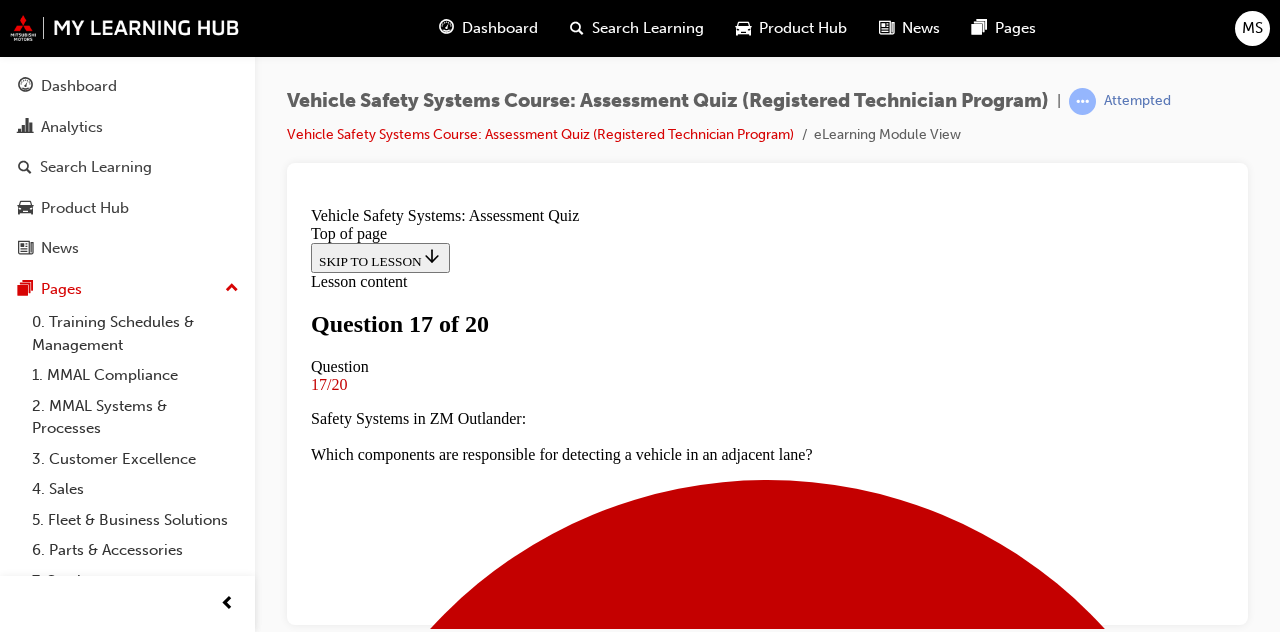 scroll, scrollTop: 452, scrollLeft: 0, axis: vertical 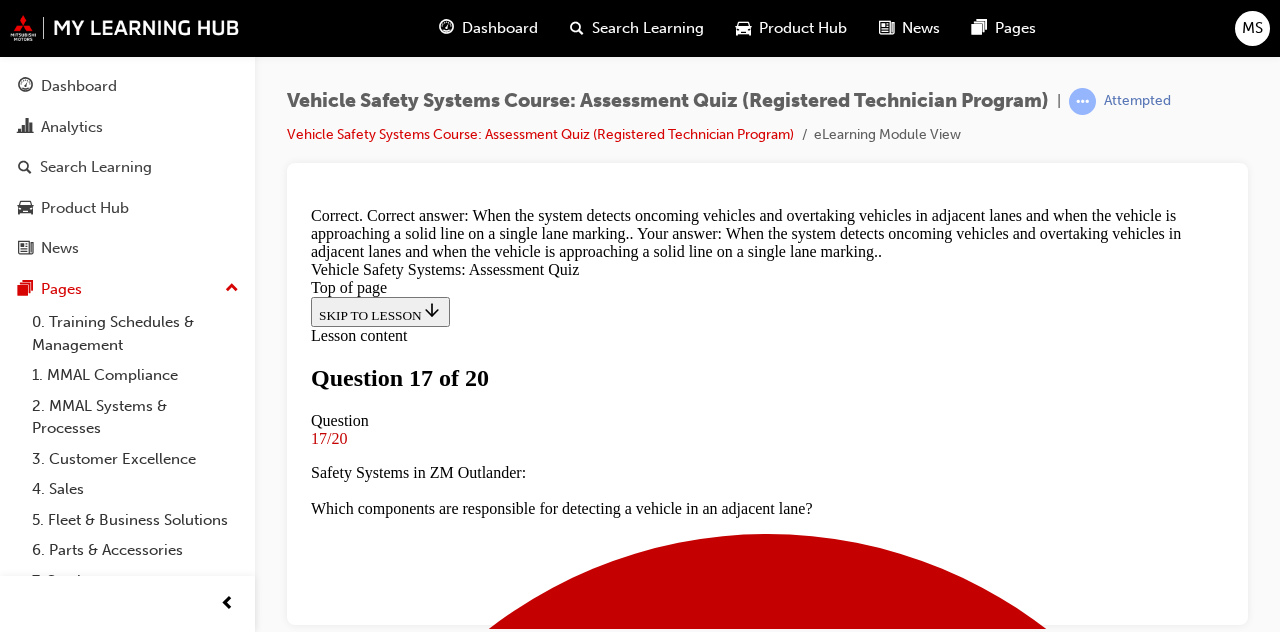 click on "NEXT" at bounding box center [337, 14275] 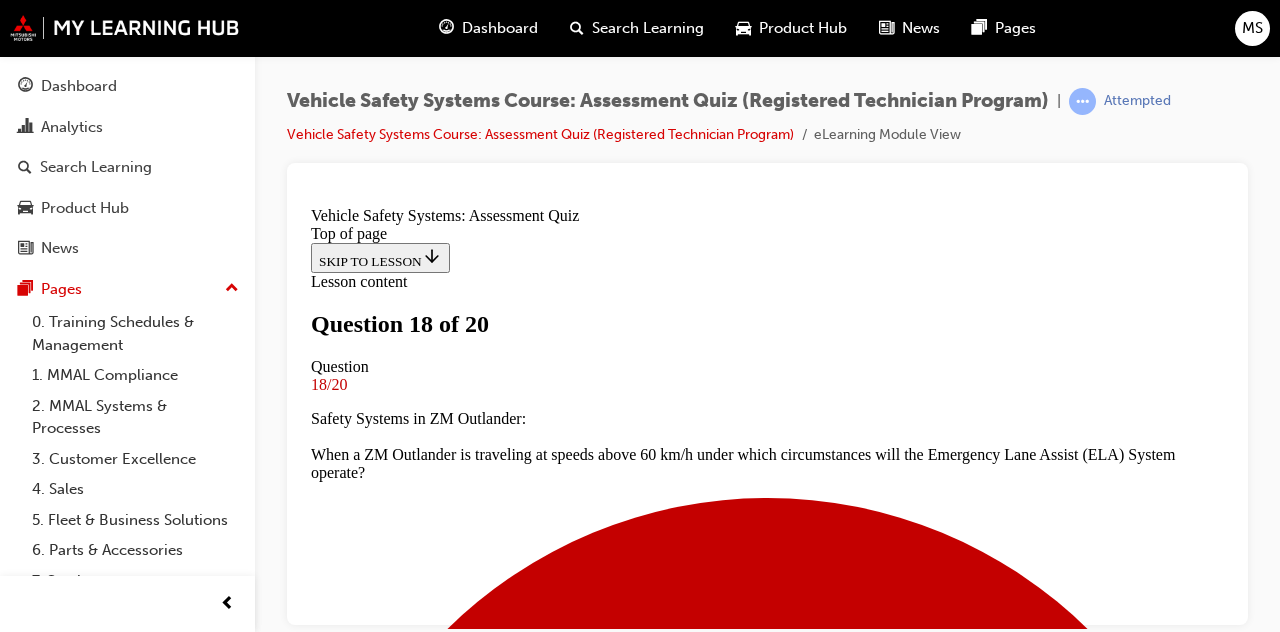 scroll, scrollTop: 342, scrollLeft: 0, axis: vertical 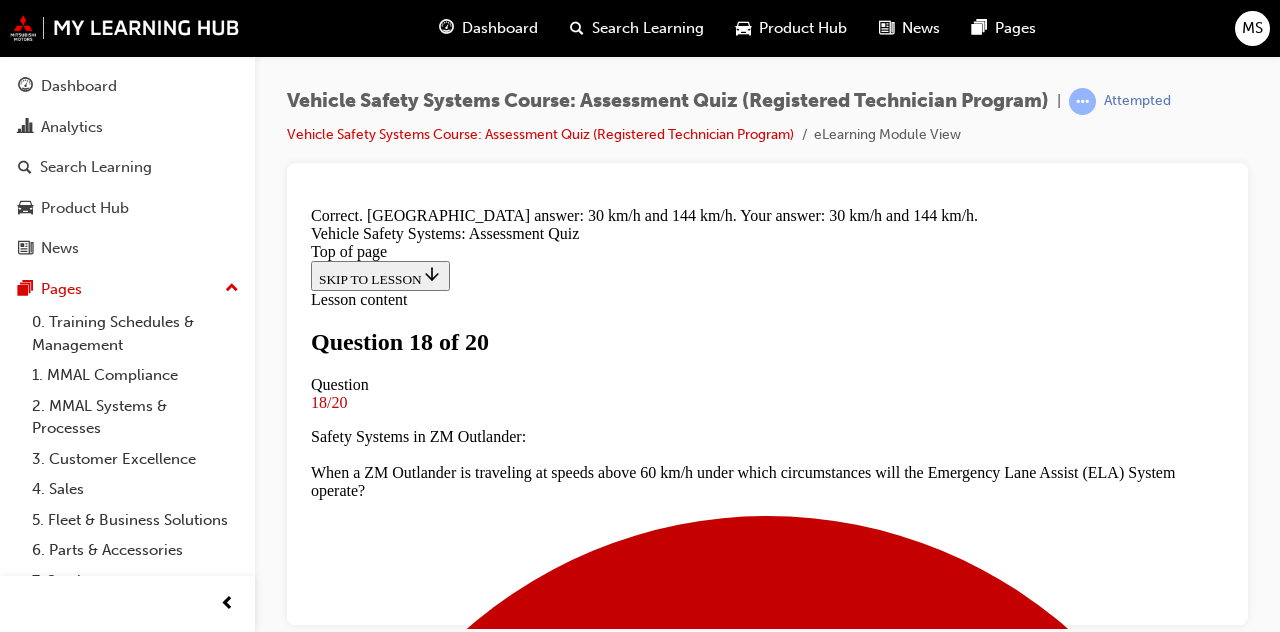 click on "NEXT" at bounding box center [337, 14239] 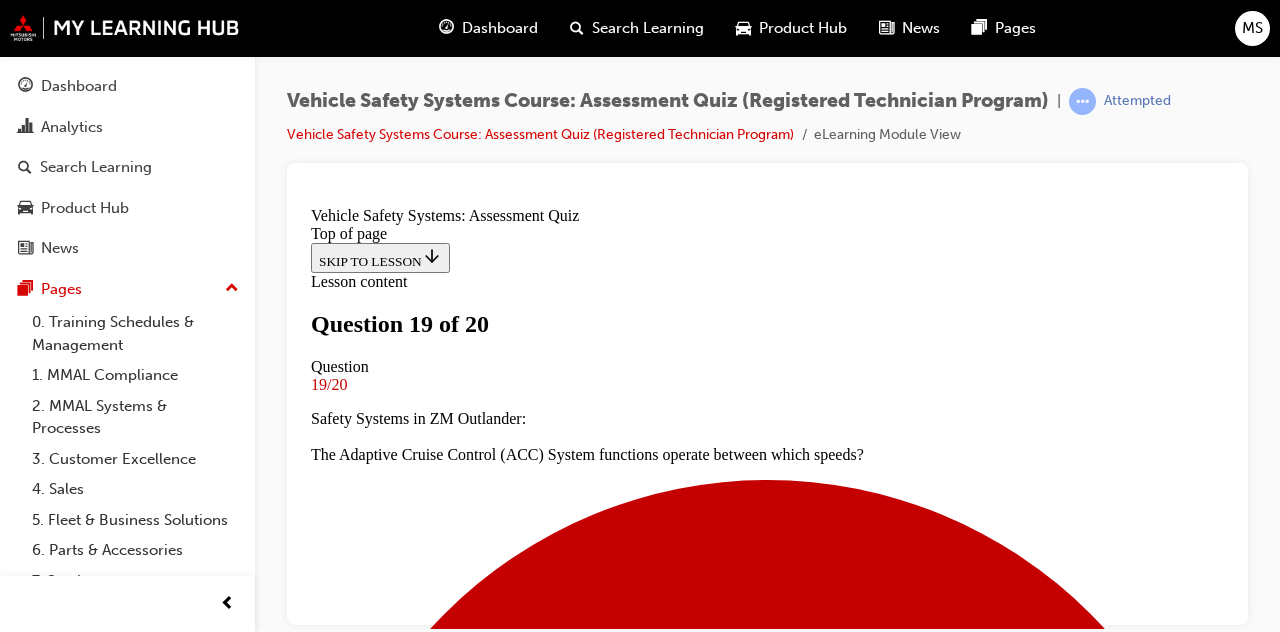scroll, scrollTop: 344, scrollLeft: 0, axis: vertical 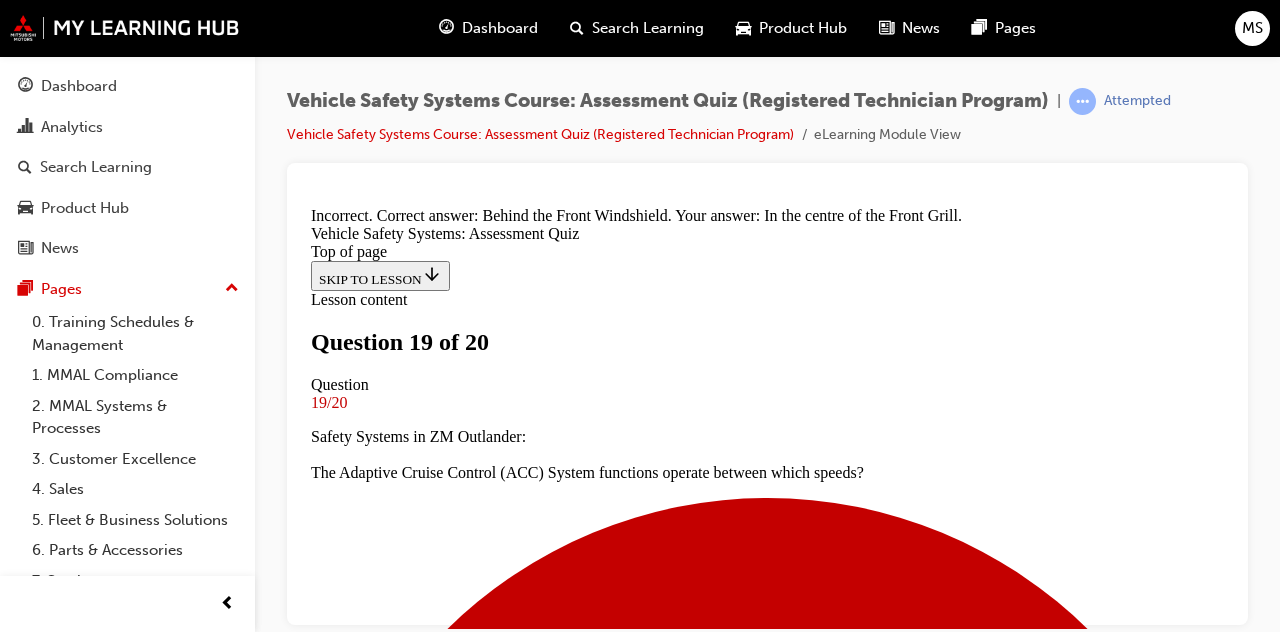 click on "NEXT" at bounding box center [337, 14181] 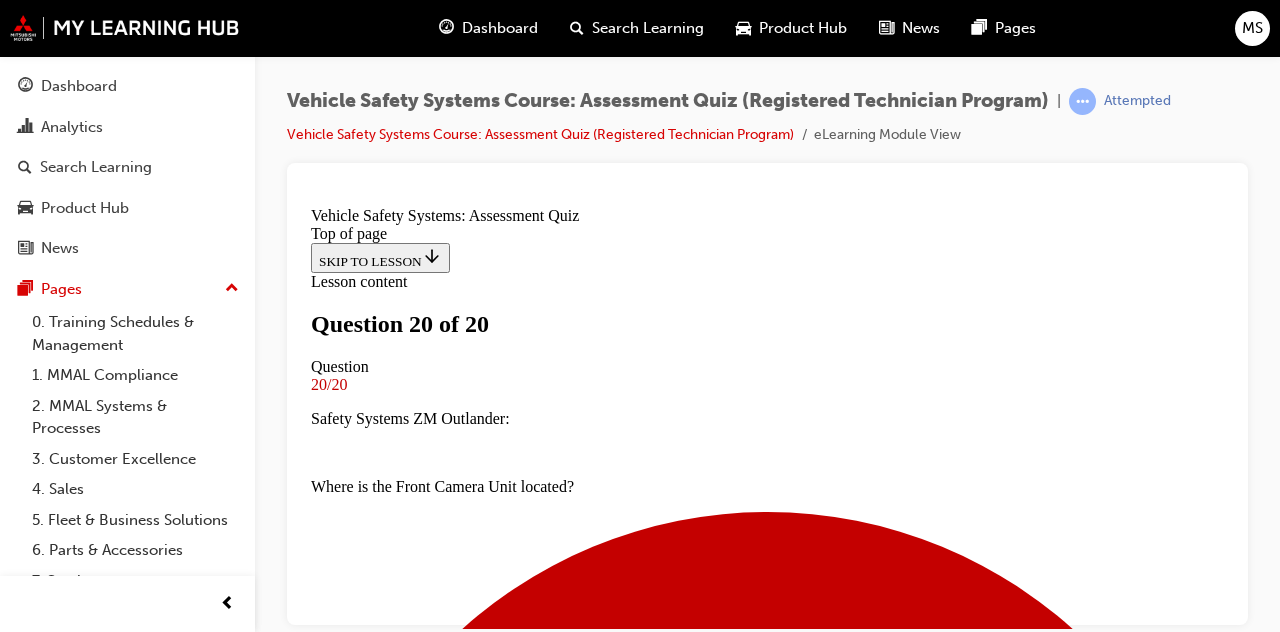 scroll, scrollTop: 593, scrollLeft: 0, axis: vertical 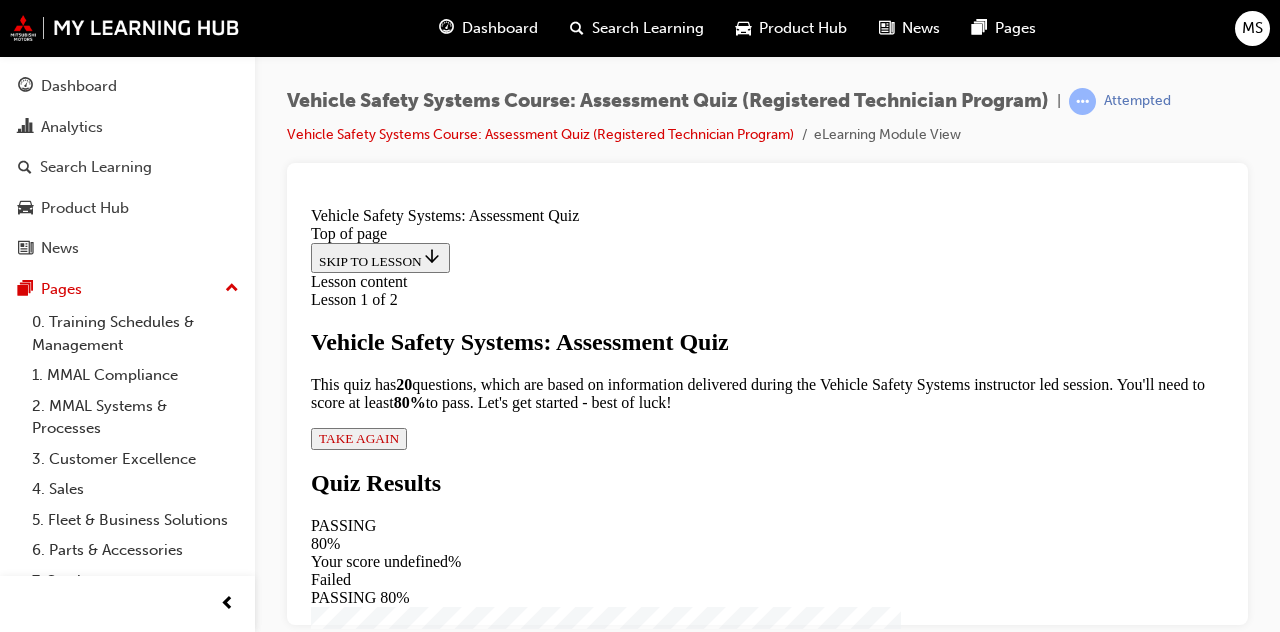 click on "TAKE AGAIN" at bounding box center (359, 437) 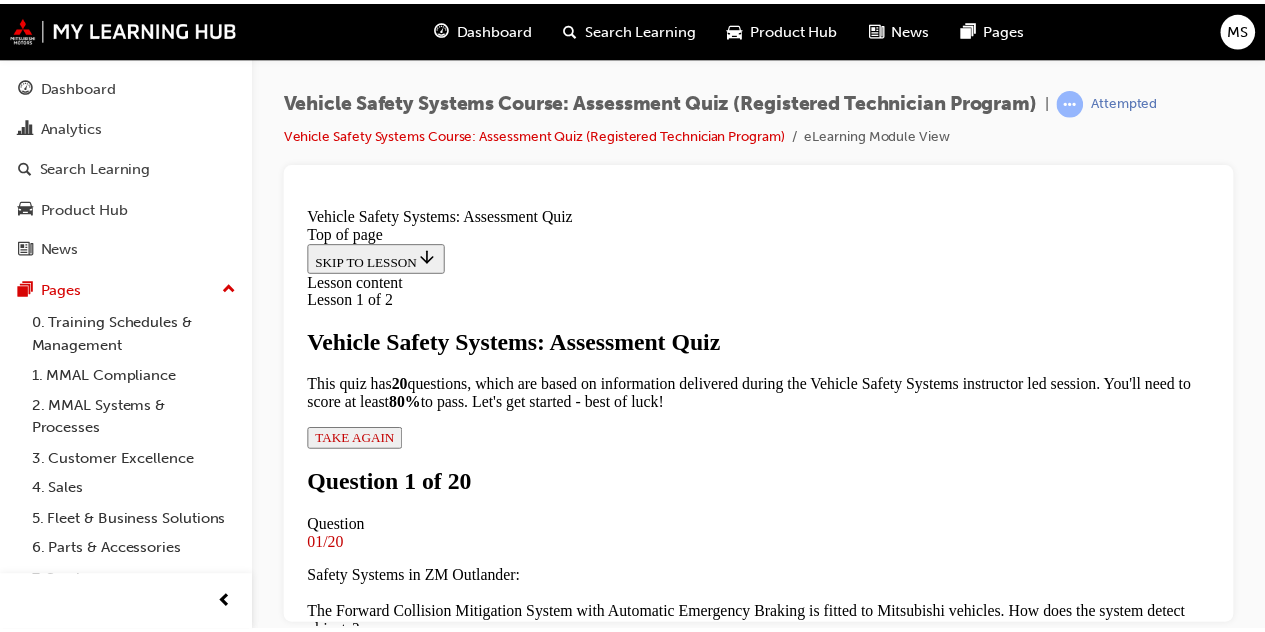 scroll, scrollTop: 233, scrollLeft: 0, axis: vertical 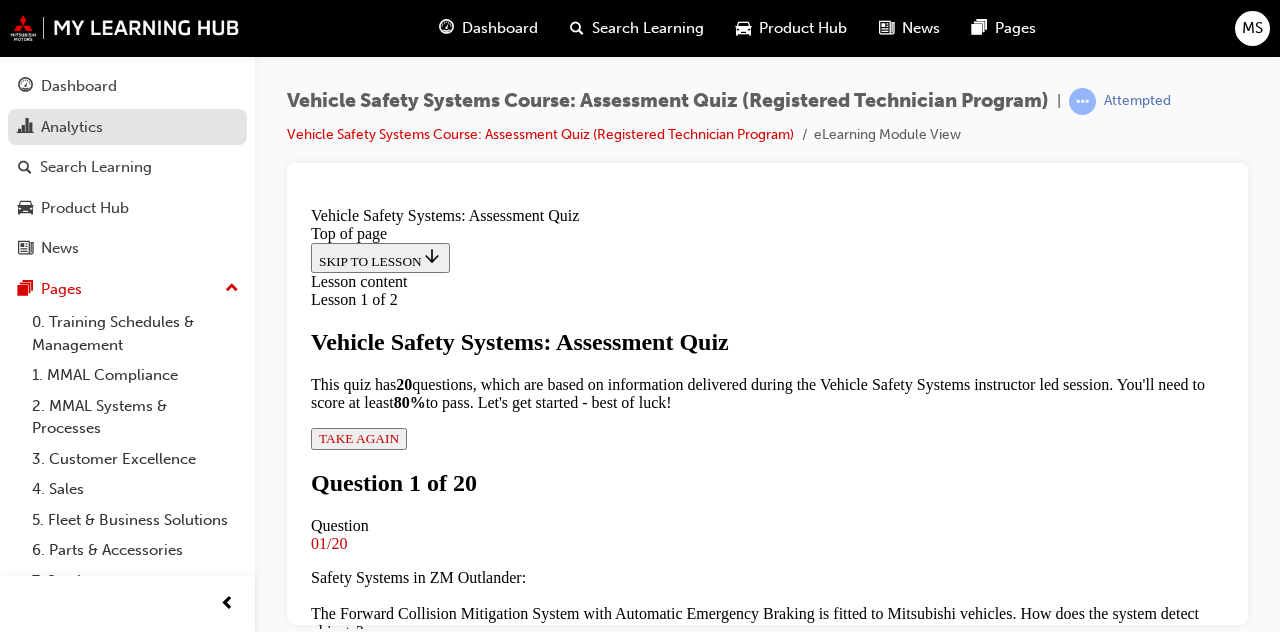 click on "Analytics" at bounding box center (127, 127) 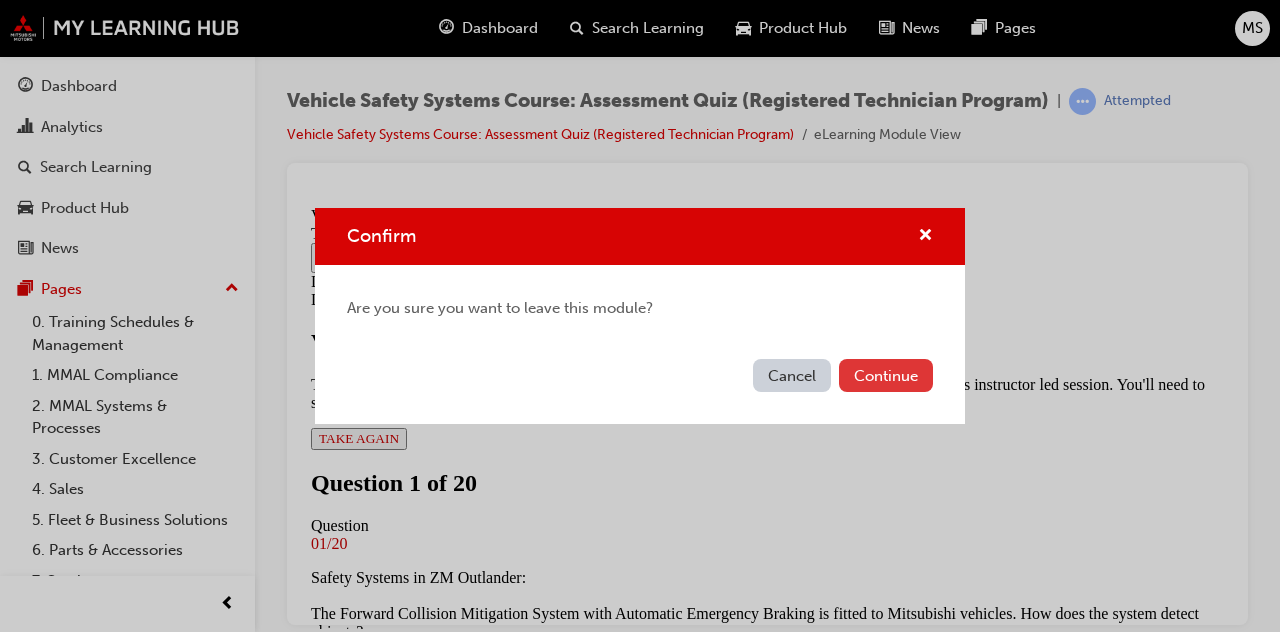 click on "Continue" at bounding box center [886, 375] 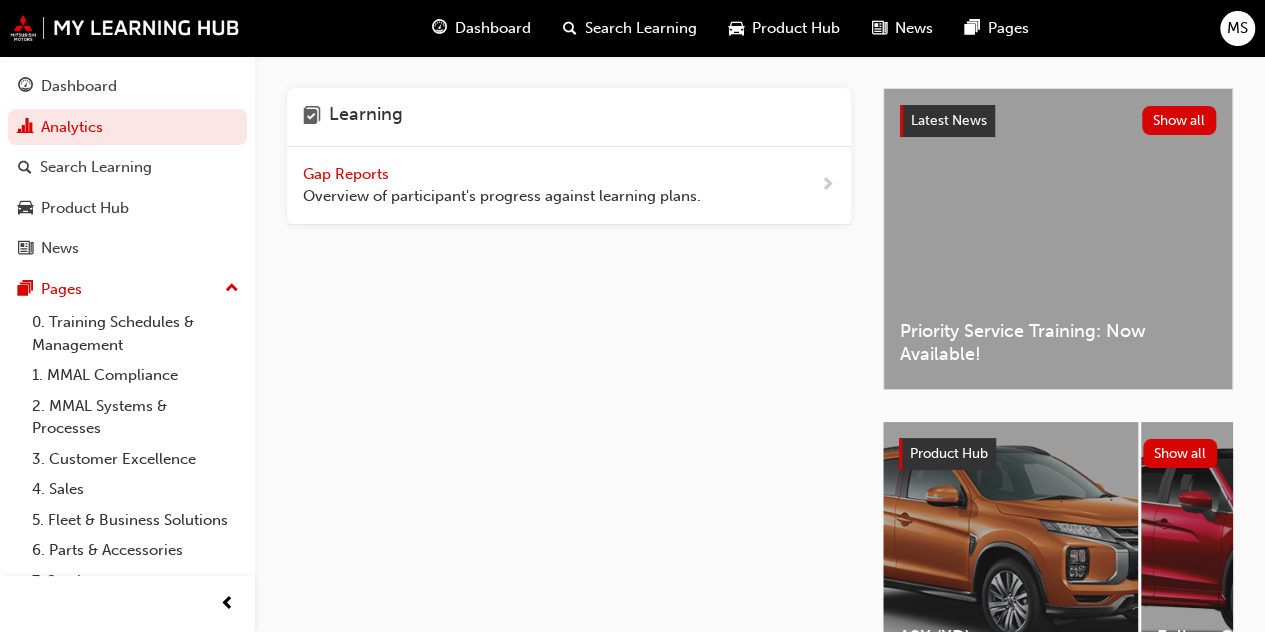 click on "Gap Reports   Overview of participant's progress against learning plans." at bounding box center [502, 185] 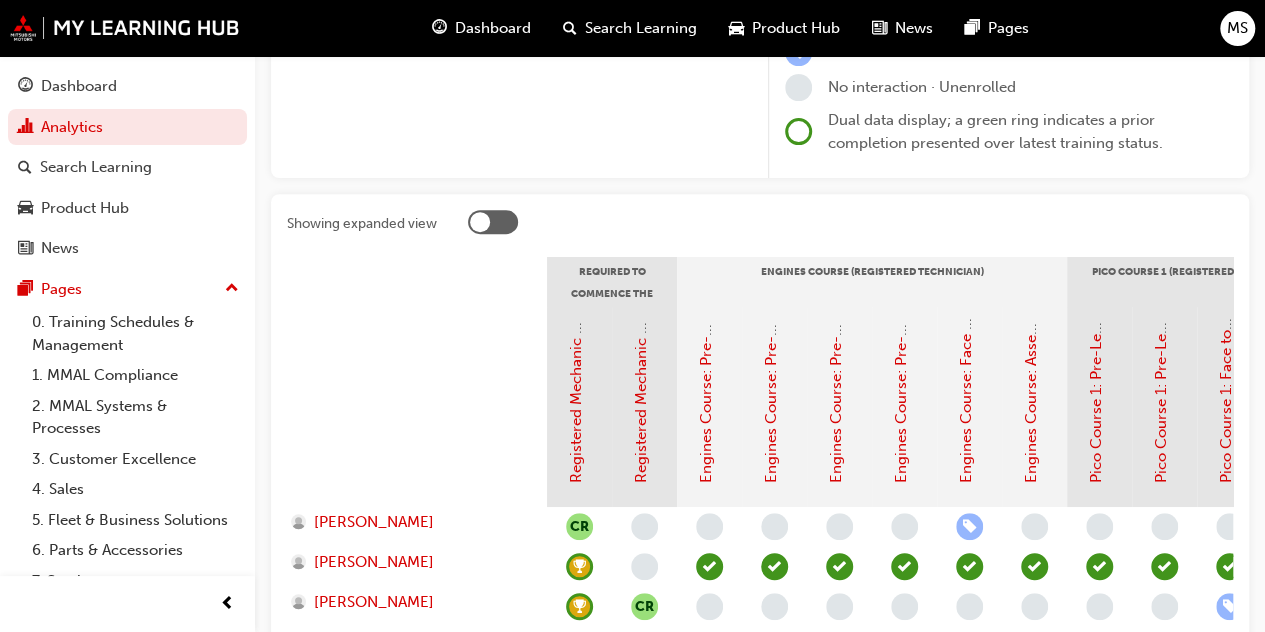 scroll, scrollTop: 290, scrollLeft: 0, axis: vertical 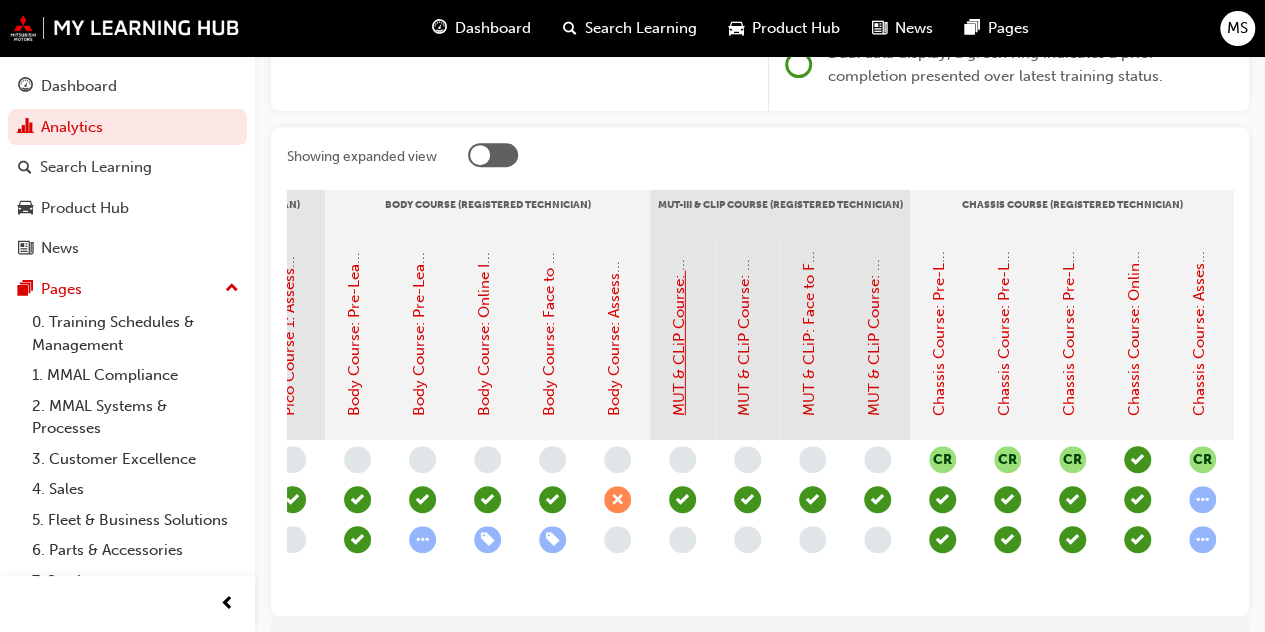 click on "MUT & CLiP Course: Pre-Learning 1 (Registered Technician Program - Advanced)" at bounding box center [679, 135] 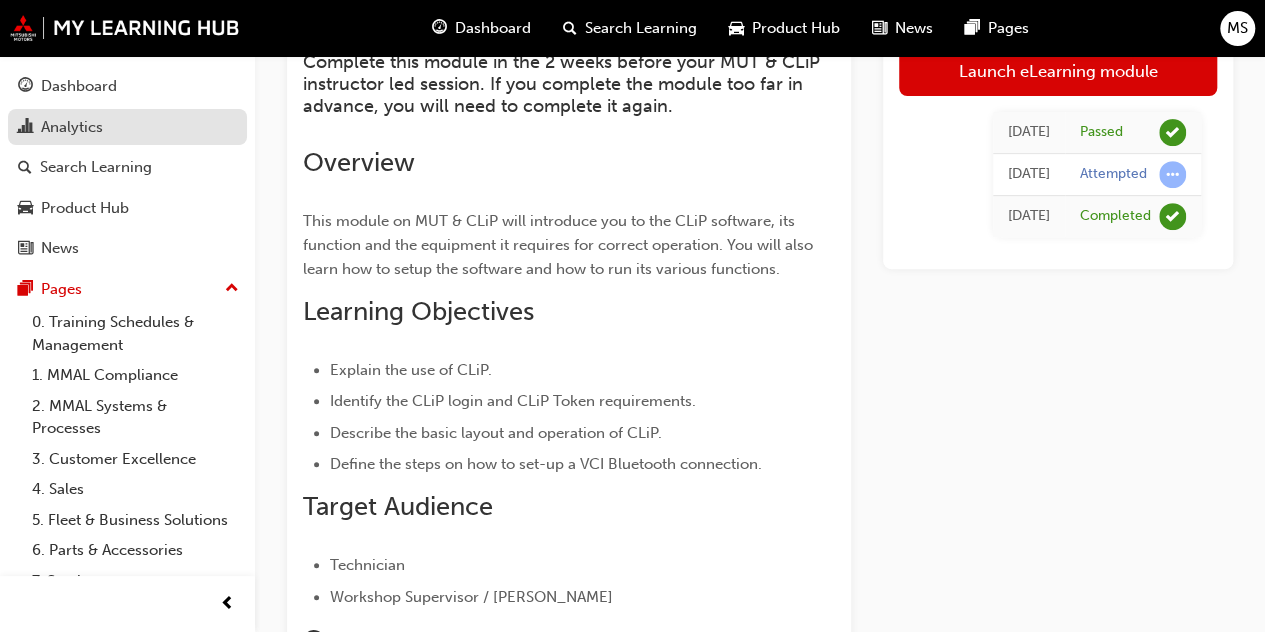 click on "Analytics" at bounding box center [72, 127] 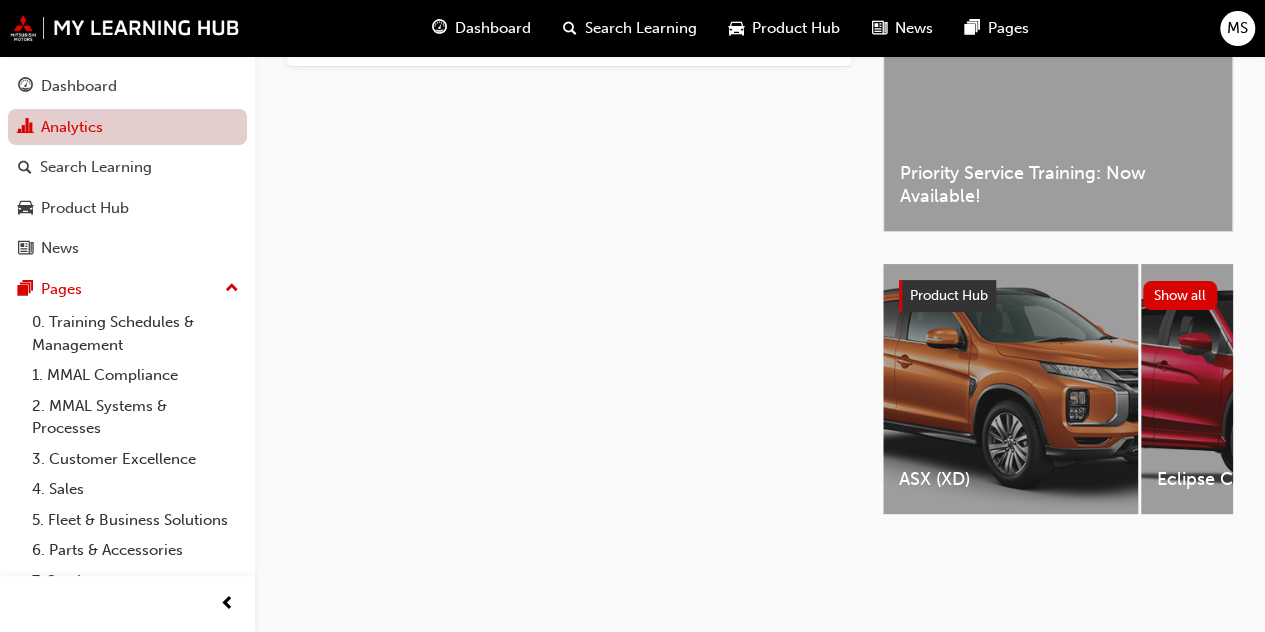 scroll, scrollTop: 165, scrollLeft: 0, axis: vertical 